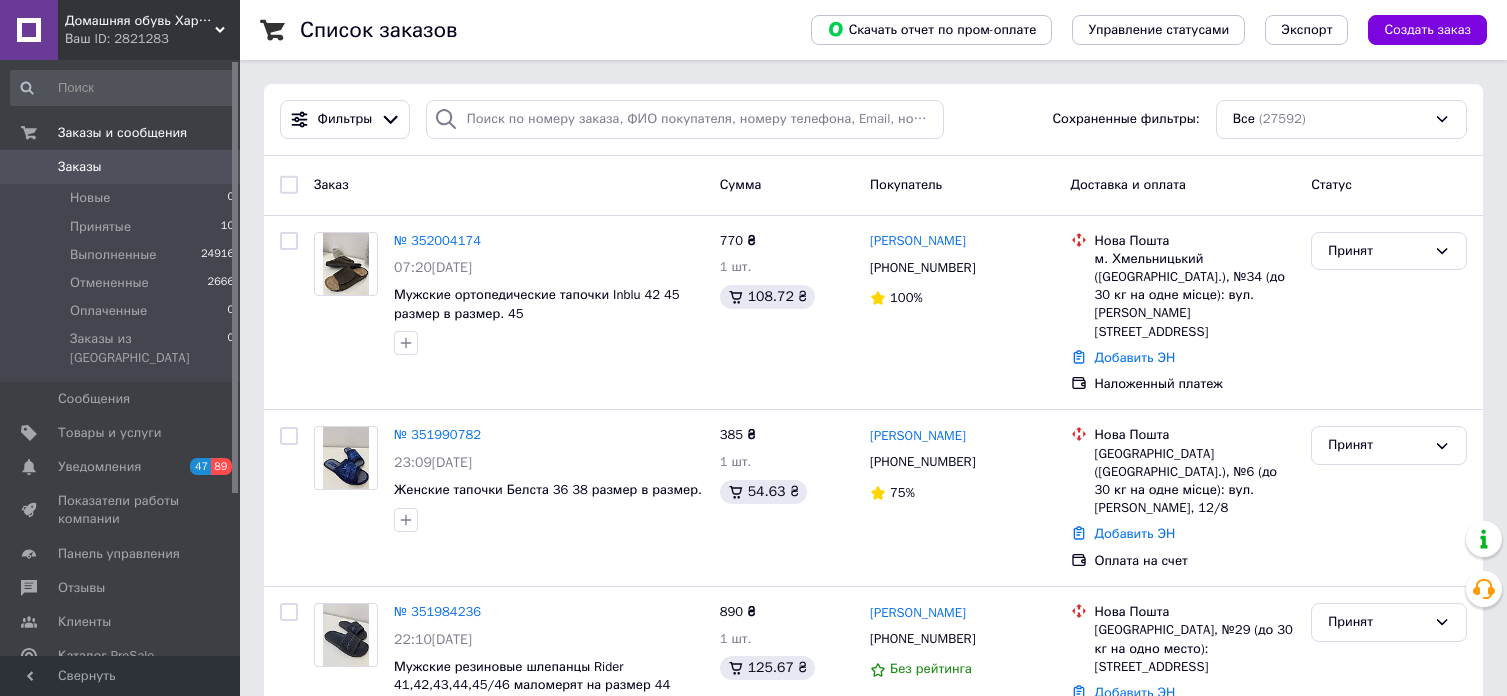 scroll, scrollTop: 0, scrollLeft: 0, axis: both 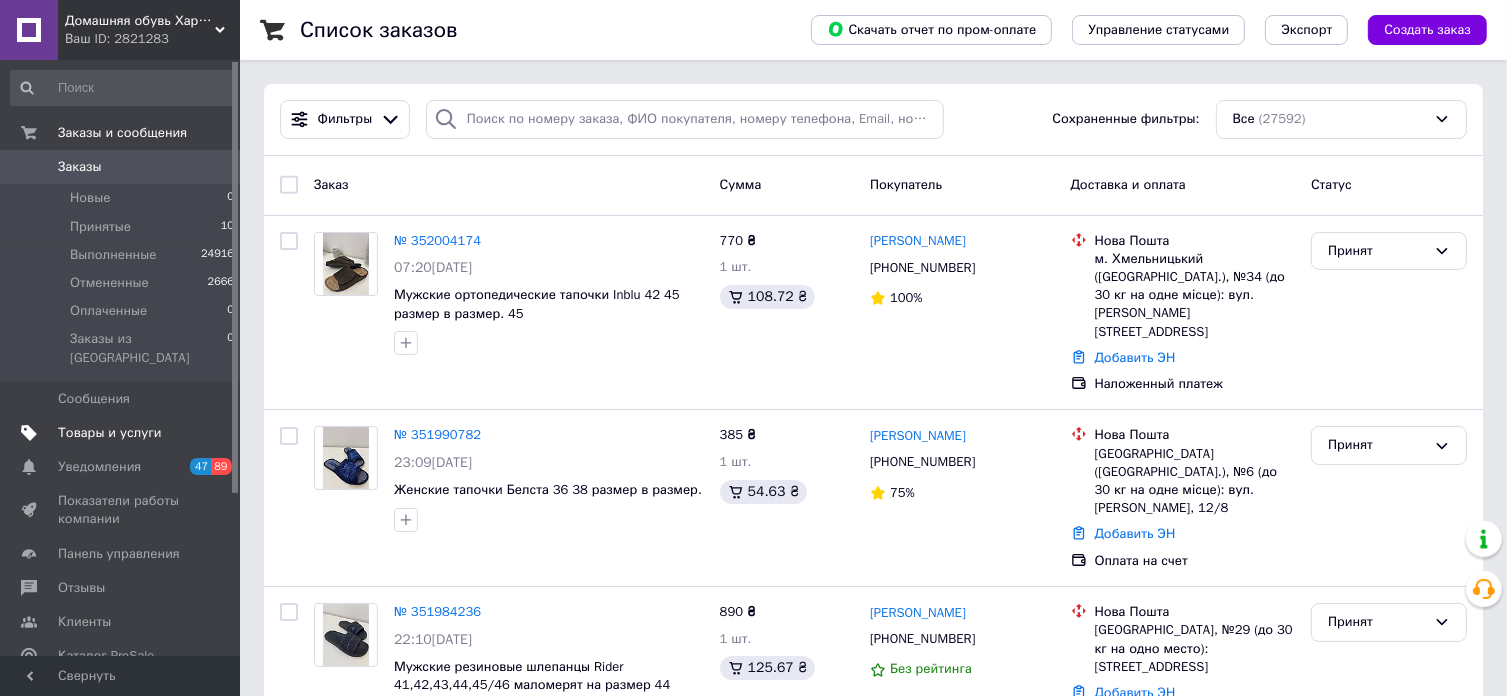 click on "Товары и услуги" at bounding box center (121, 433) 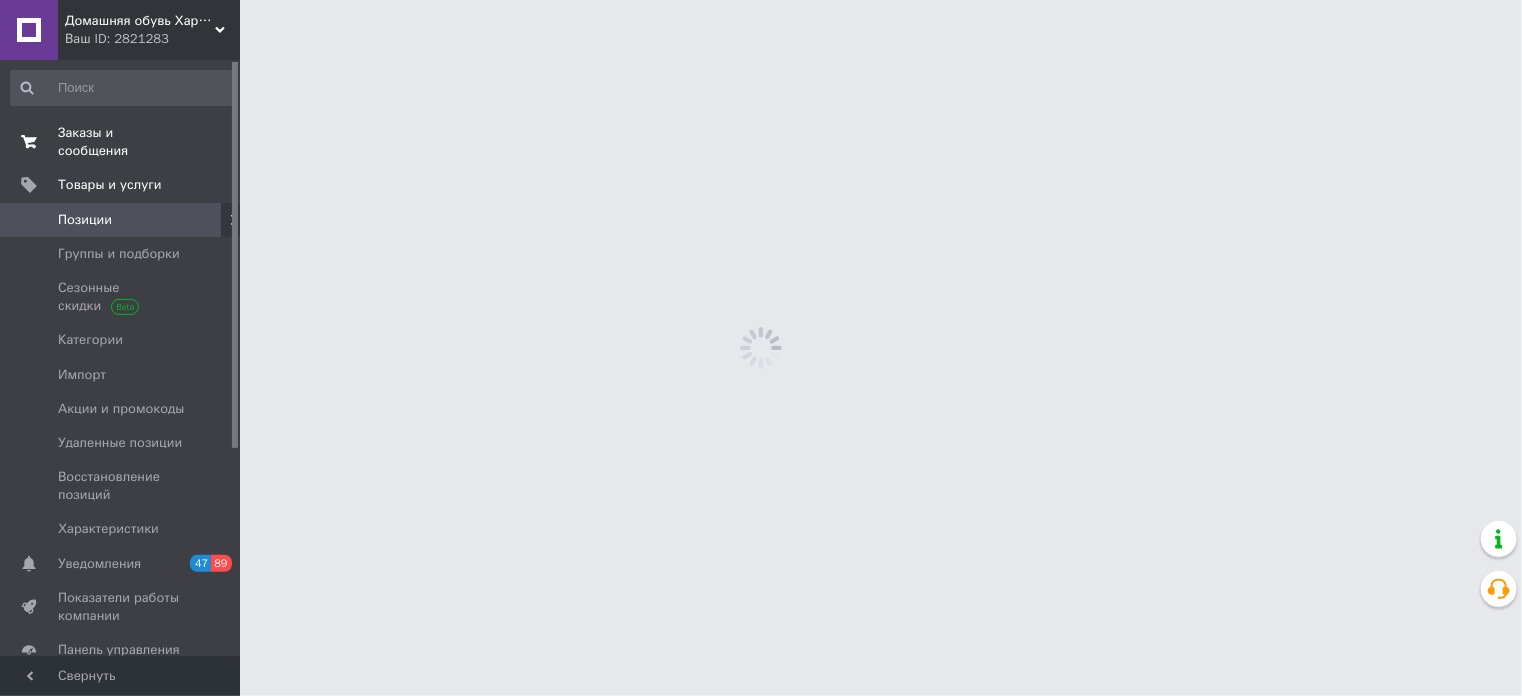 click on "Заказы и сообщения" at bounding box center (121, 142) 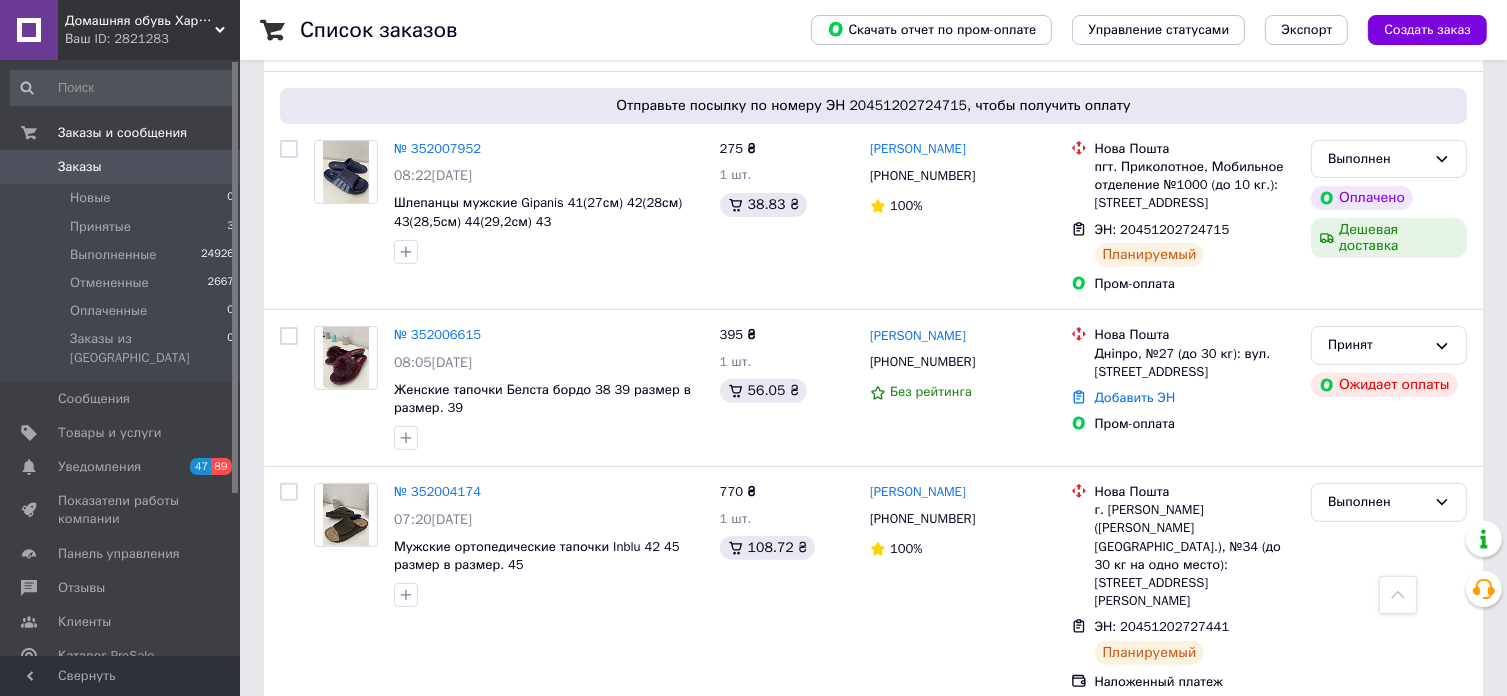 scroll, scrollTop: 580, scrollLeft: 0, axis: vertical 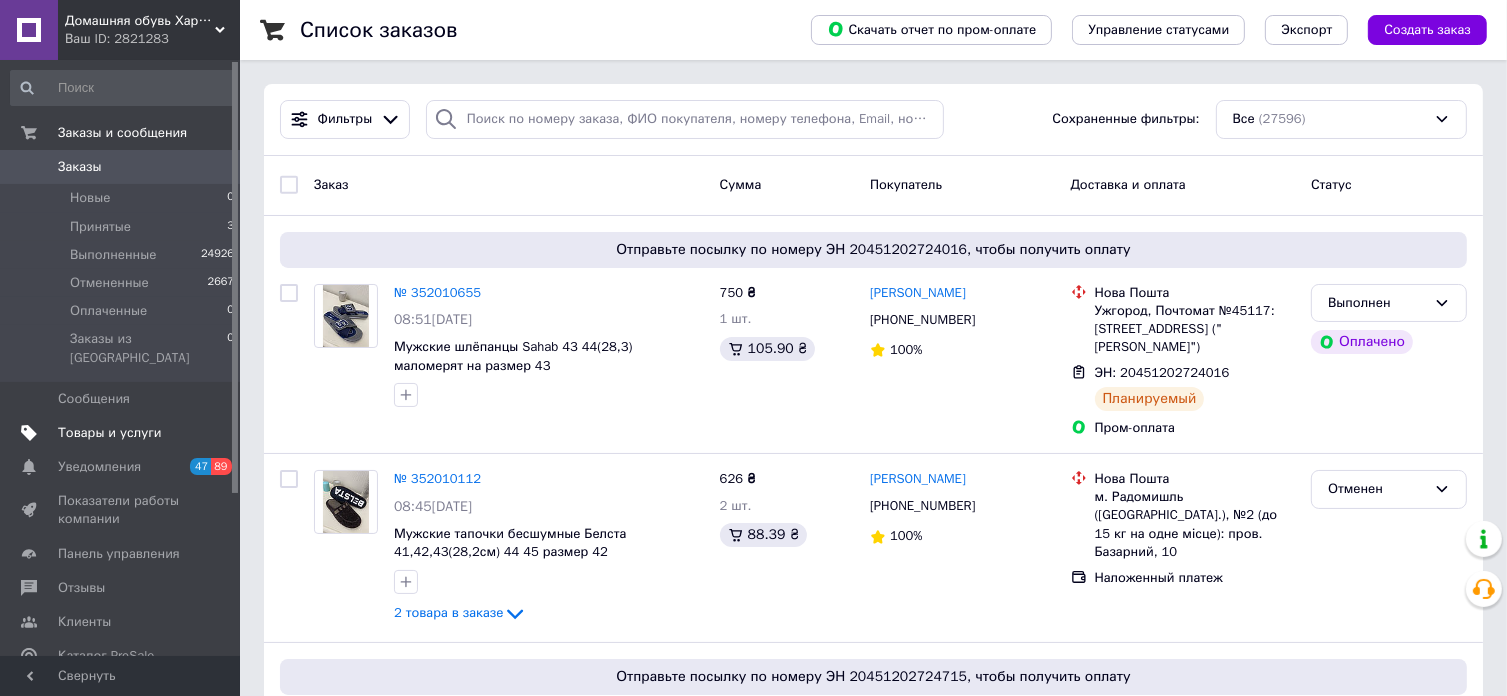 click on "Товары и услуги" at bounding box center [110, 433] 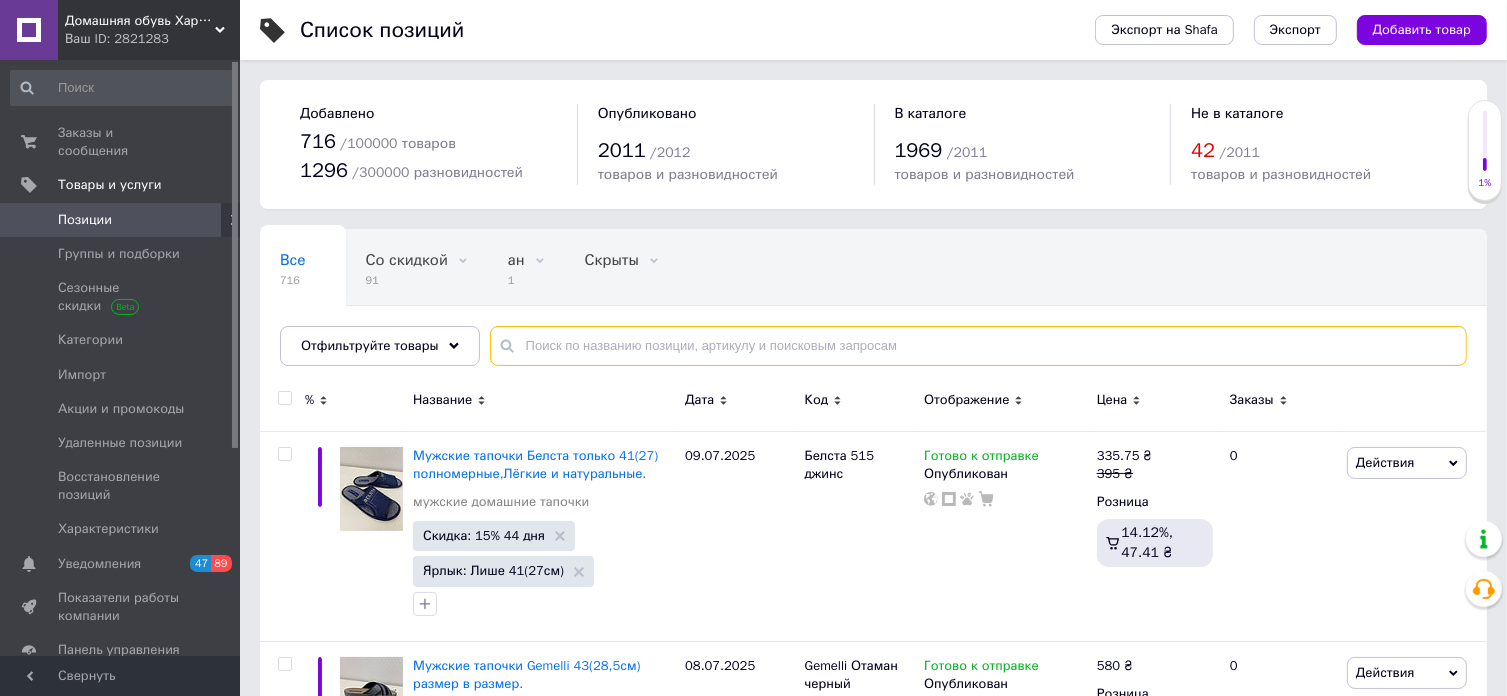 click at bounding box center [978, 346] 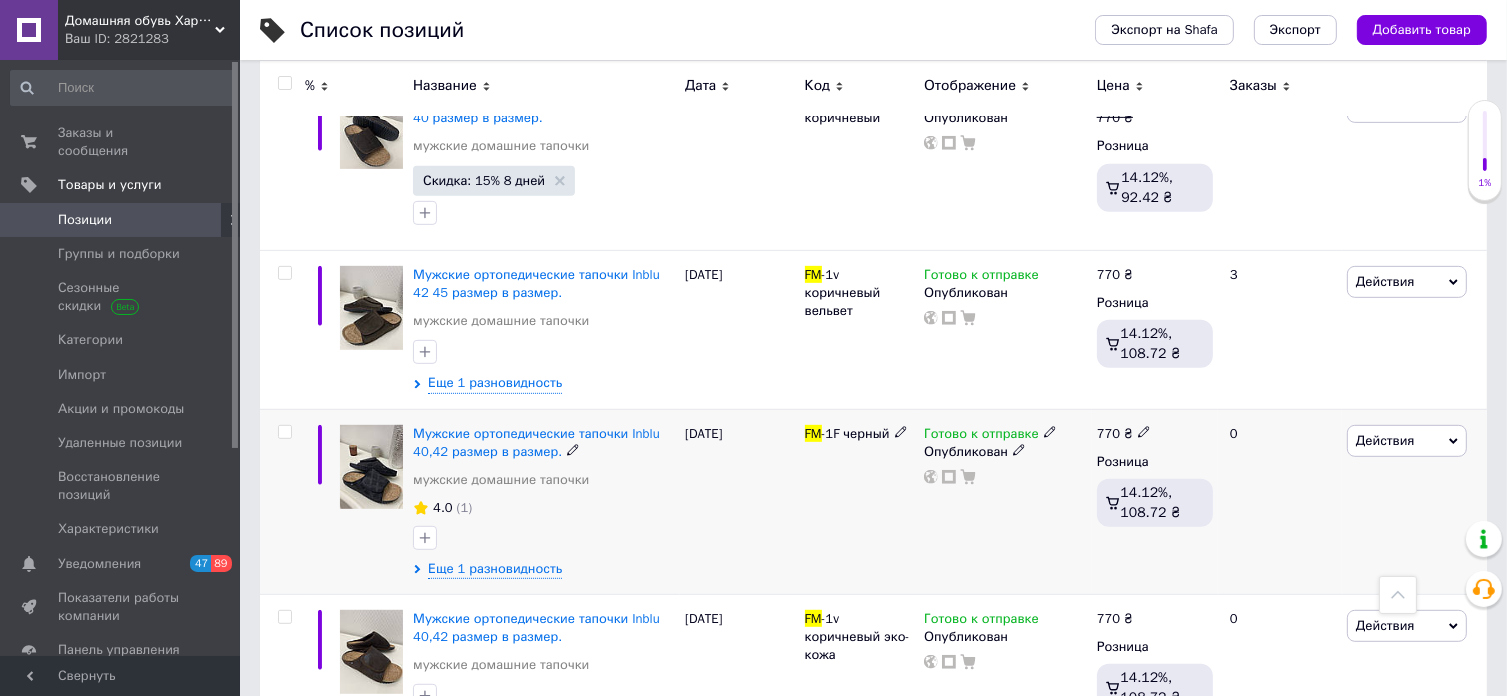 scroll, scrollTop: 907, scrollLeft: 0, axis: vertical 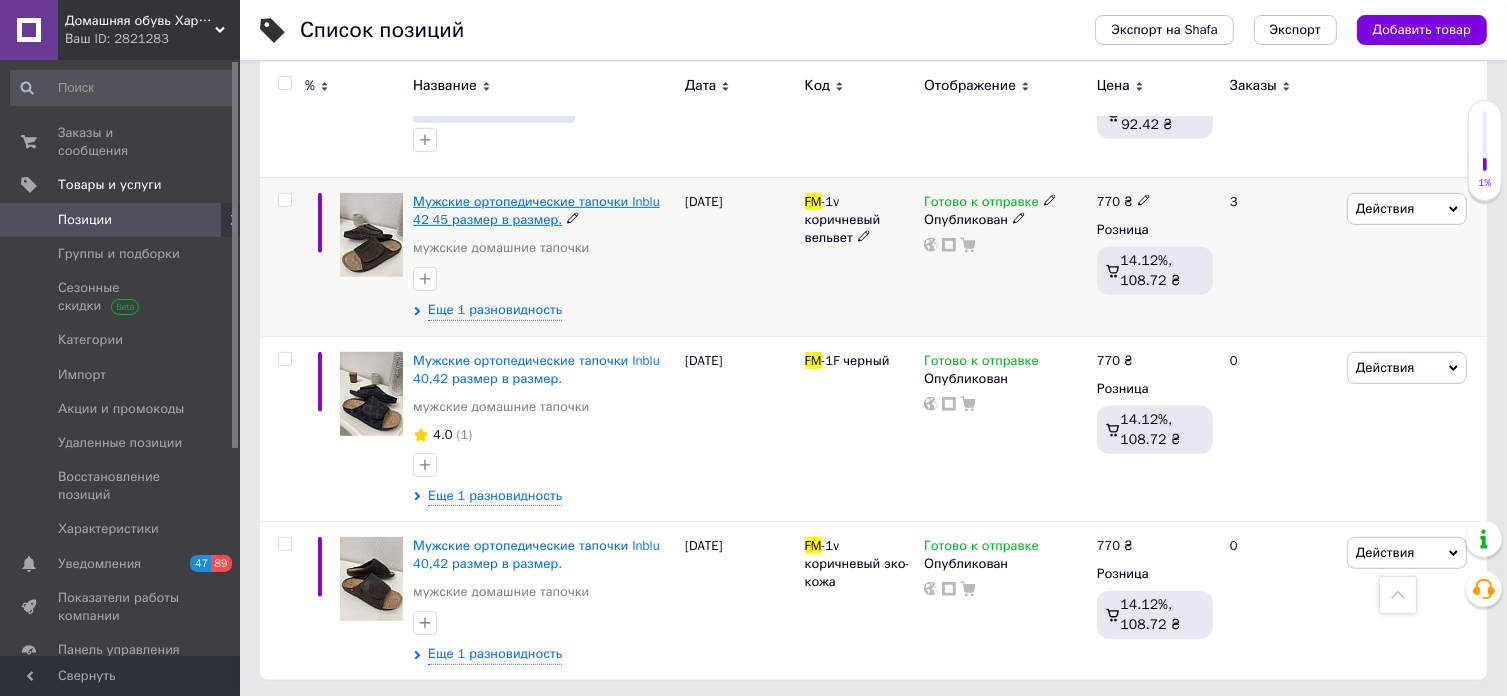 type on "Fm" 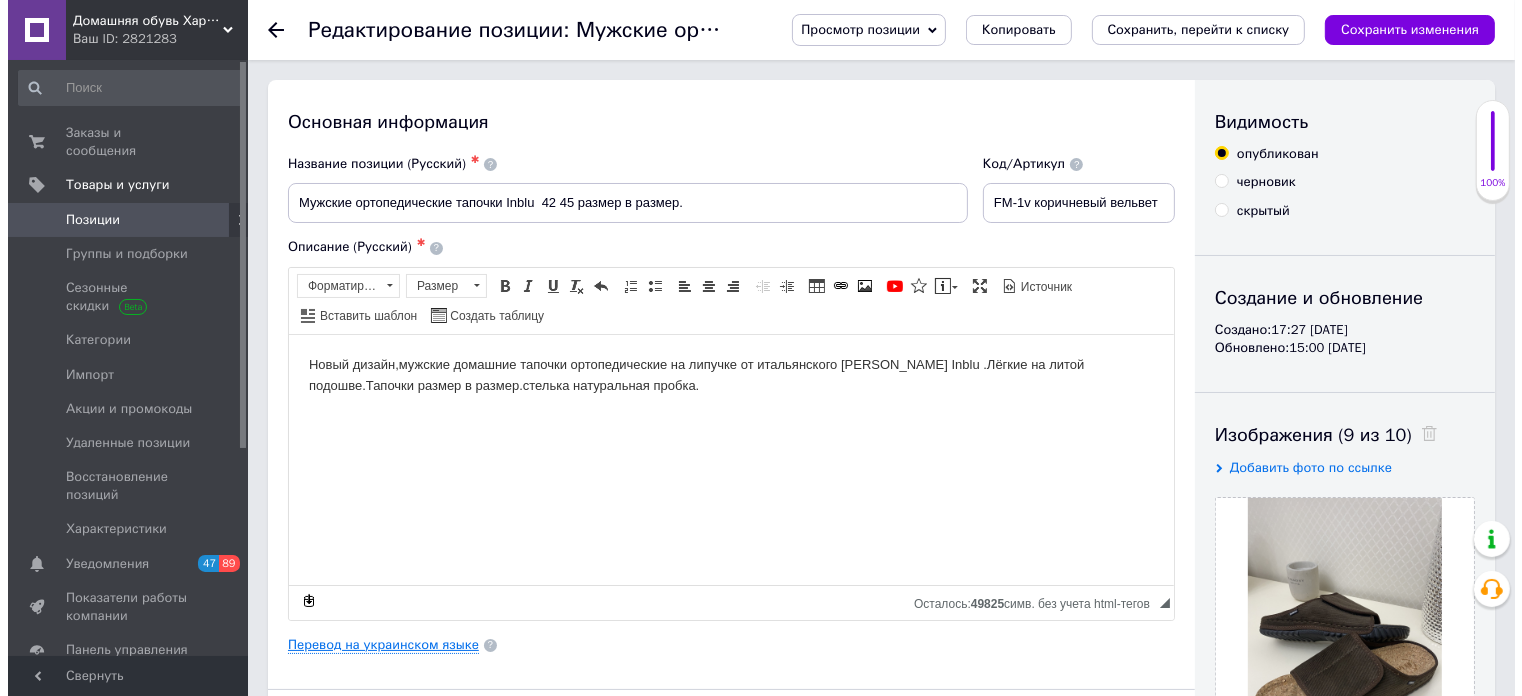 scroll, scrollTop: 0, scrollLeft: 0, axis: both 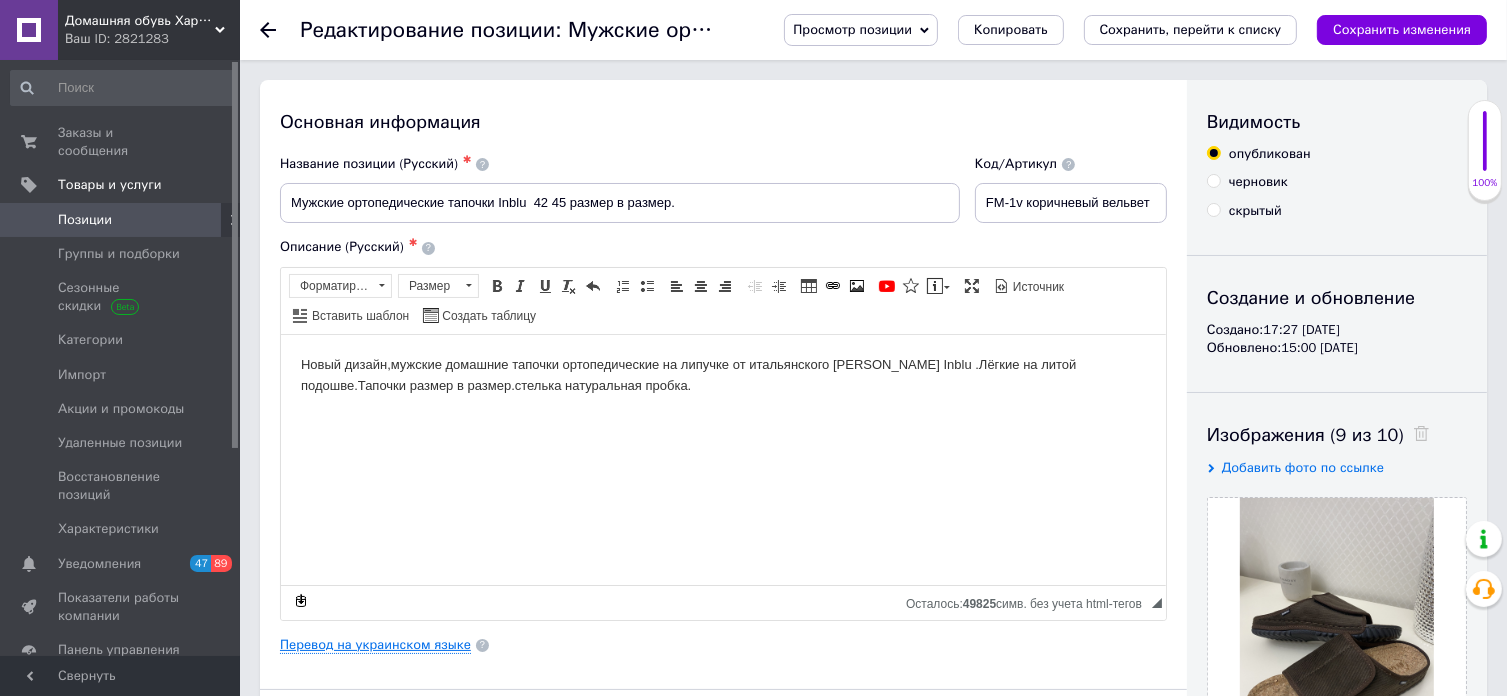 click on "Перевод на украинском языке" at bounding box center (375, 645) 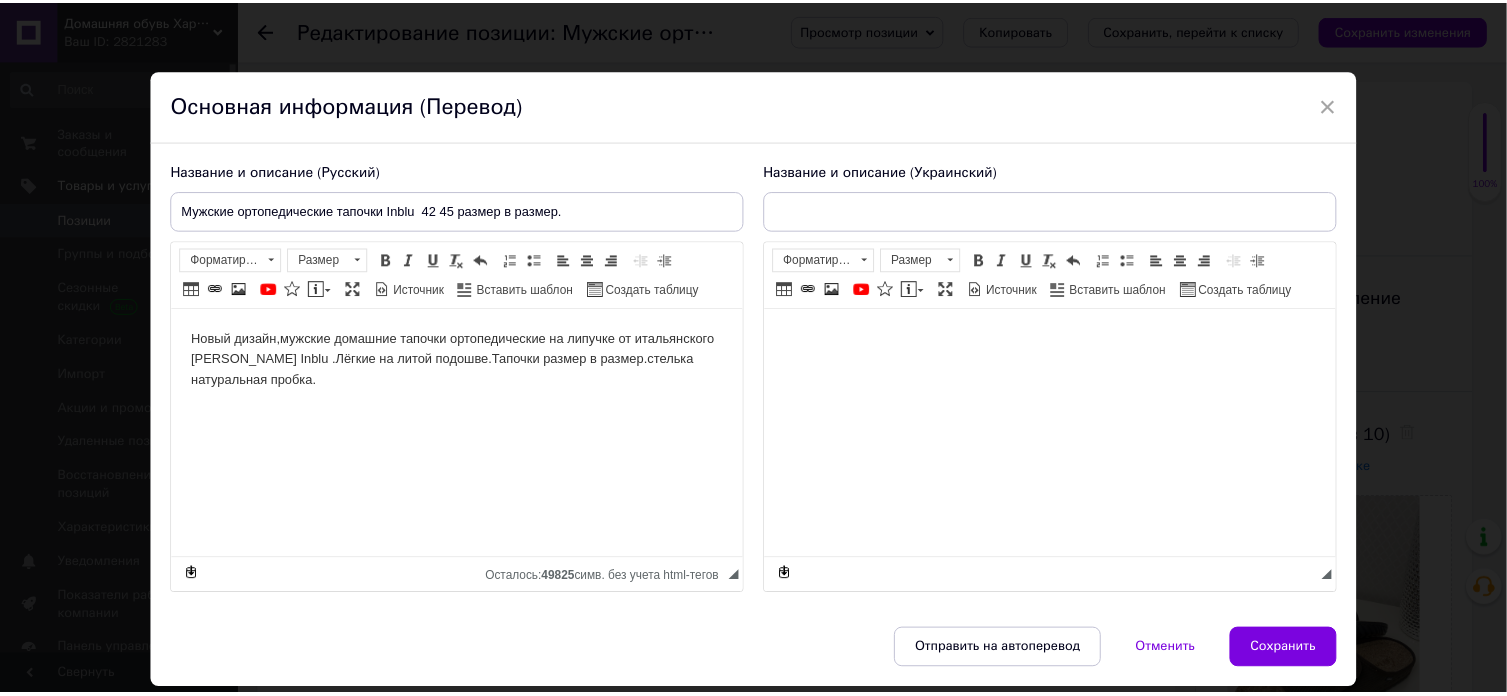scroll, scrollTop: 0, scrollLeft: 0, axis: both 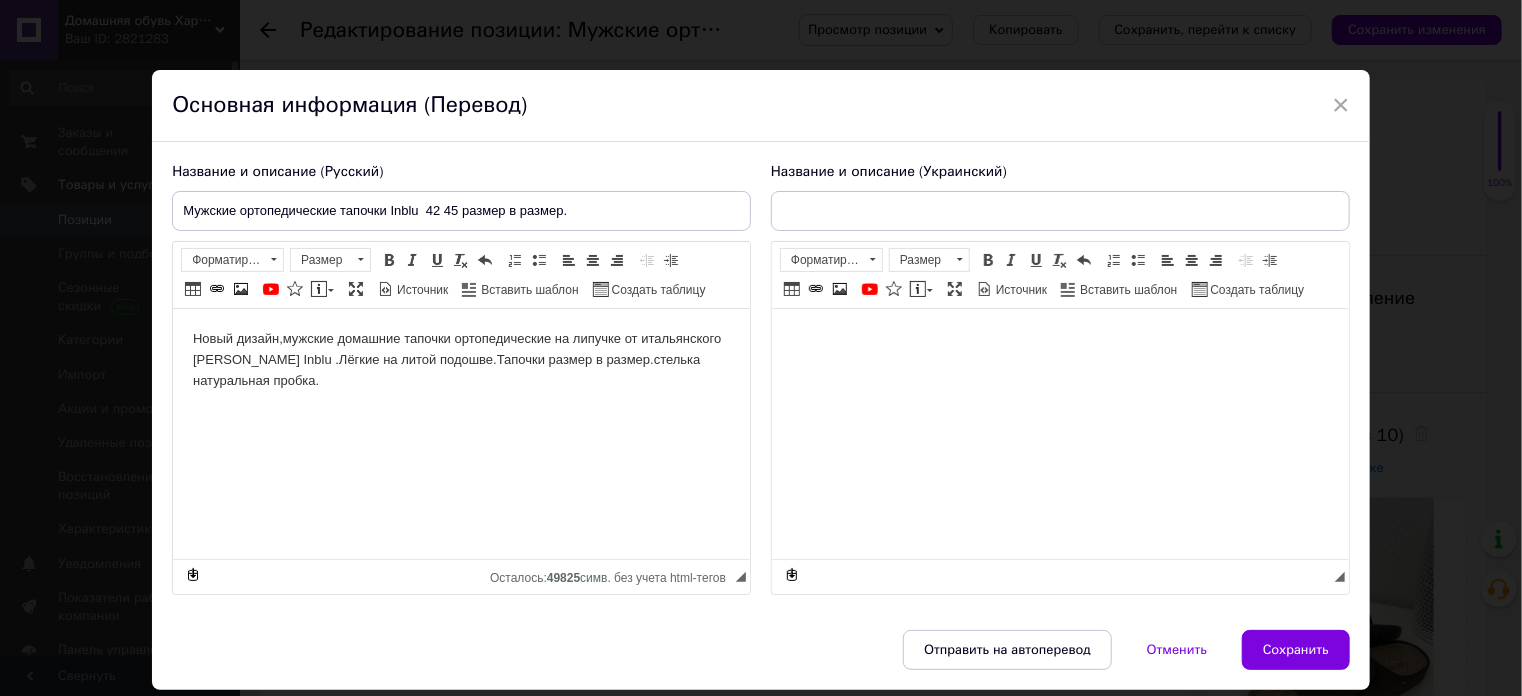 type on "Чоловічі ортопедичні тапочки Inblu 42(27,5) 45 розмір в розмір." 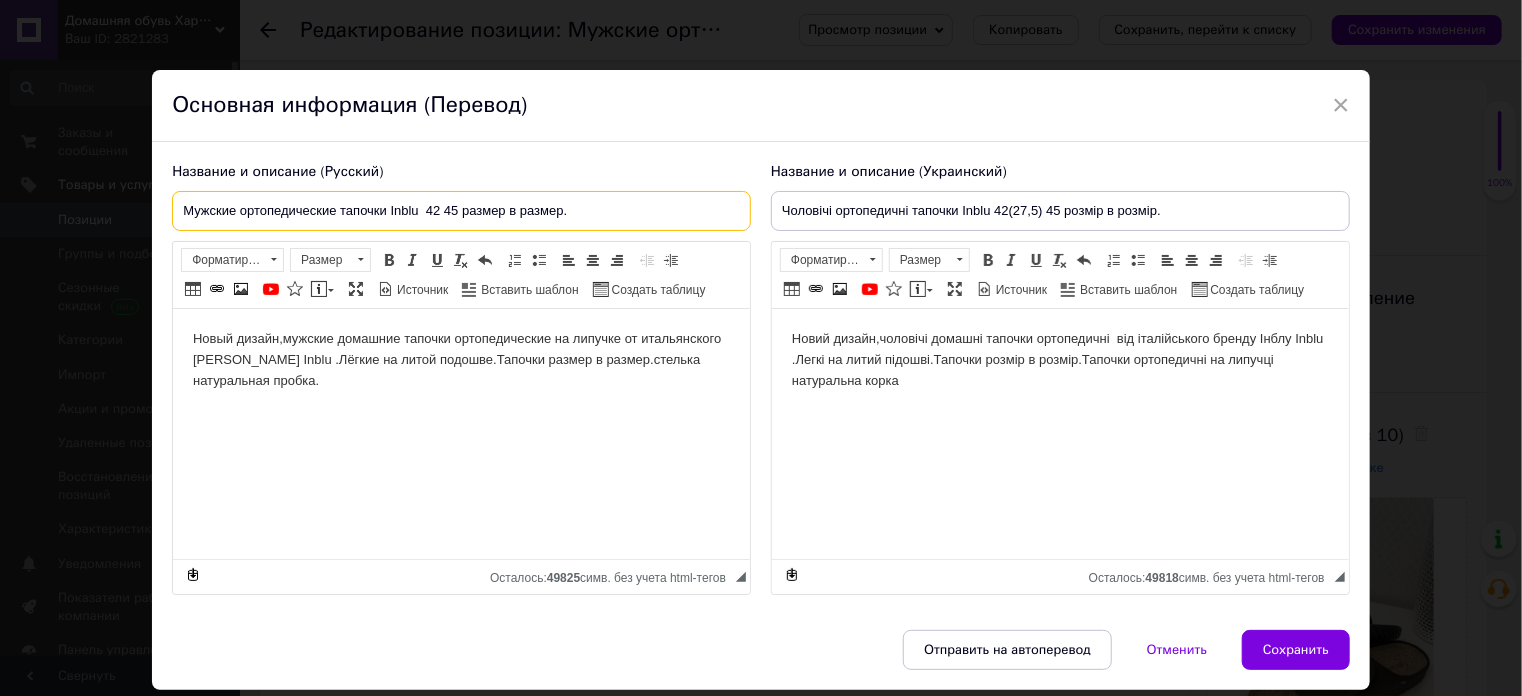 click on "Мужские ортопедические тапочки Inblu  42 45 размер в размер." at bounding box center [461, 211] 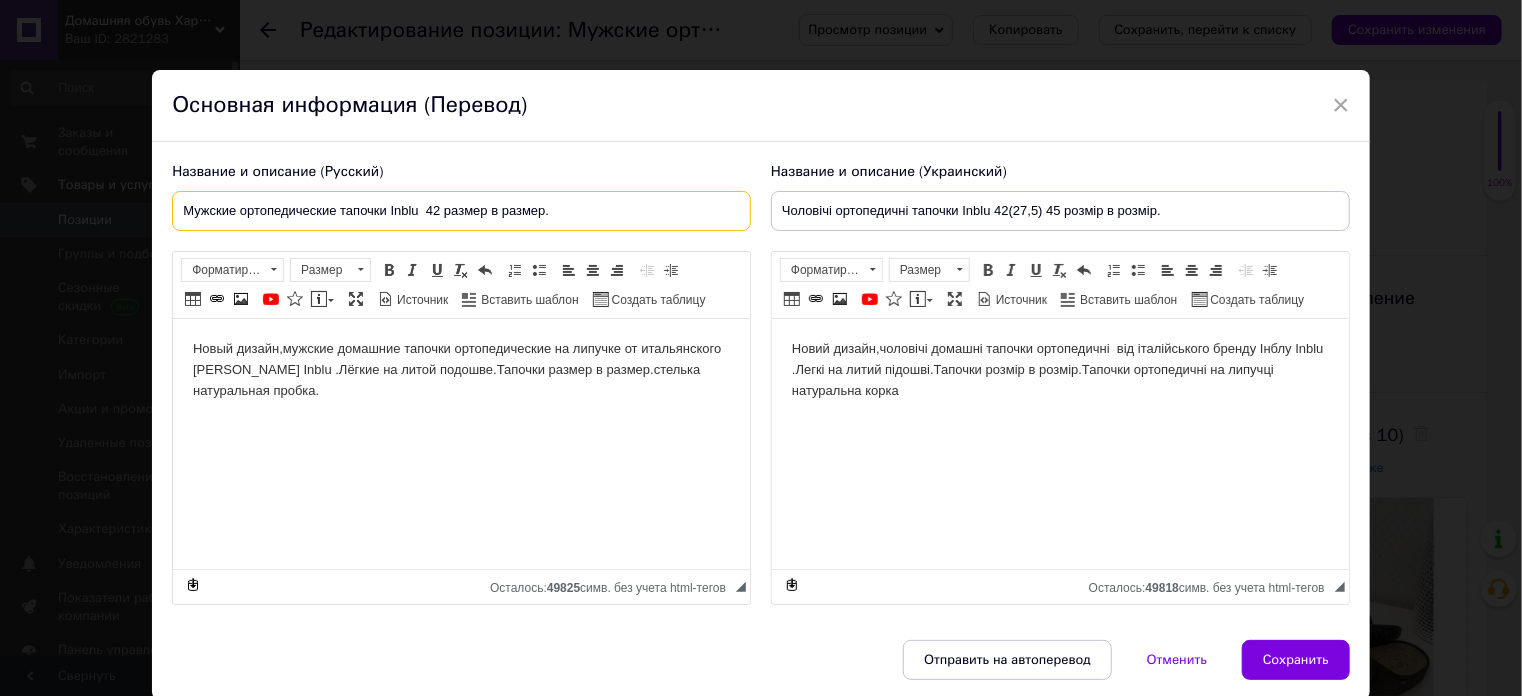 type on "Мужские ортопедические тапочки Inblu  42 размер в размер." 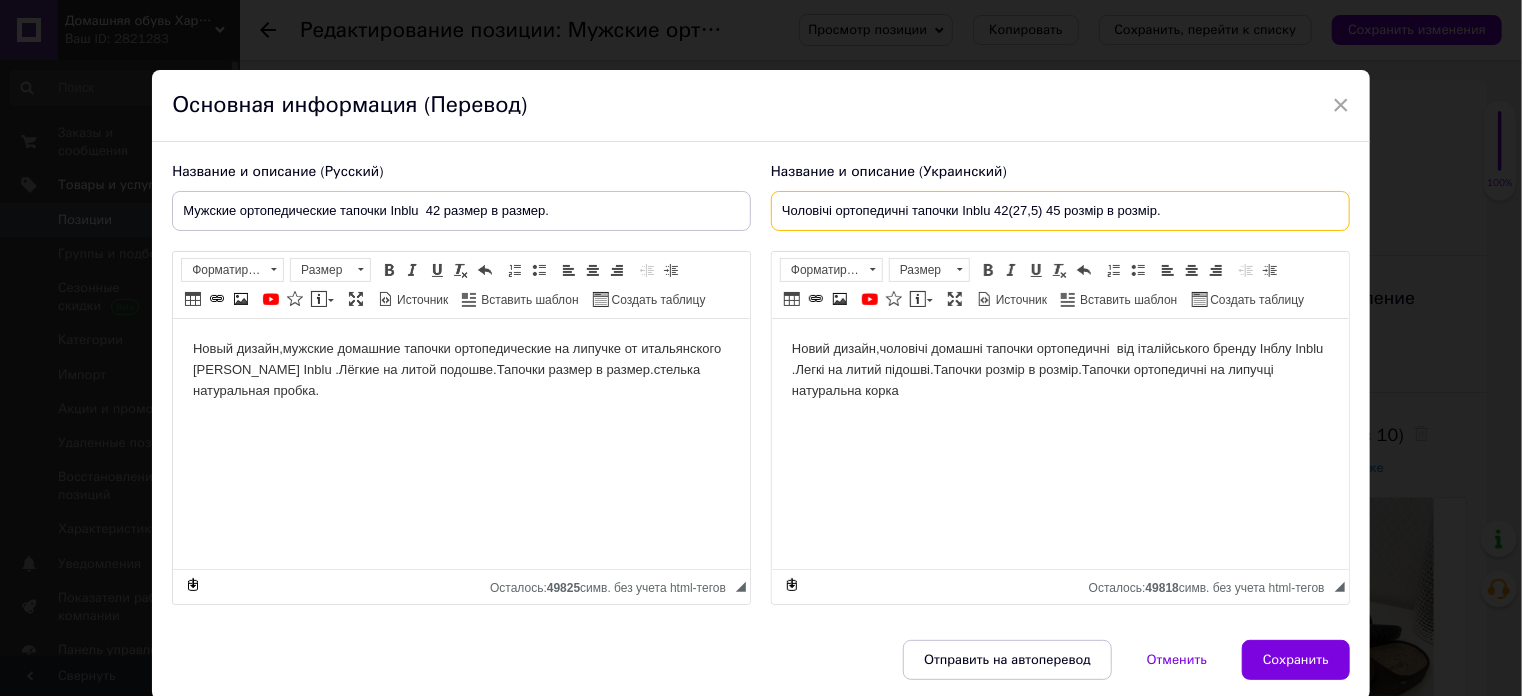 click on "Чоловічі ортопедичні тапочки Inblu 42(27,5) 45 розмір в розмір." at bounding box center (1060, 211) 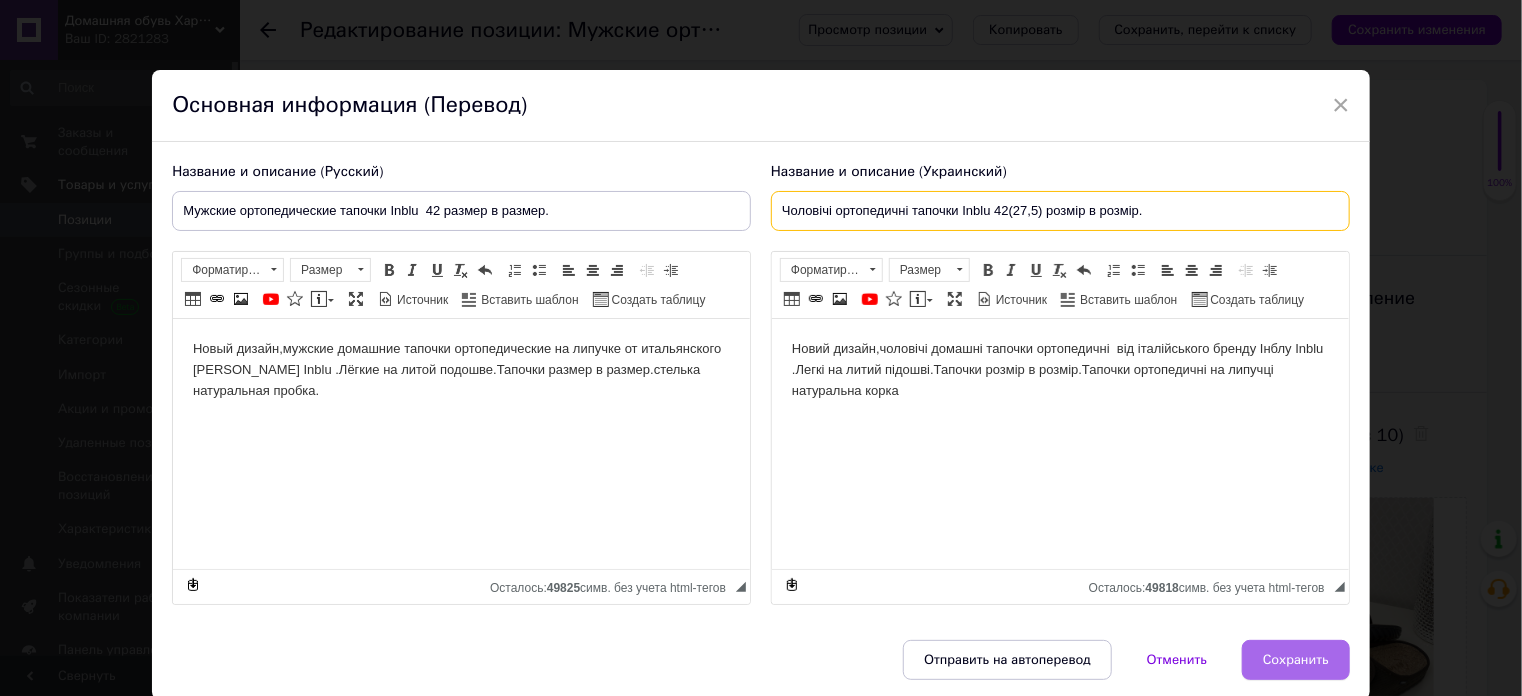 type on "Чоловічі ортопедичні тапочки Inblu 42(27,5) розмір в розмір." 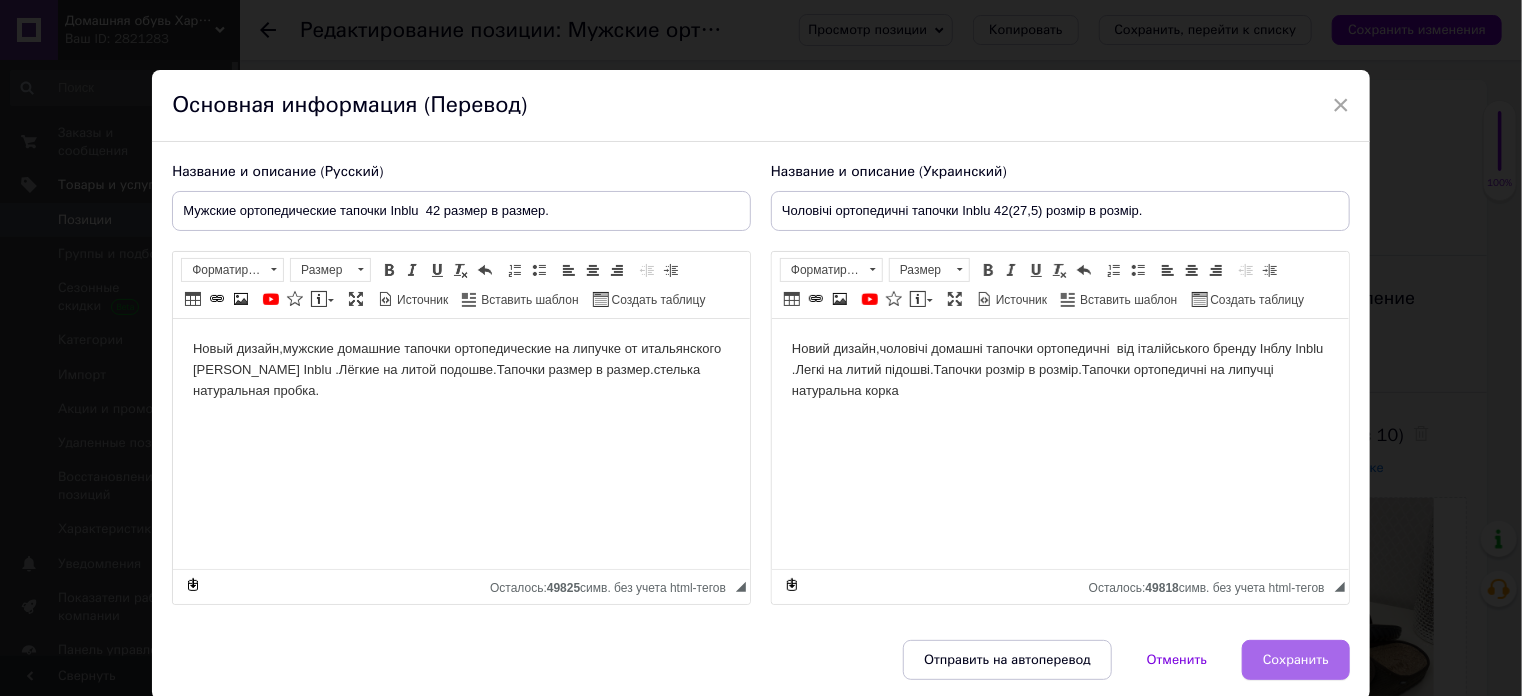 click on "Сохранить" at bounding box center (1296, 660) 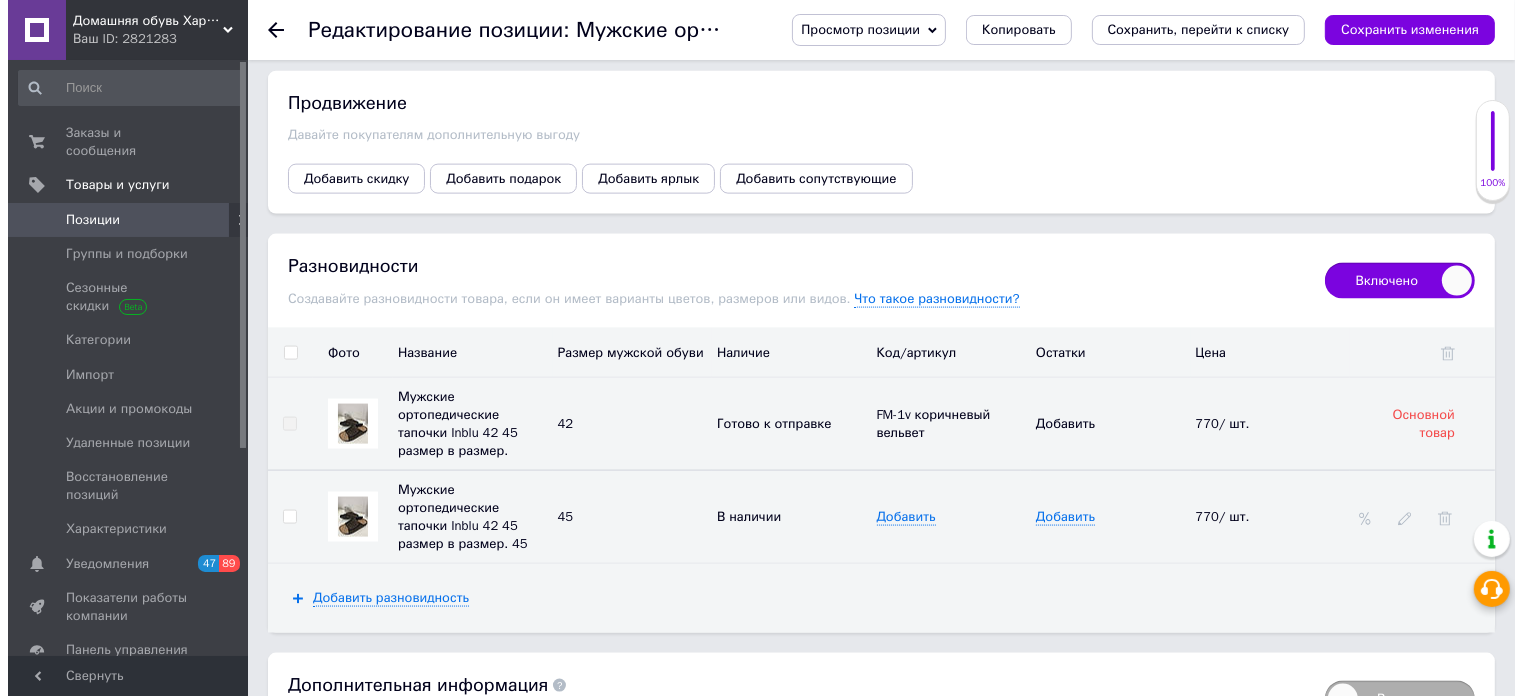 scroll, scrollTop: 2774, scrollLeft: 0, axis: vertical 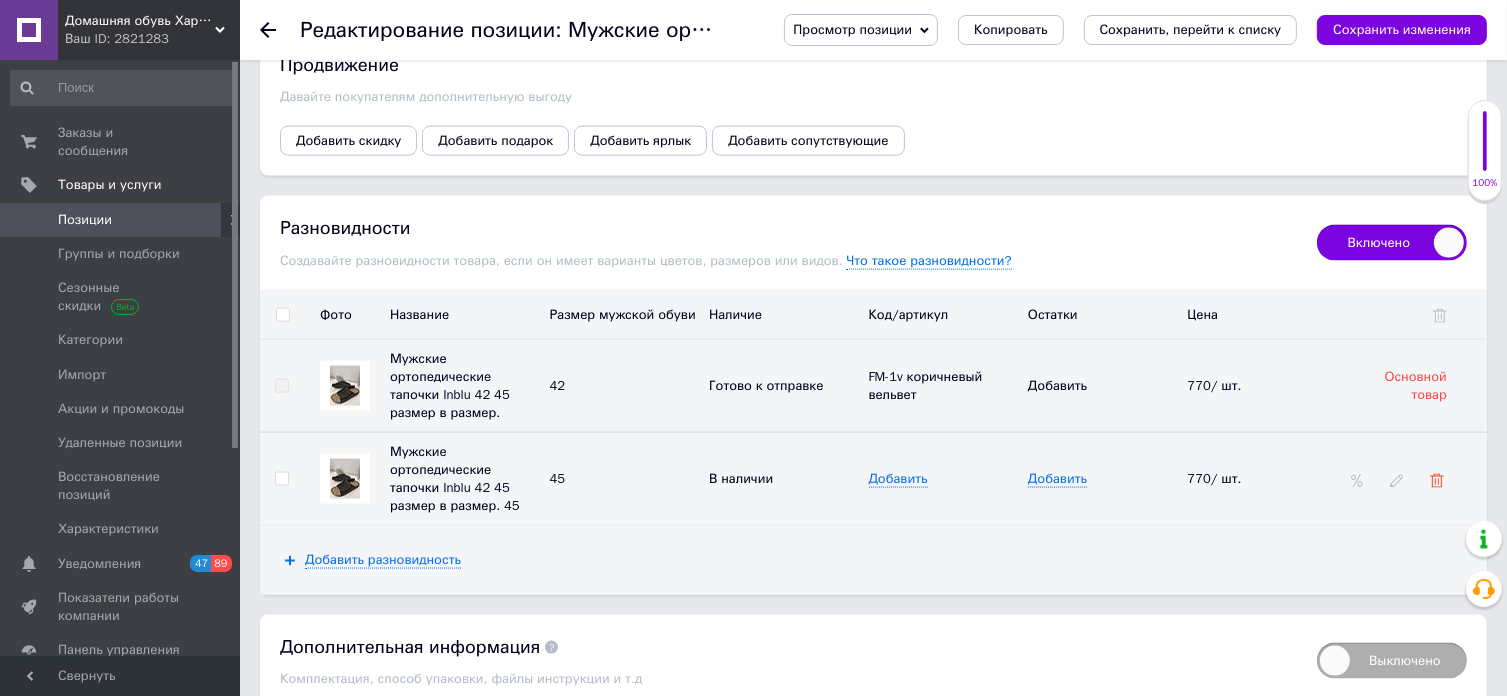 click 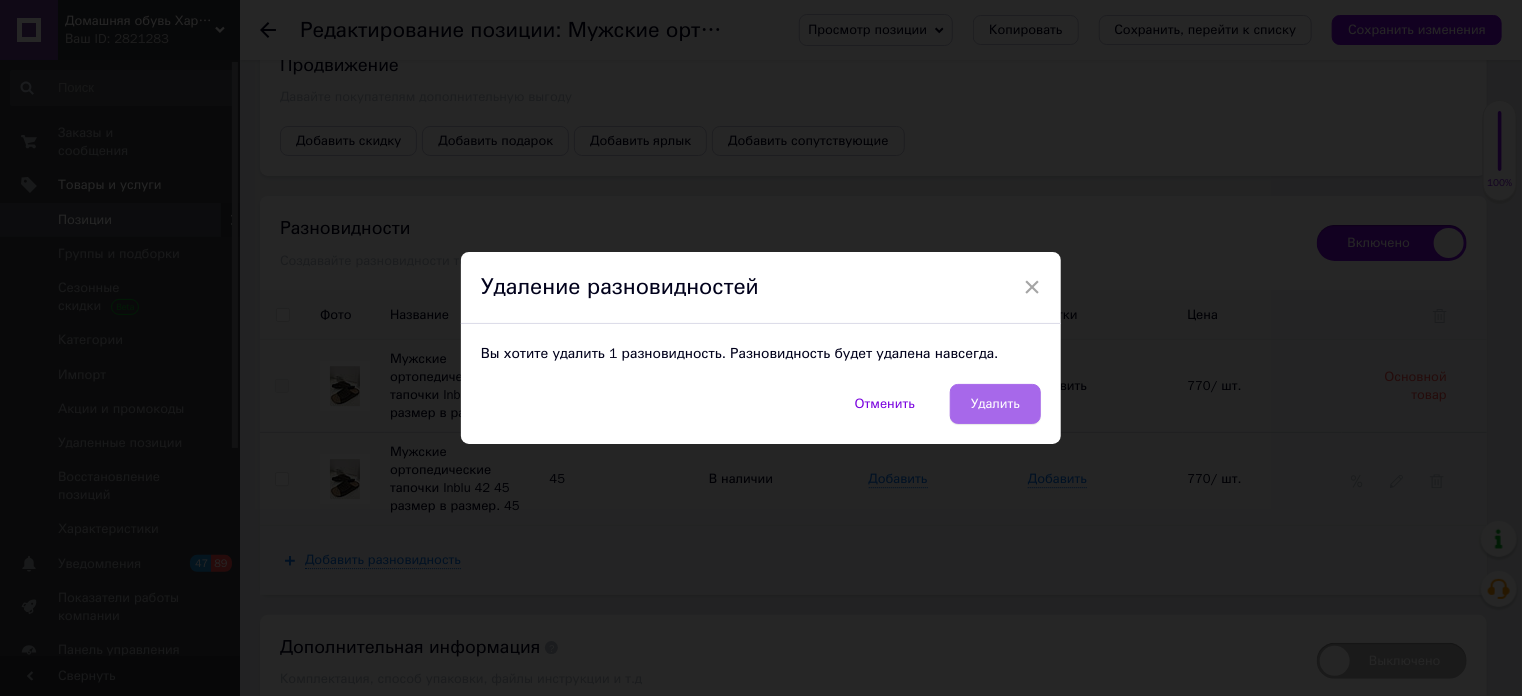 click on "Удалить" at bounding box center [995, 404] 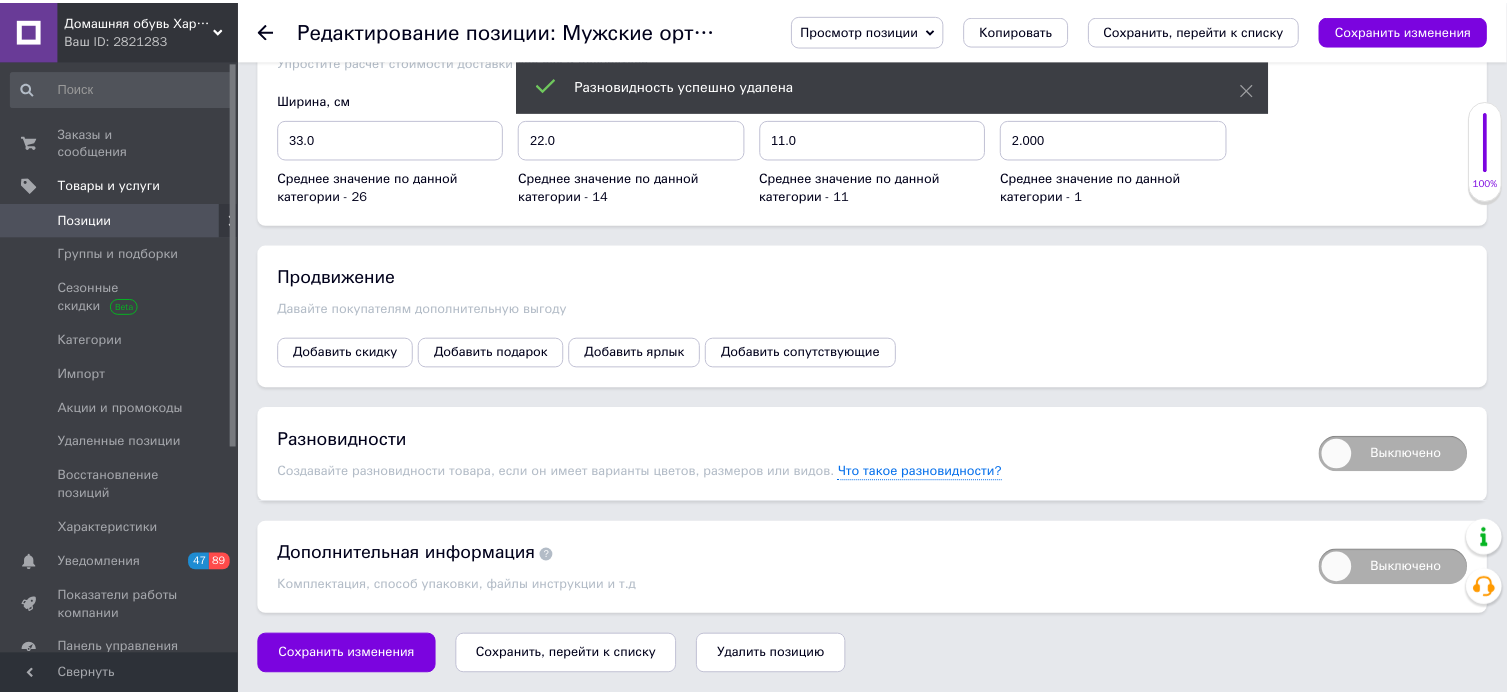 scroll, scrollTop: 2521, scrollLeft: 0, axis: vertical 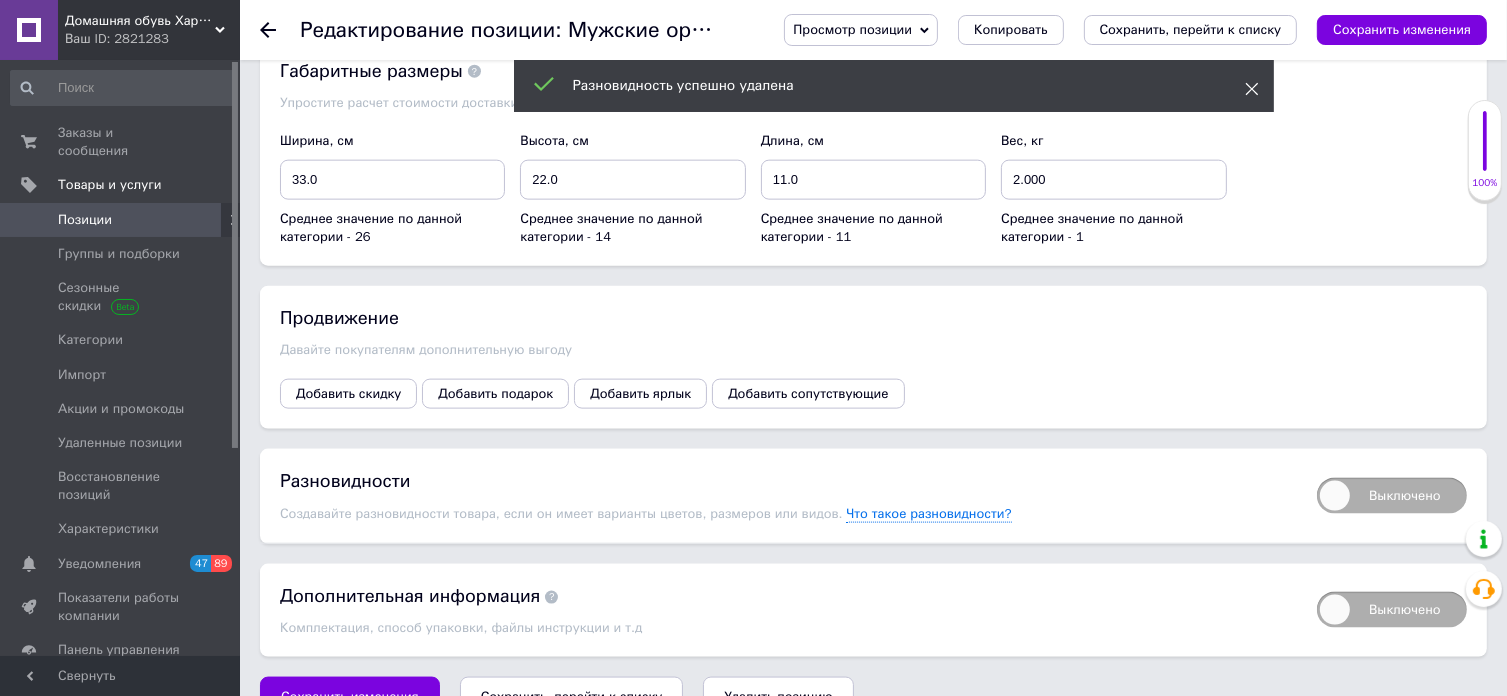 click 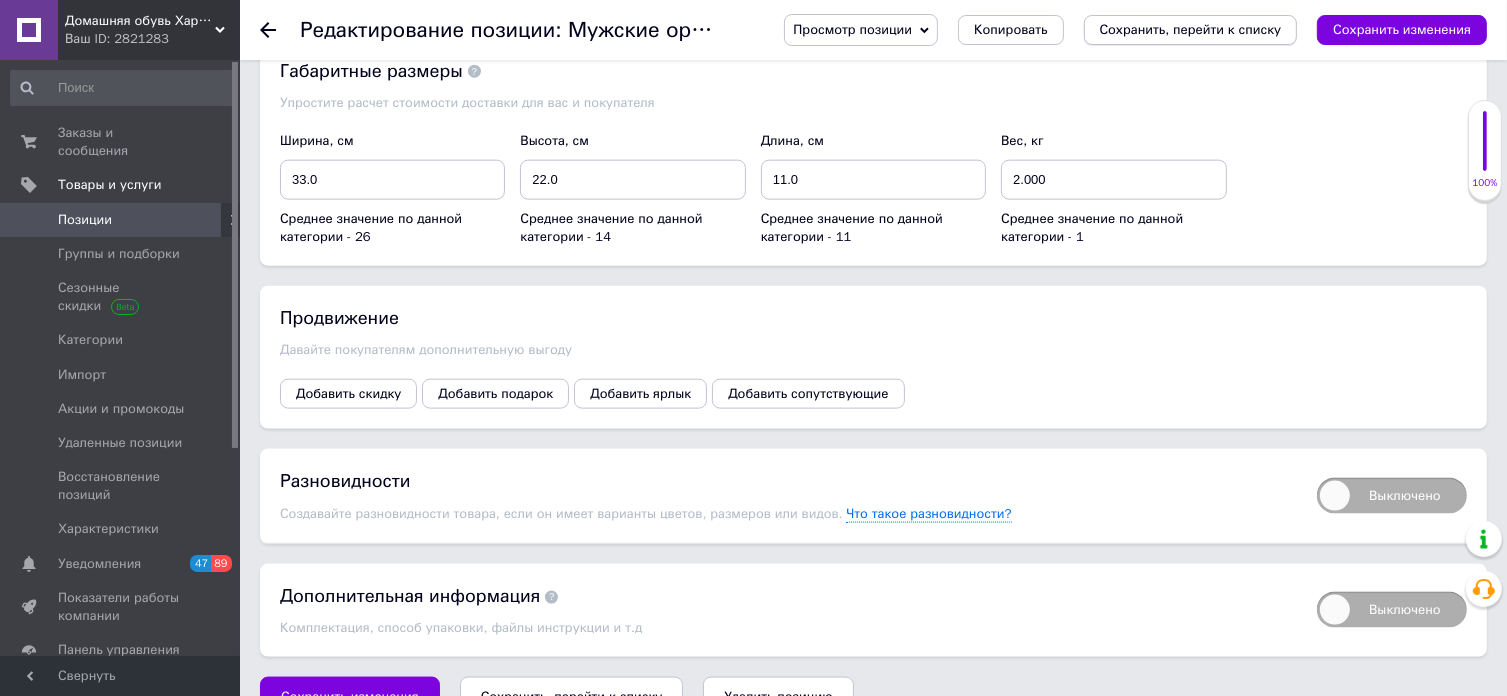 click on "Сохранить, перейти к списку" at bounding box center (1191, 29) 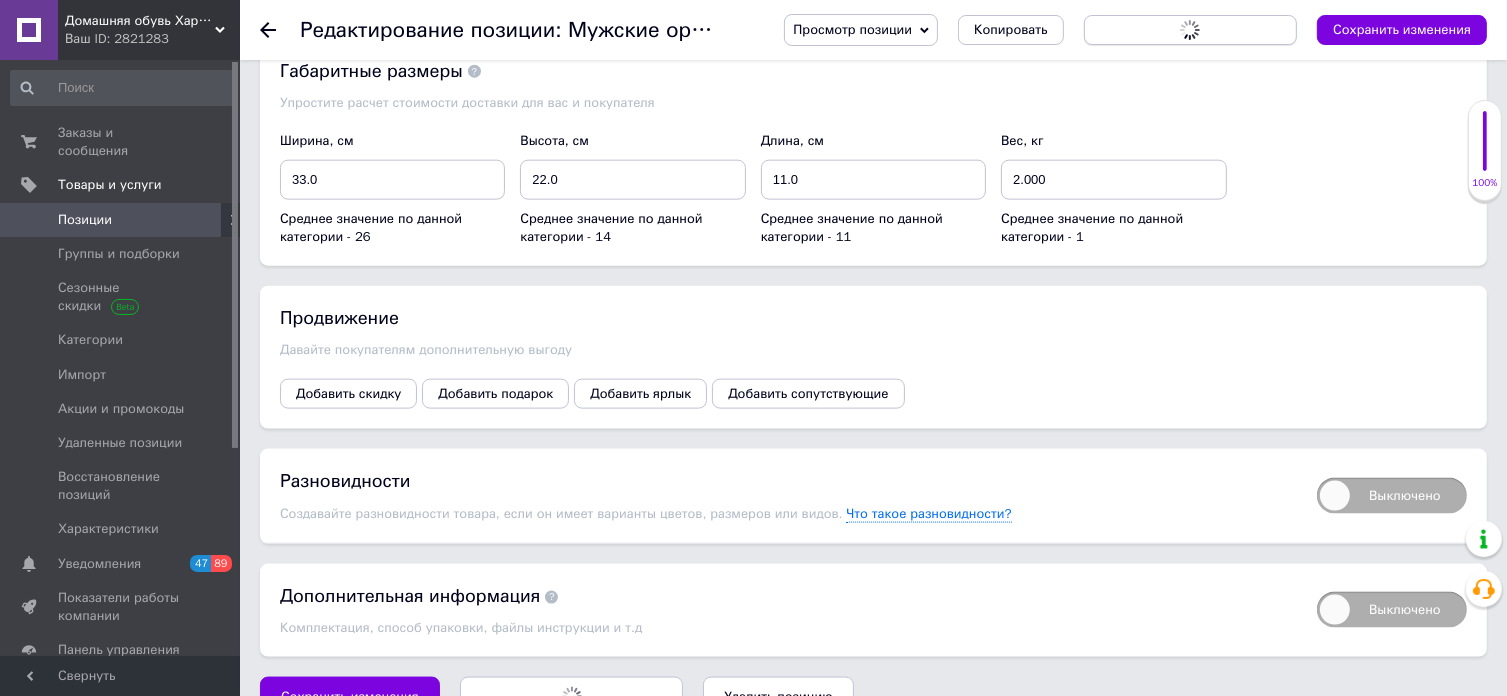 scroll, scrollTop: 0, scrollLeft: 0, axis: both 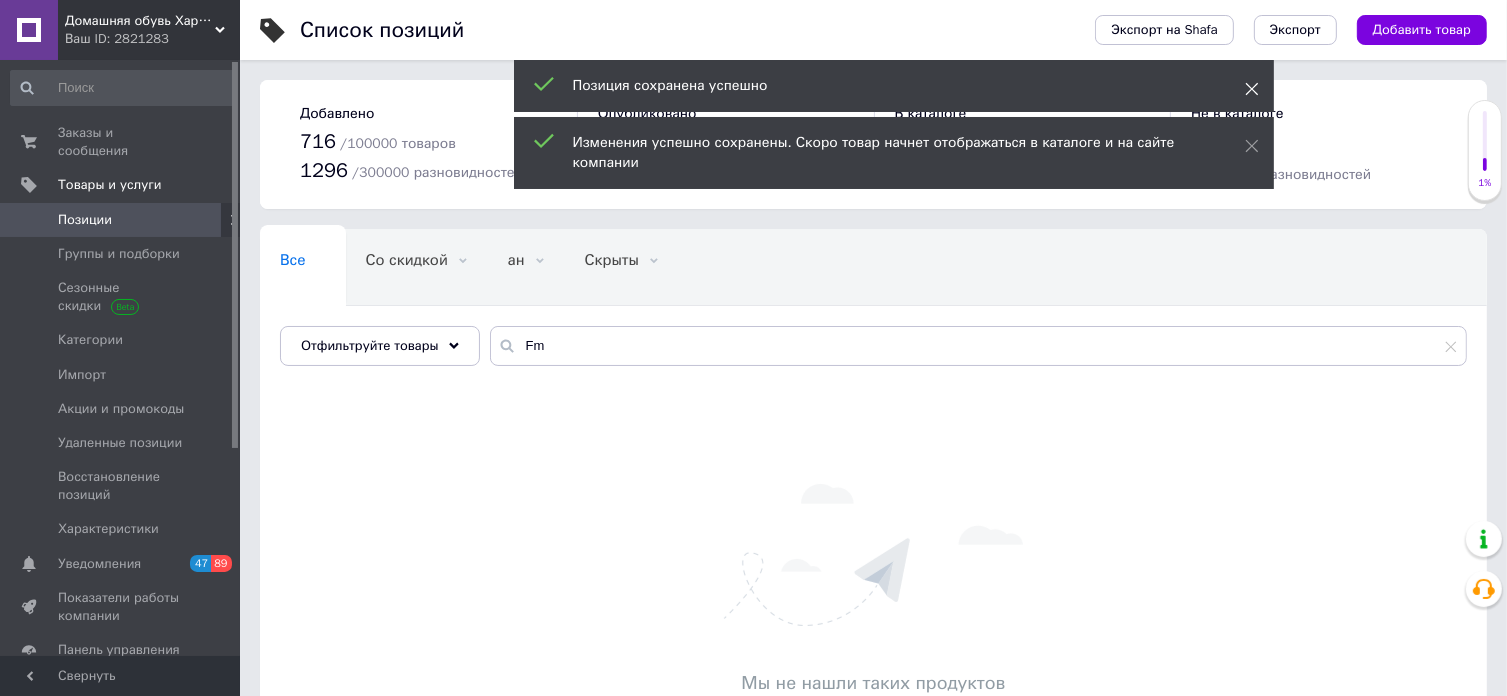 click 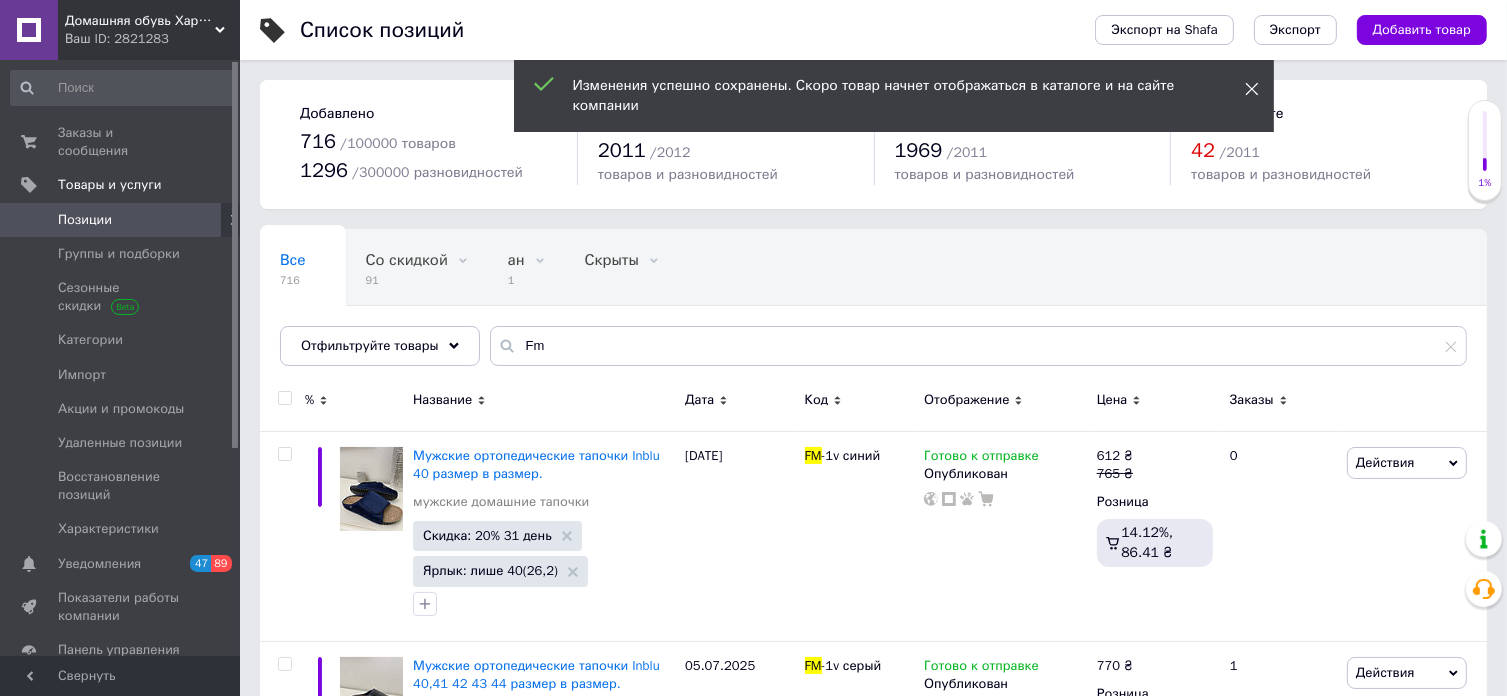 click at bounding box center (1252, 89) 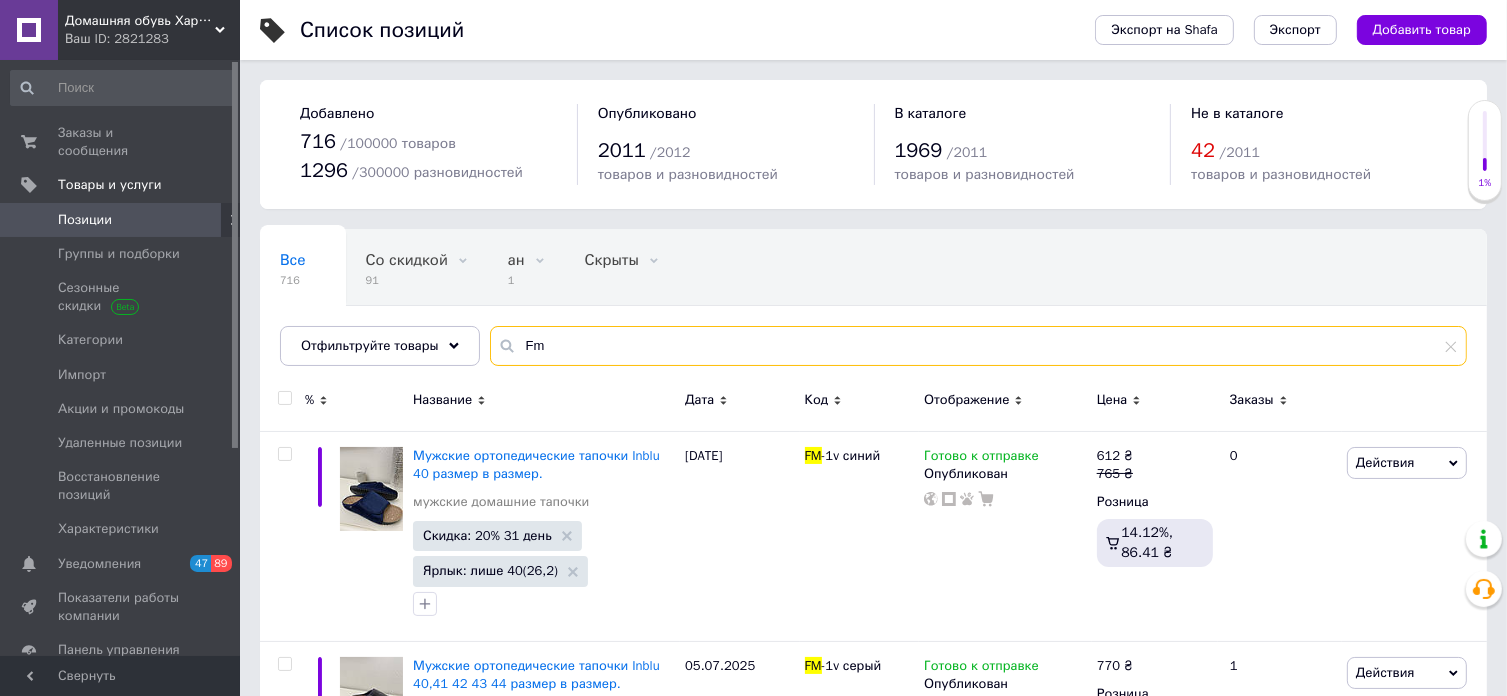 click on "Fm" at bounding box center (978, 346) 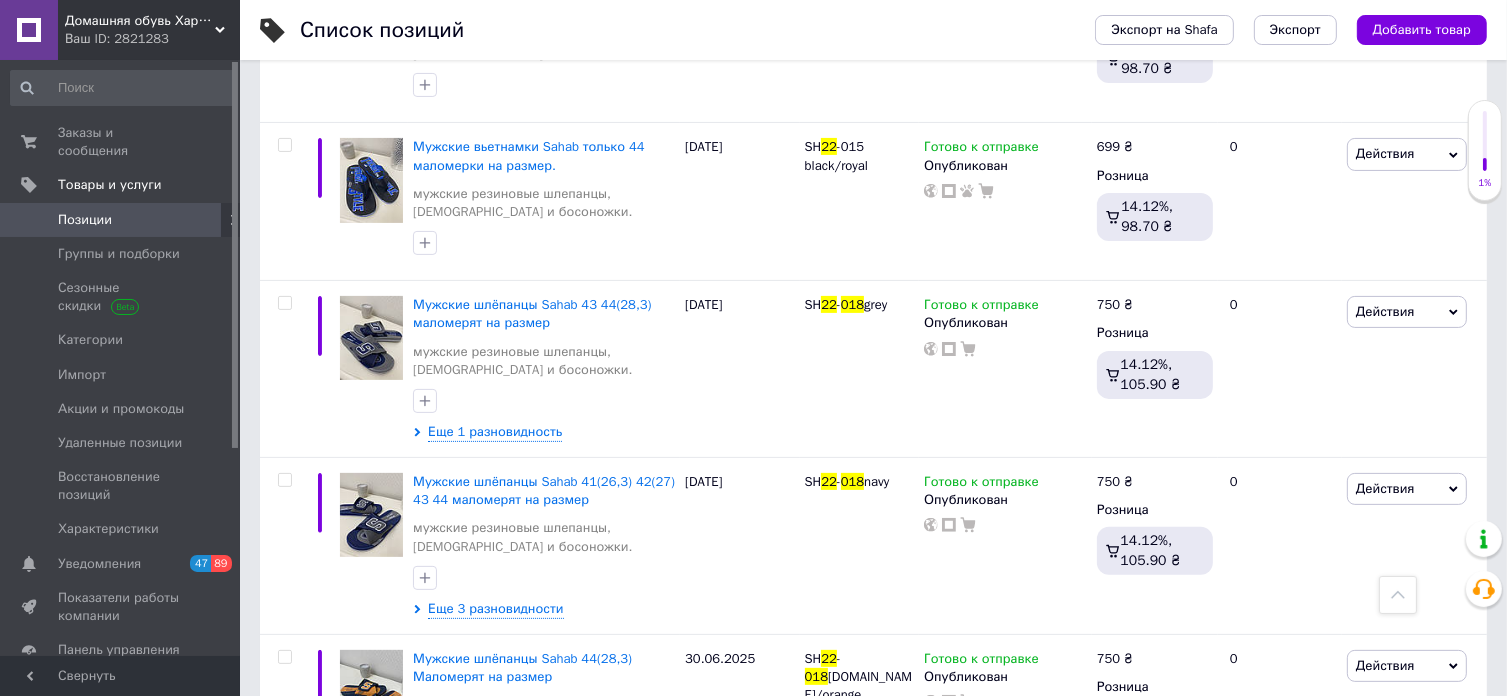 scroll, scrollTop: 471, scrollLeft: 0, axis: vertical 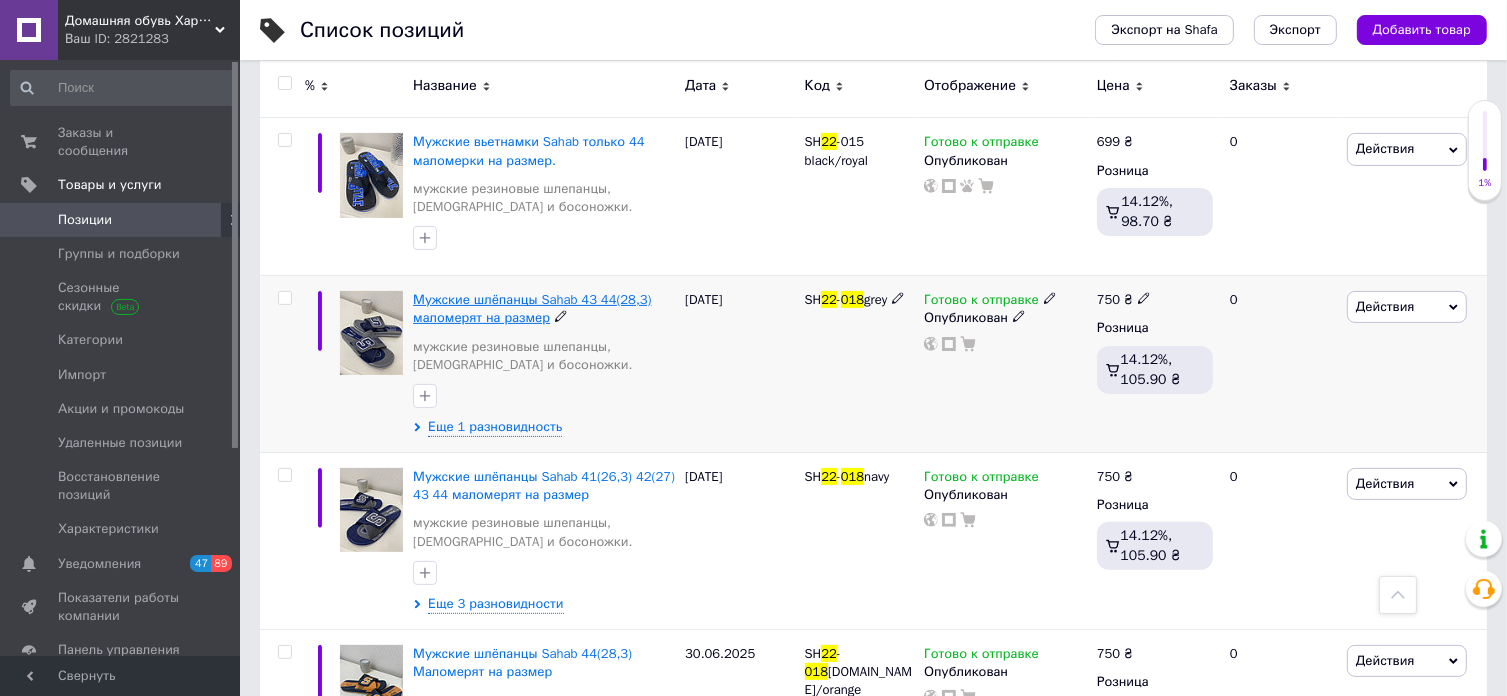 type on "22 018" 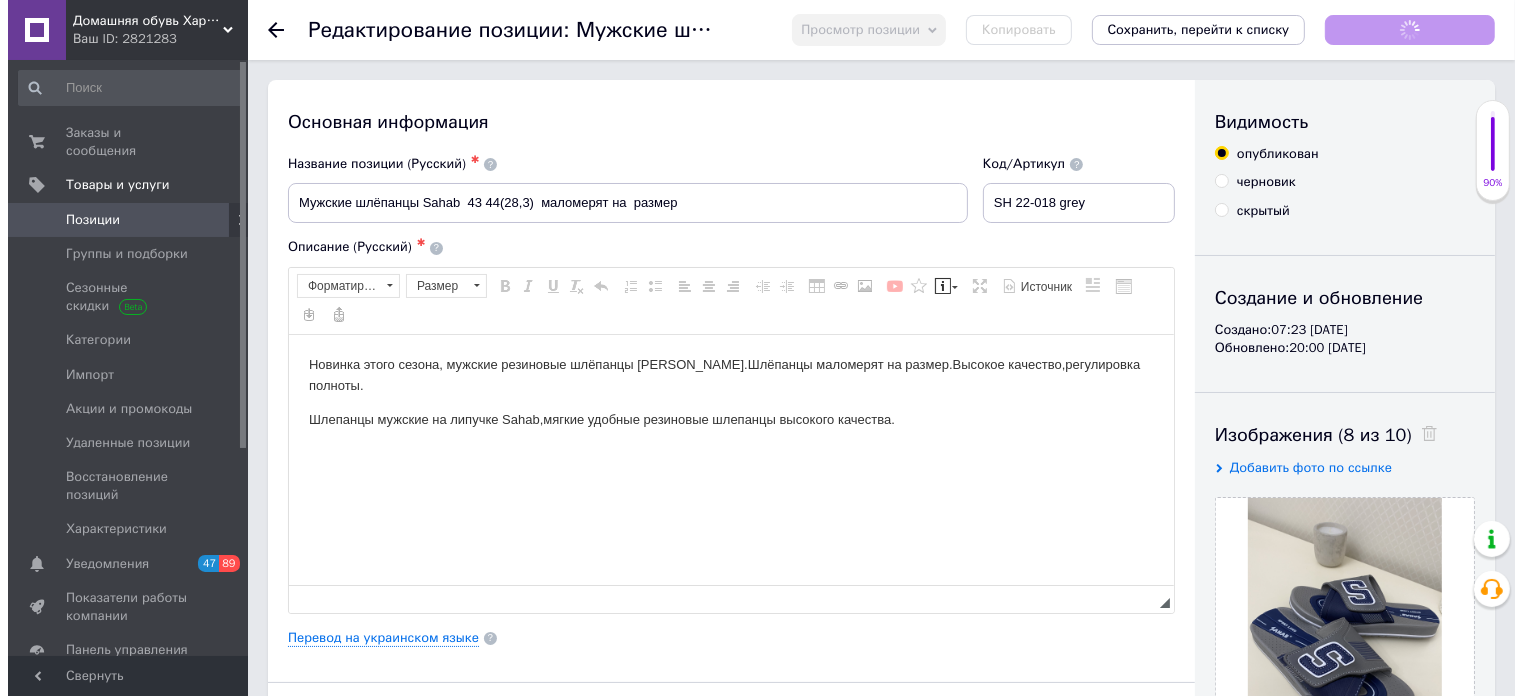 scroll, scrollTop: 0, scrollLeft: 0, axis: both 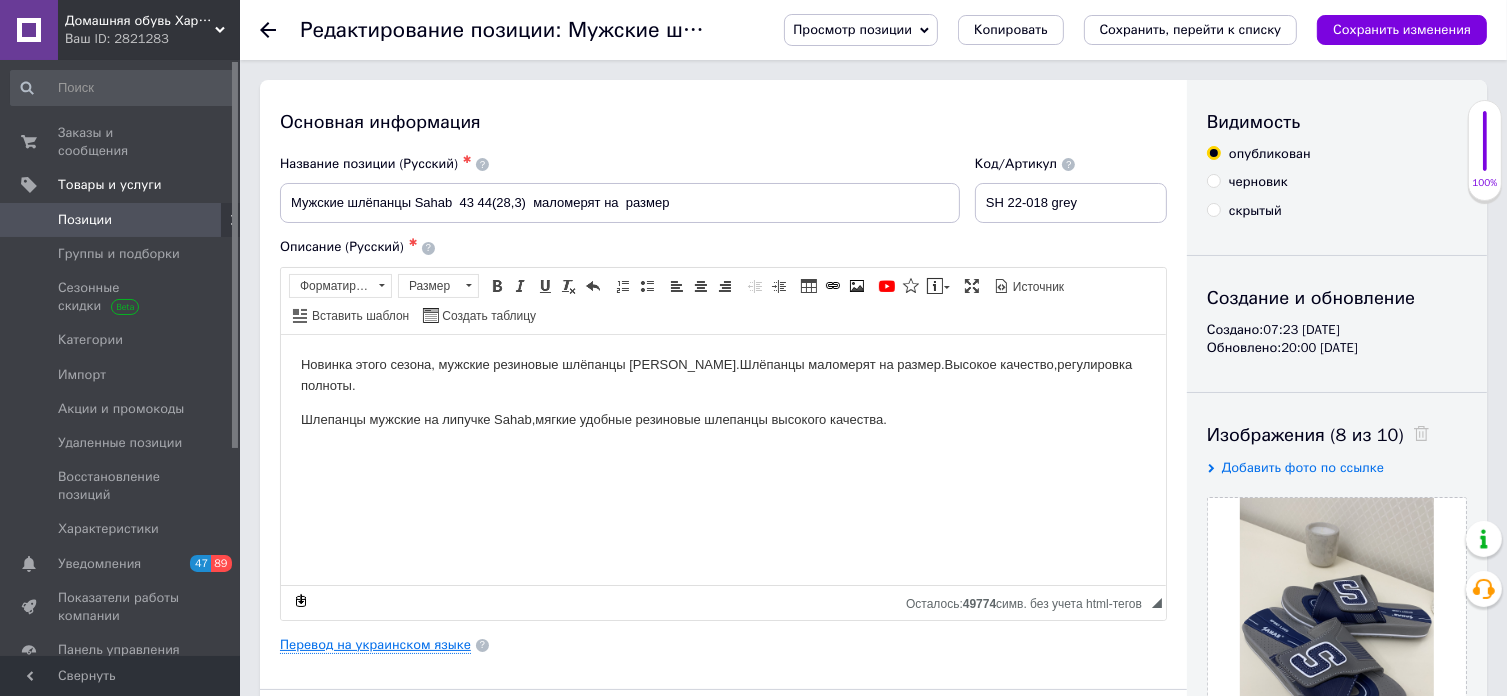 click on "Перевод на украинском языке" at bounding box center [375, 645] 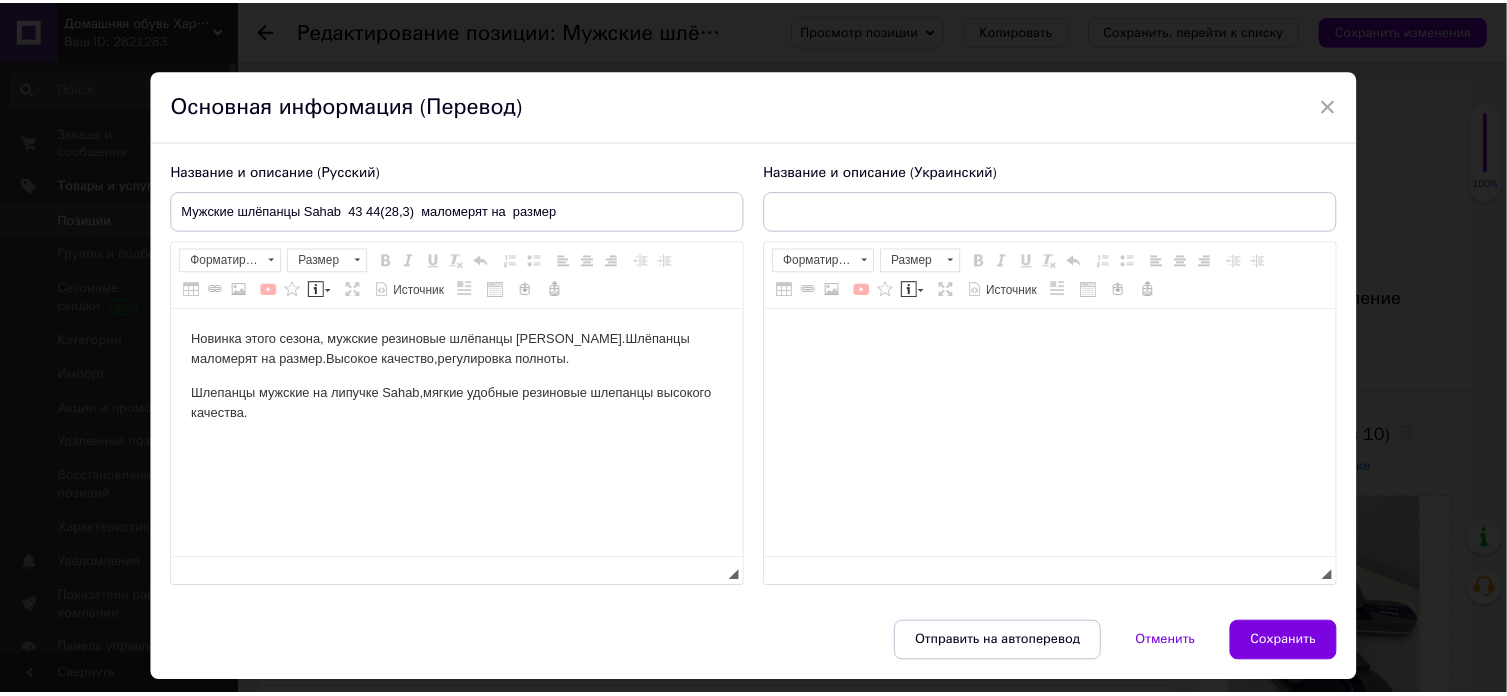 scroll, scrollTop: 0, scrollLeft: 0, axis: both 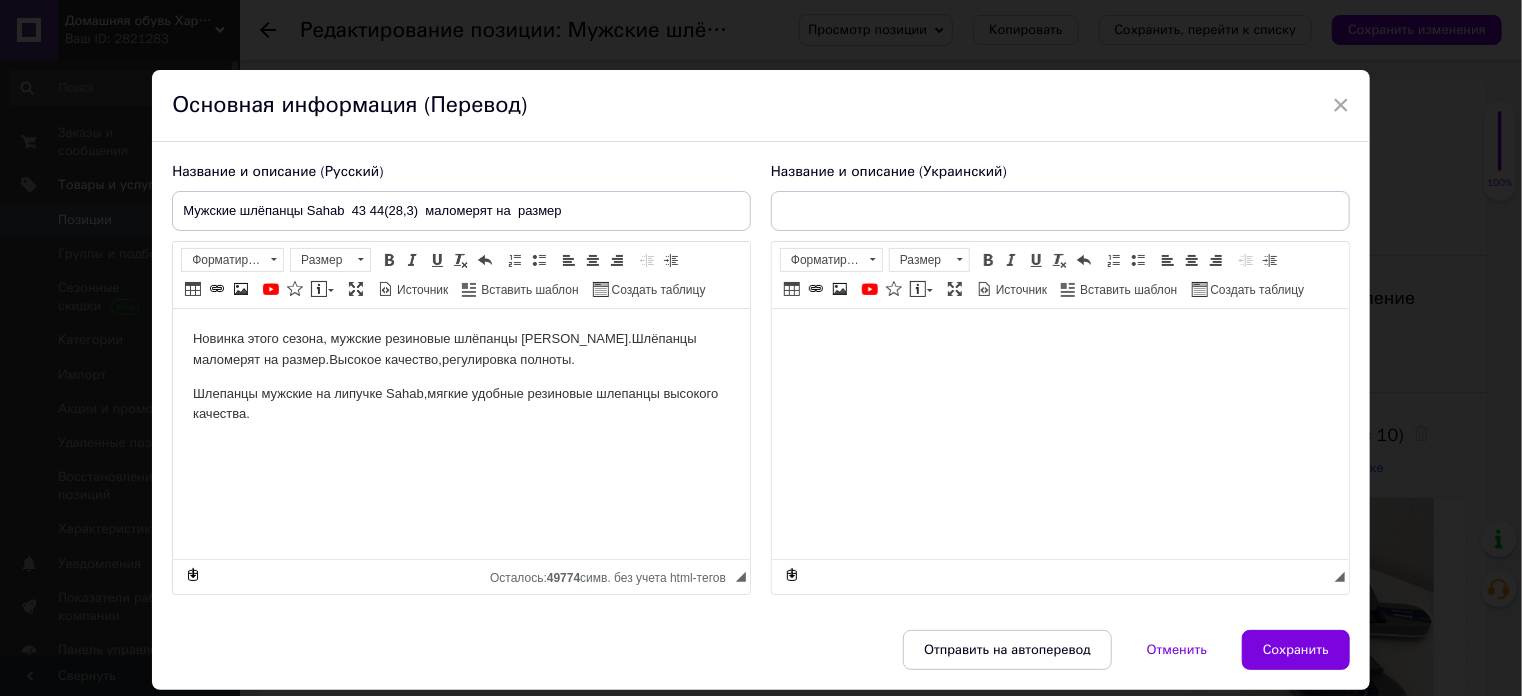 type on "Чоловічі шльопанці Sahab лише 43(27,8) 44 (28,3) маломірять на розмір" 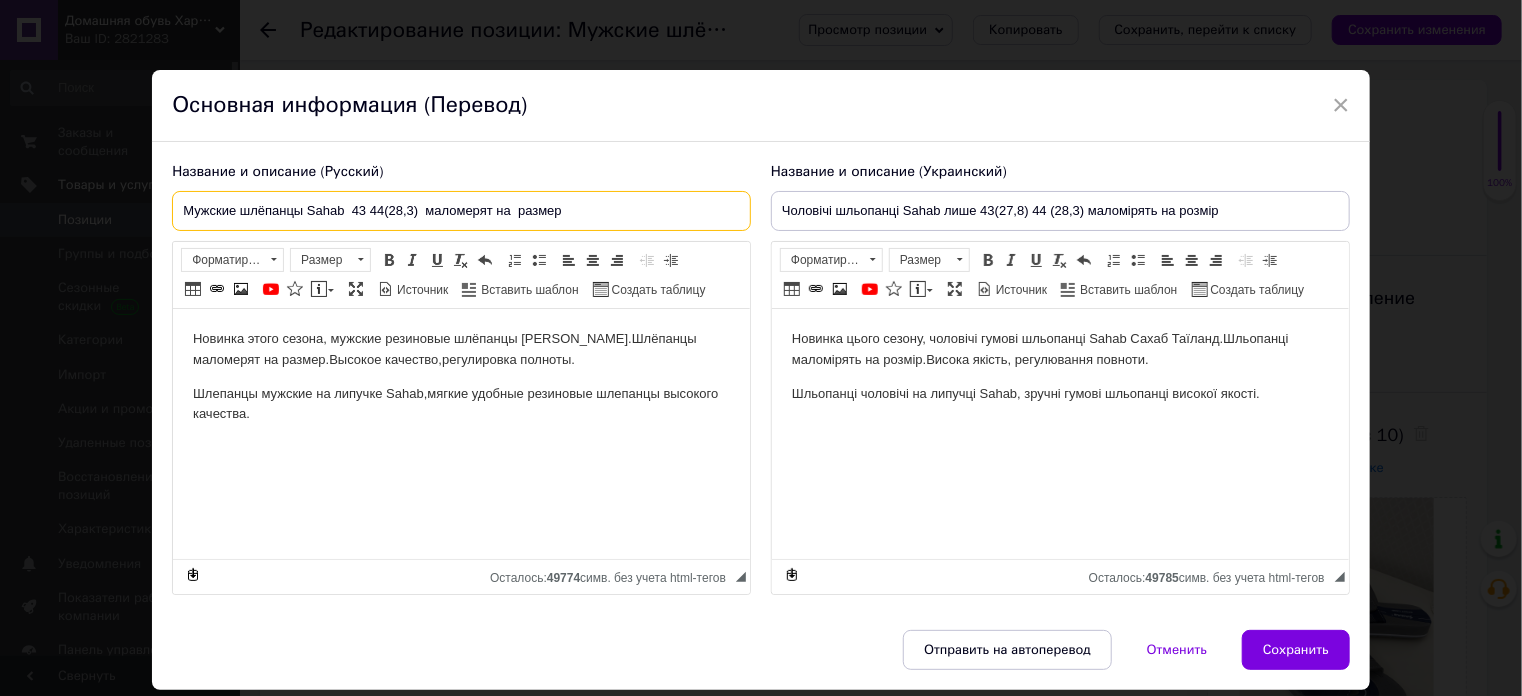 click on "Мужские шлёпанцы Sahab  43 44(28,3)  маломерят на  размер" at bounding box center (461, 211) 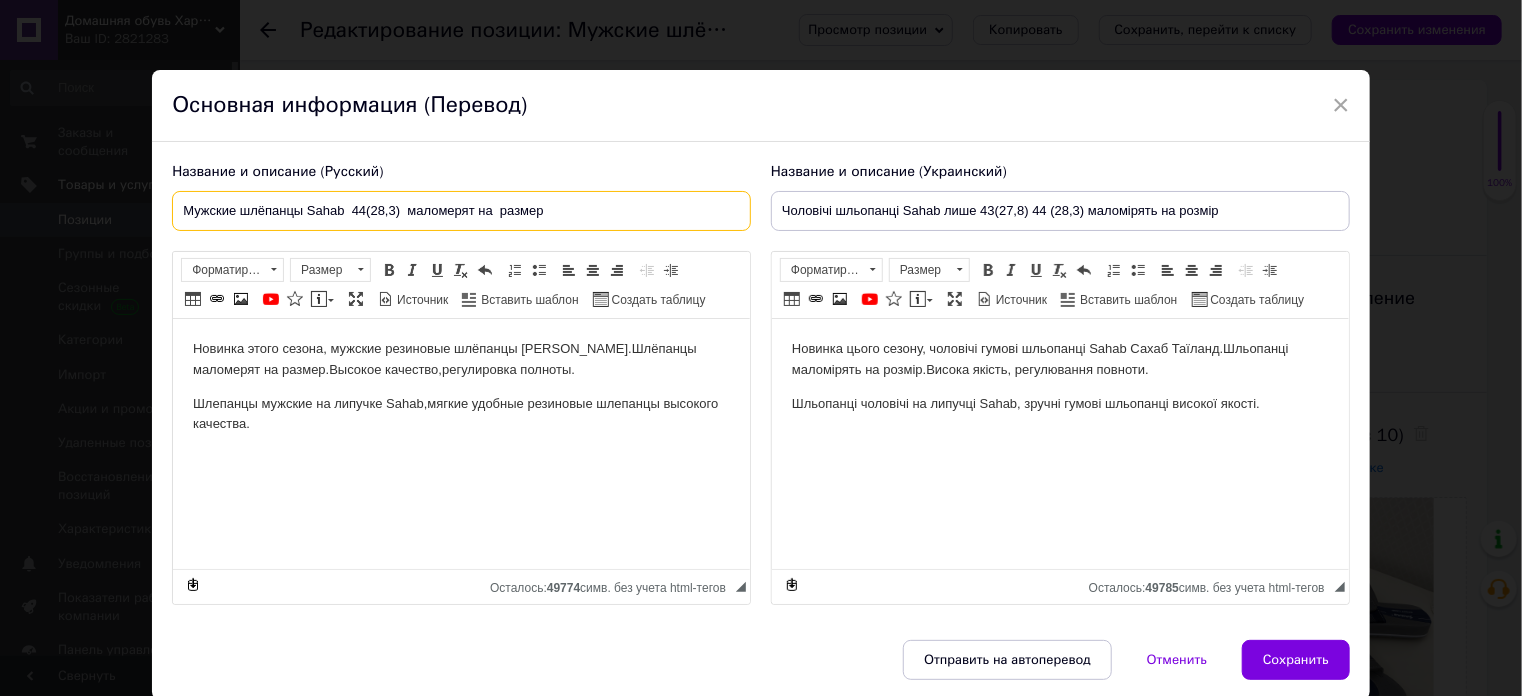 type on "Мужские шлёпанцы Sahab  44(28,3)  маломерят на  размер" 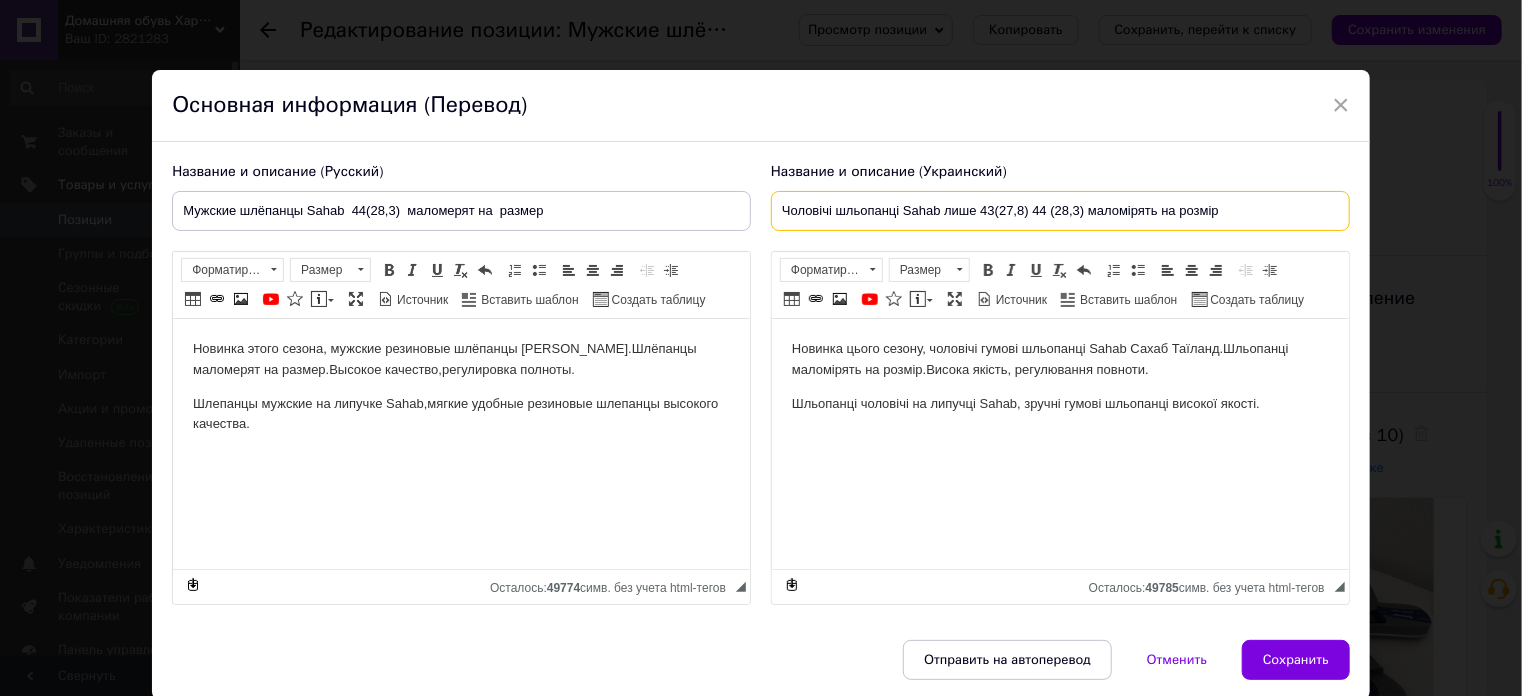 click on "Чоловічі шльопанці Sahab лише 43(27,8) 44 (28,3) маломірять на розмір" at bounding box center (1060, 211) 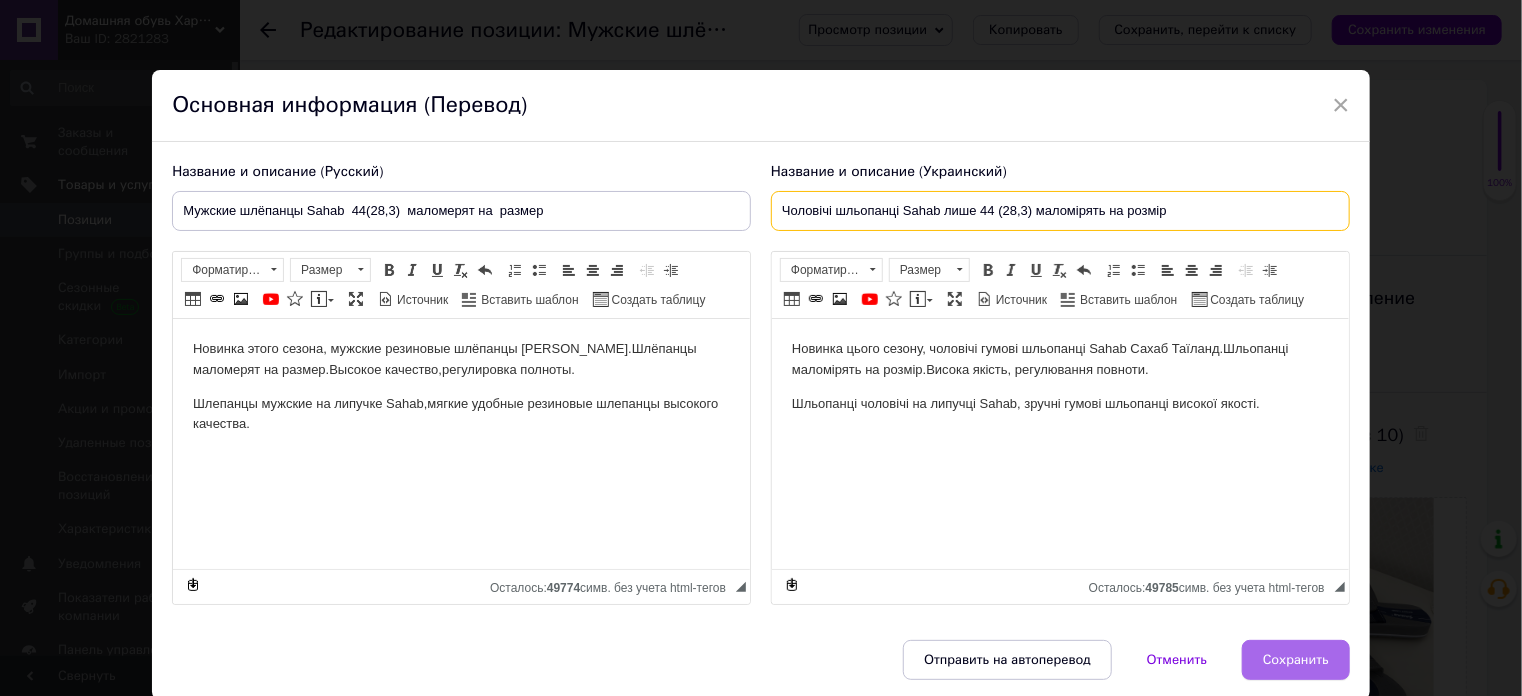 type on "Чоловічі шльопанці Sahab лише 44 (28,3) маломірять на розмір" 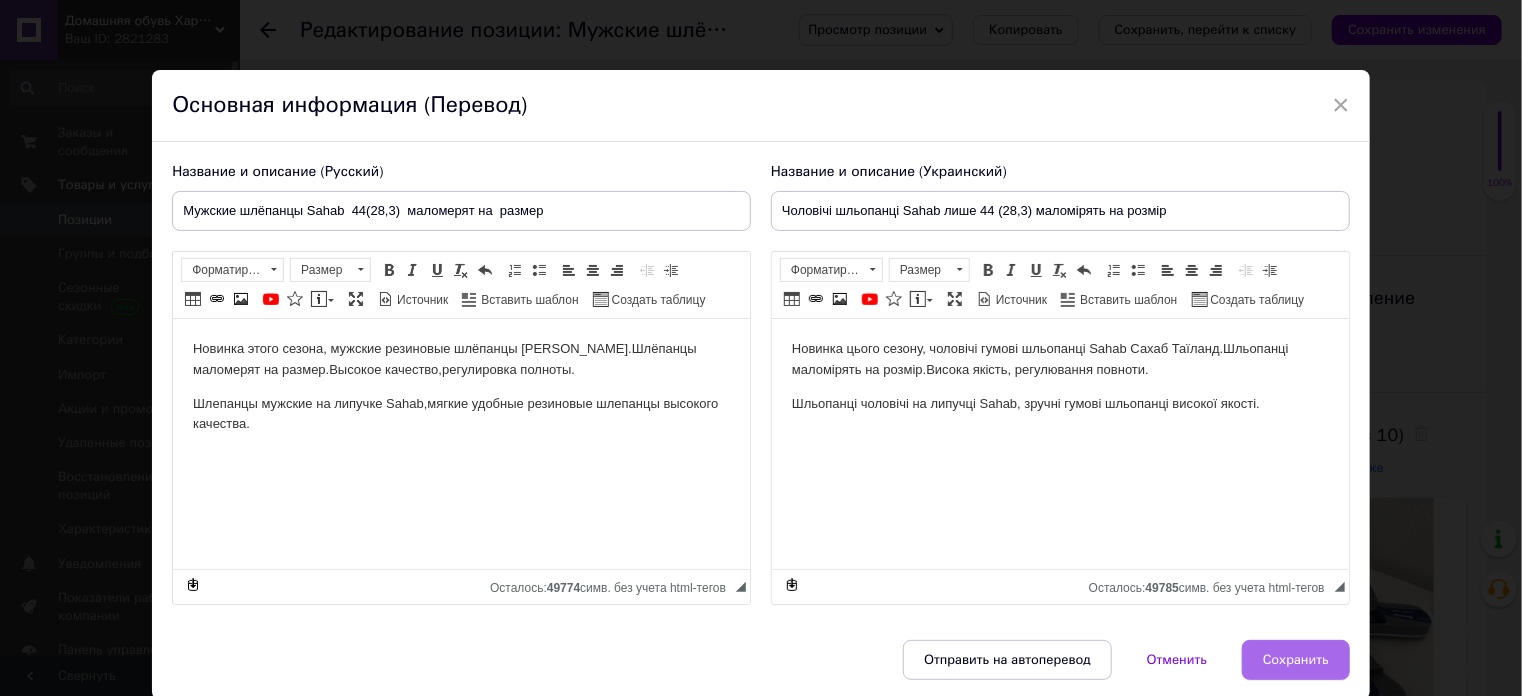 click on "Сохранить" at bounding box center [1296, 660] 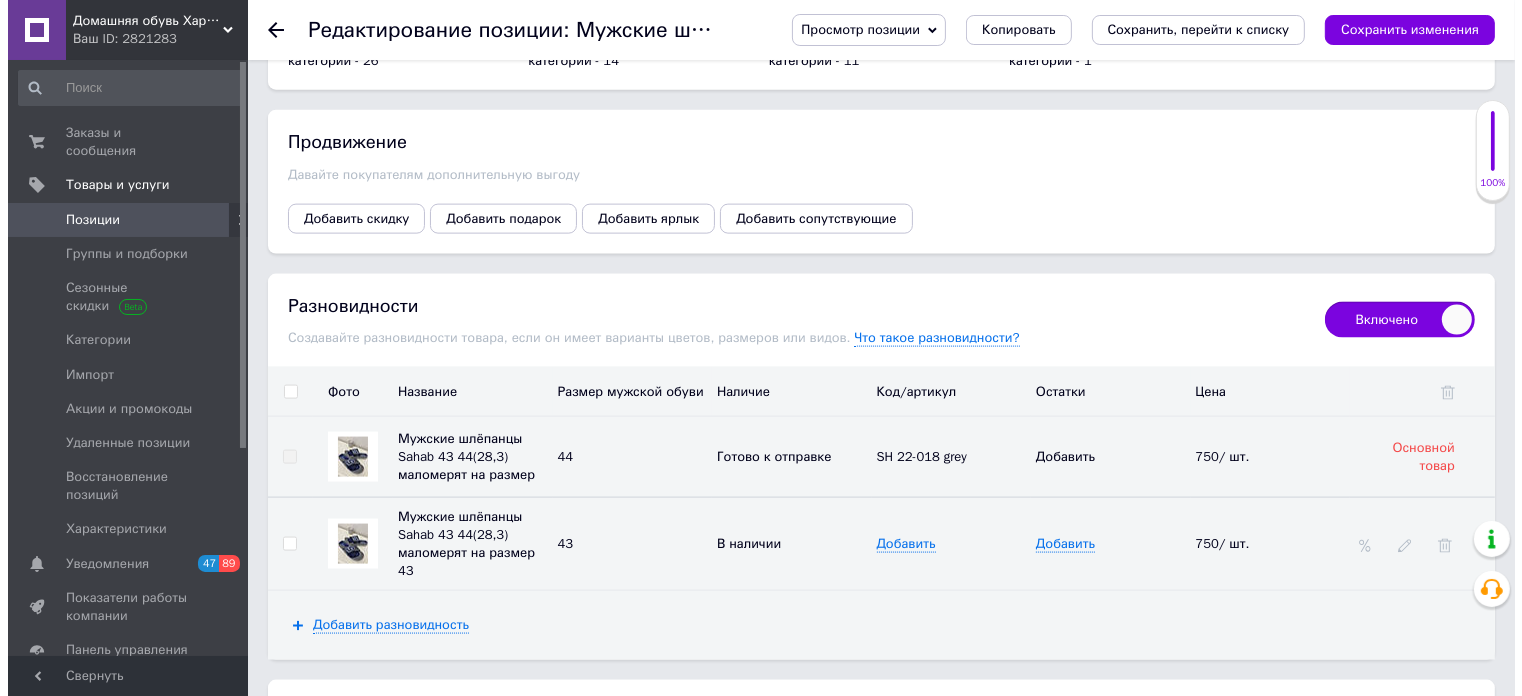 scroll, scrollTop: 2795, scrollLeft: 0, axis: vertical 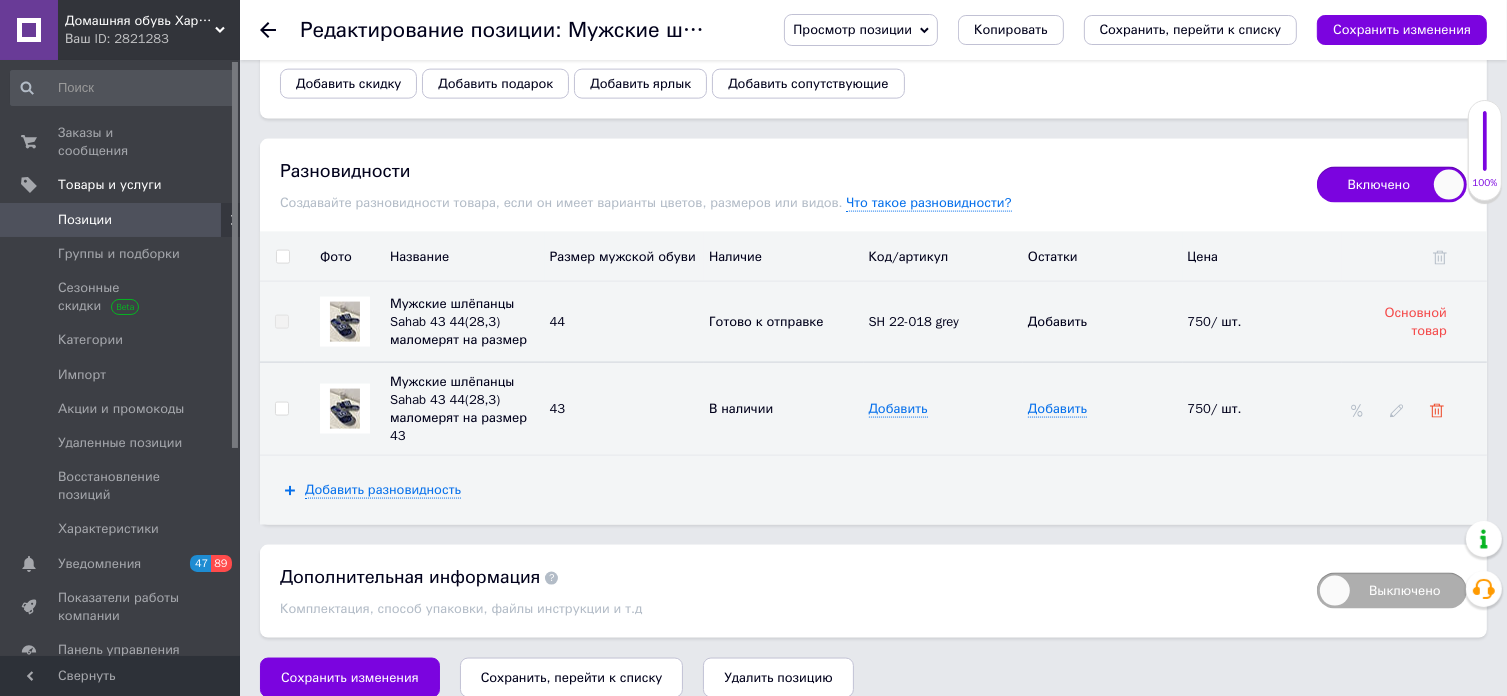 click 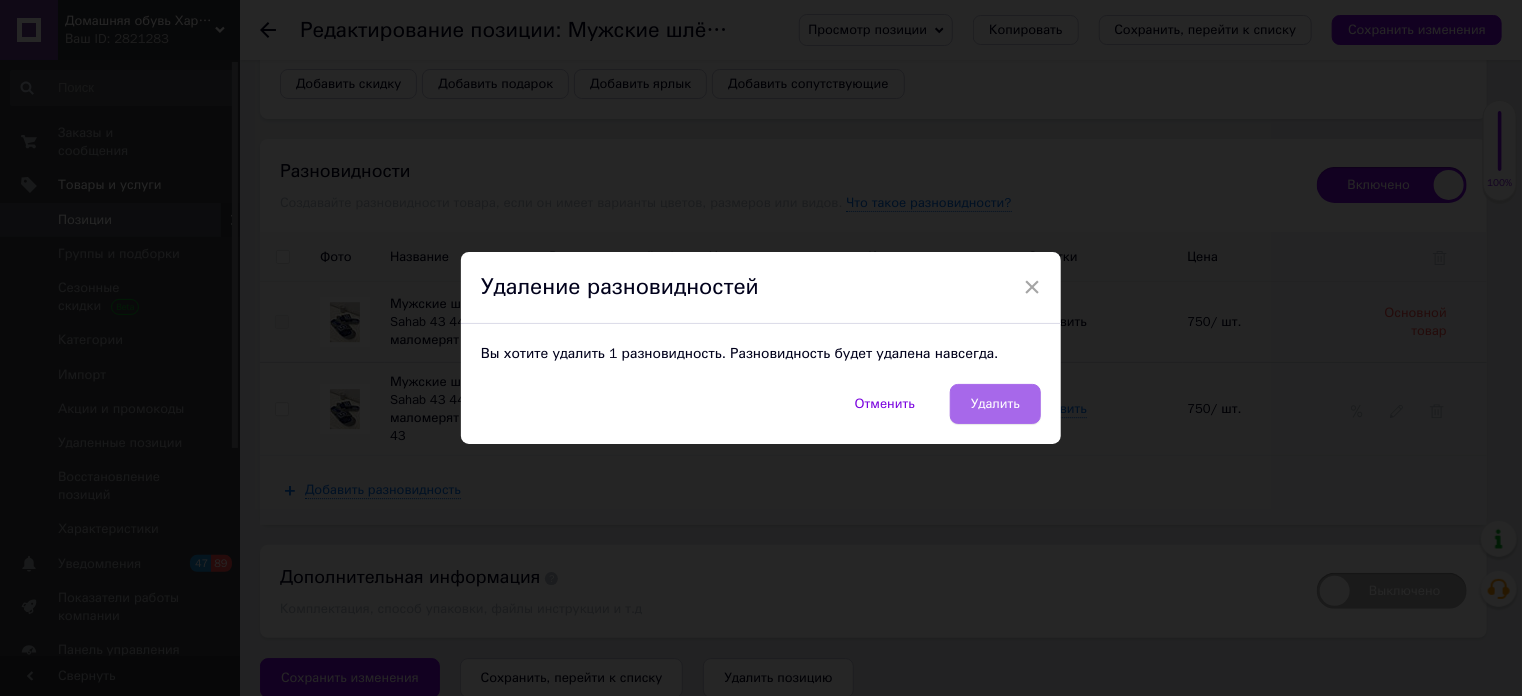 click on "Удалить" at bounding box center [995, 404] 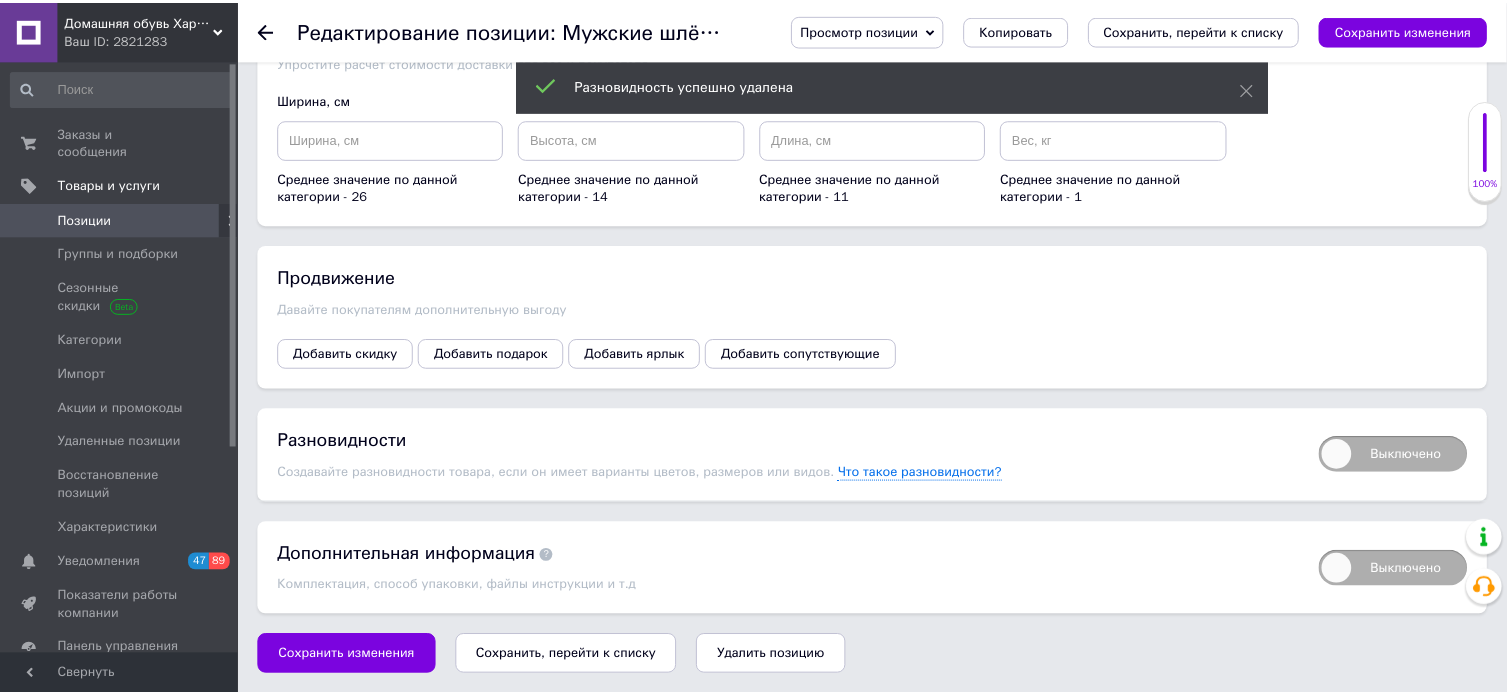 scroll, scrollTop: 2516, scrollLeft: 0, axis: vertical 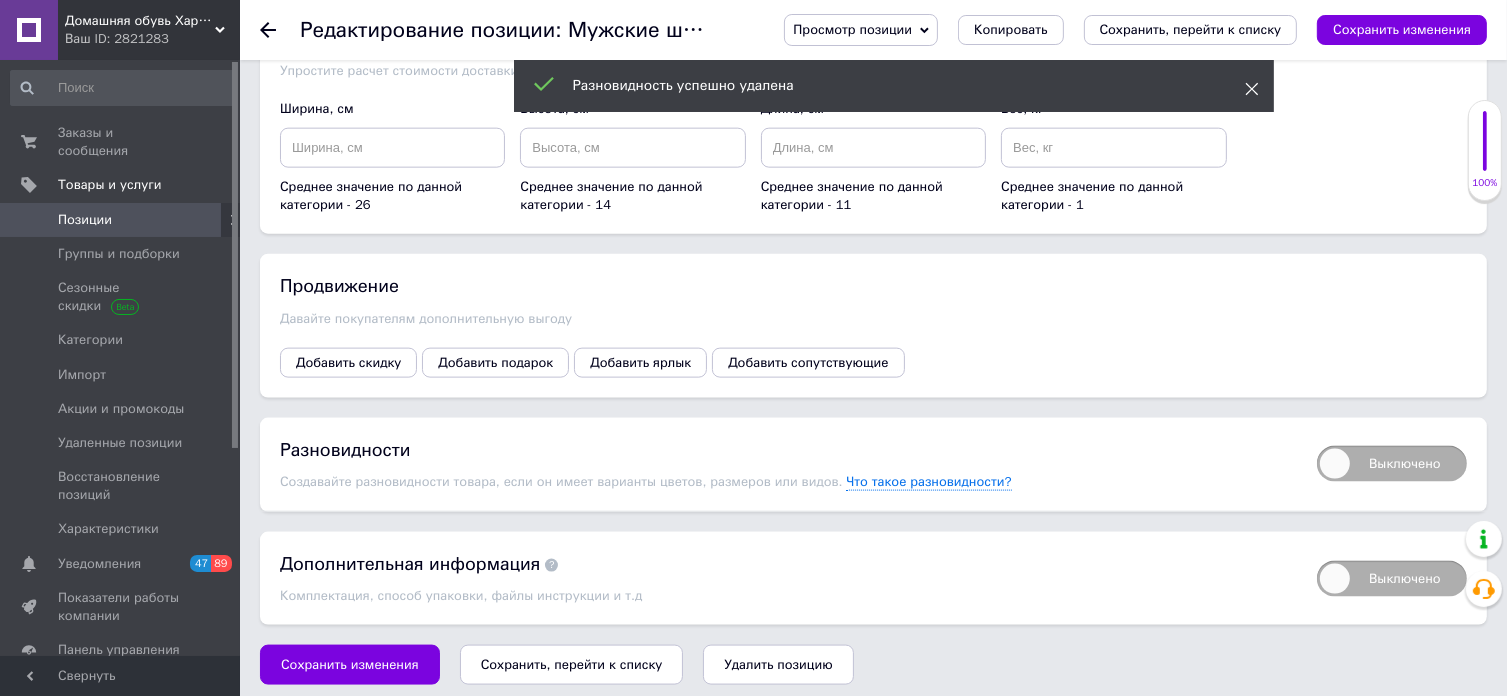 click 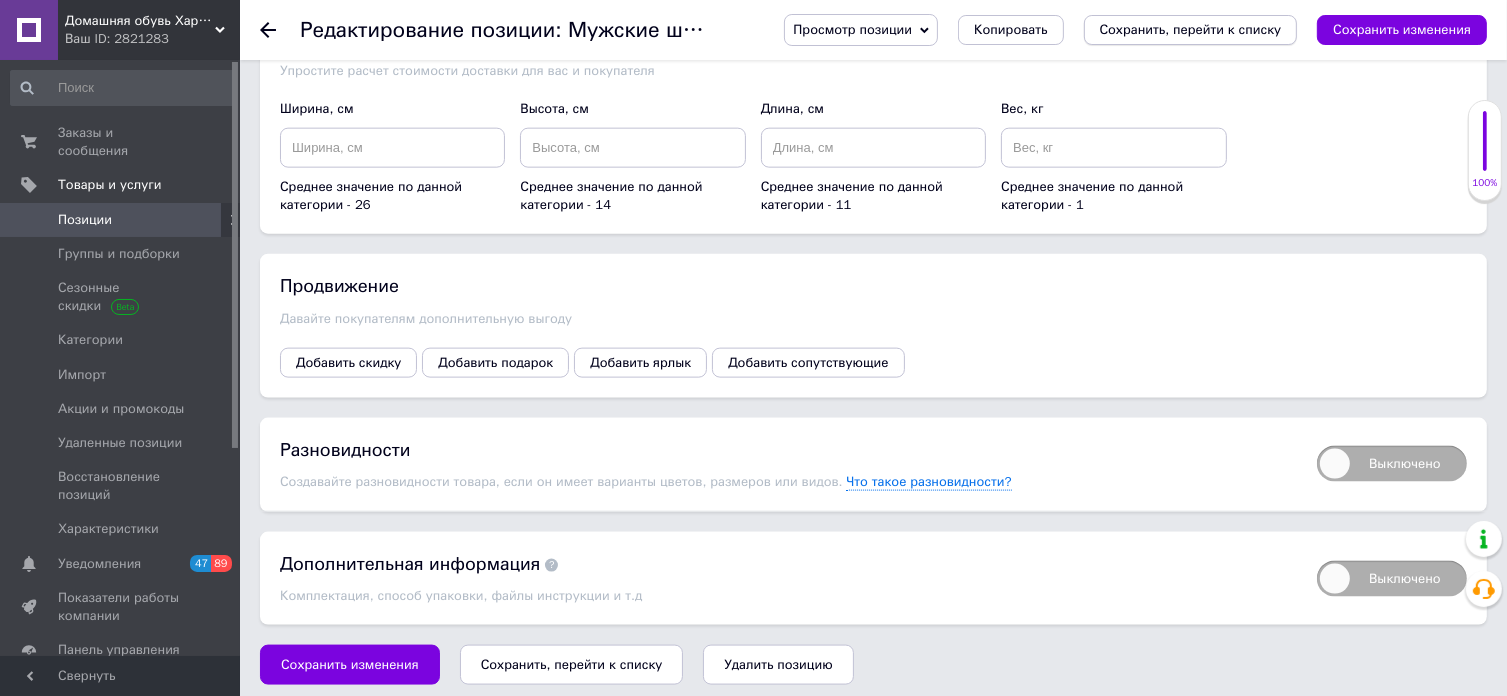 click on "Сохранить, перейти к списку" at bounding box center (1191, 29) 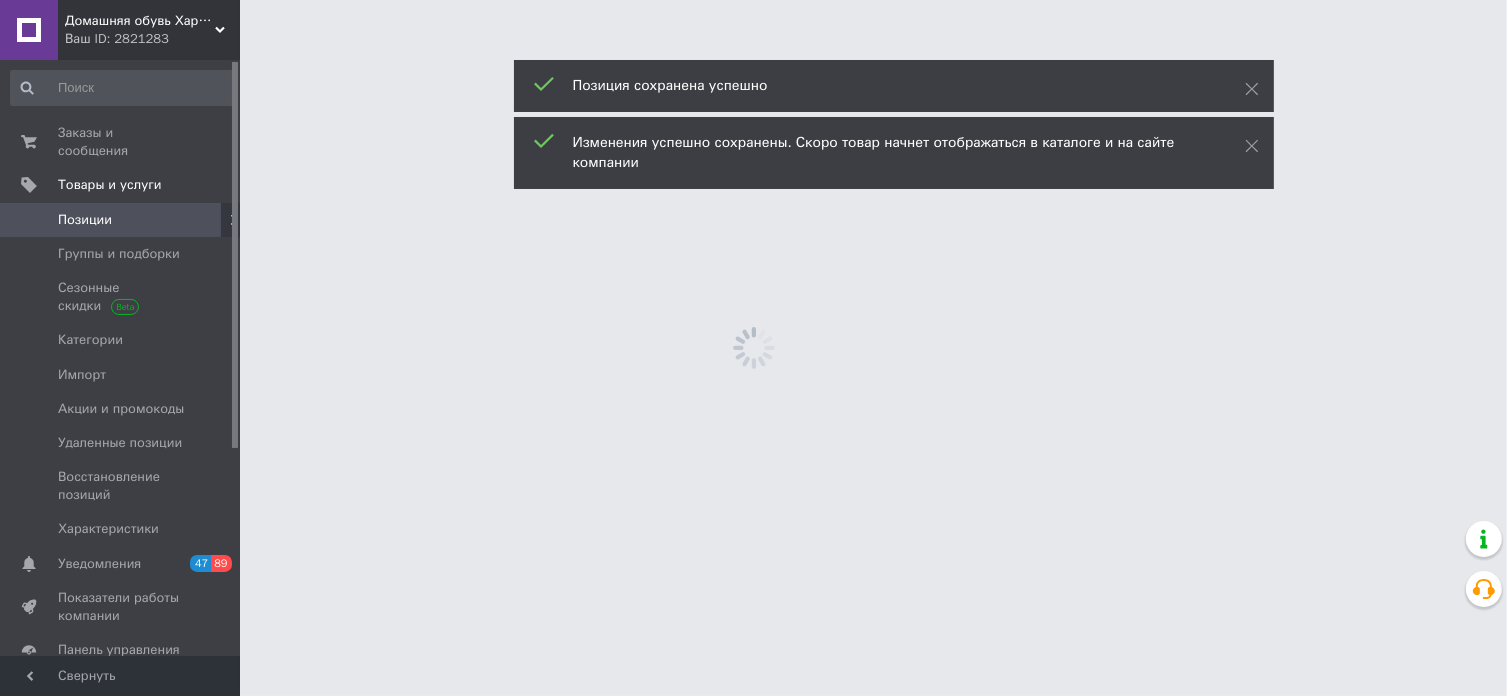 scroll, scrollTop: 0, scrollLeft: 0, axis: both 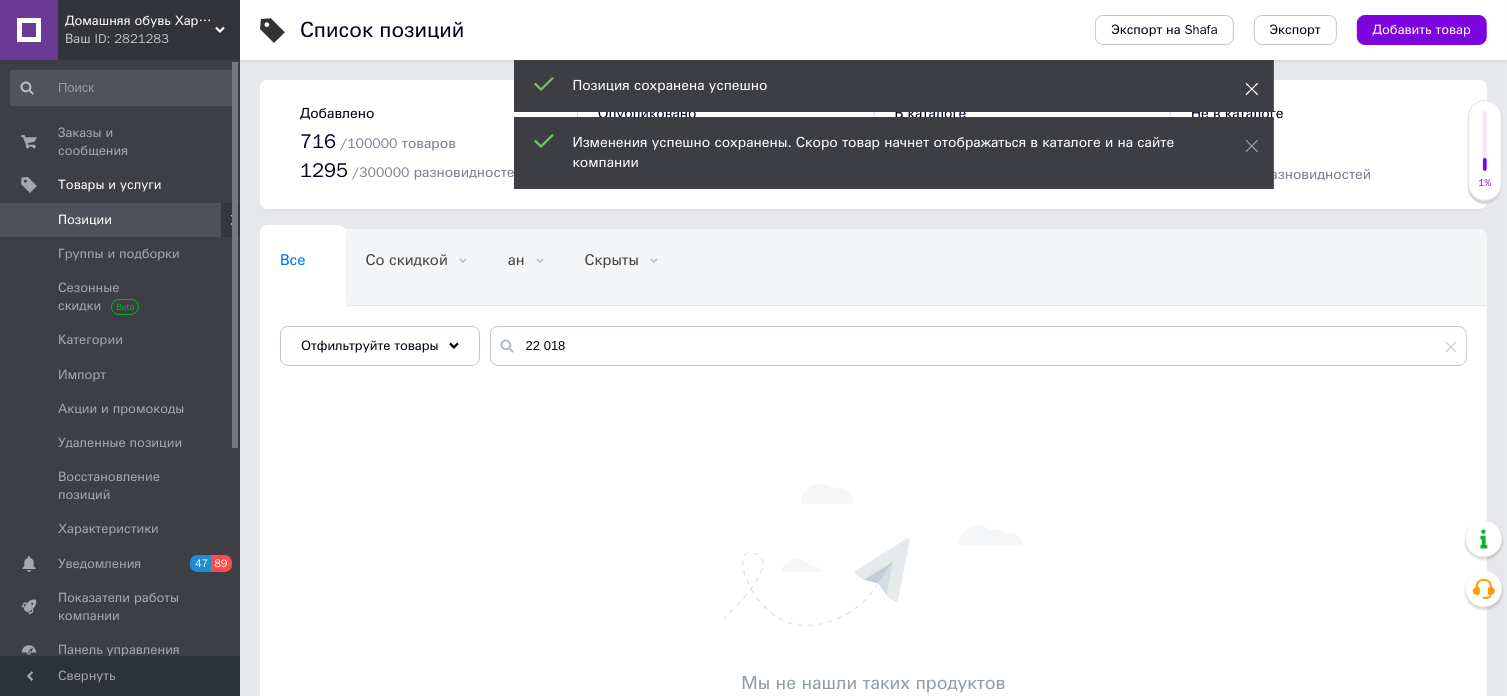 click 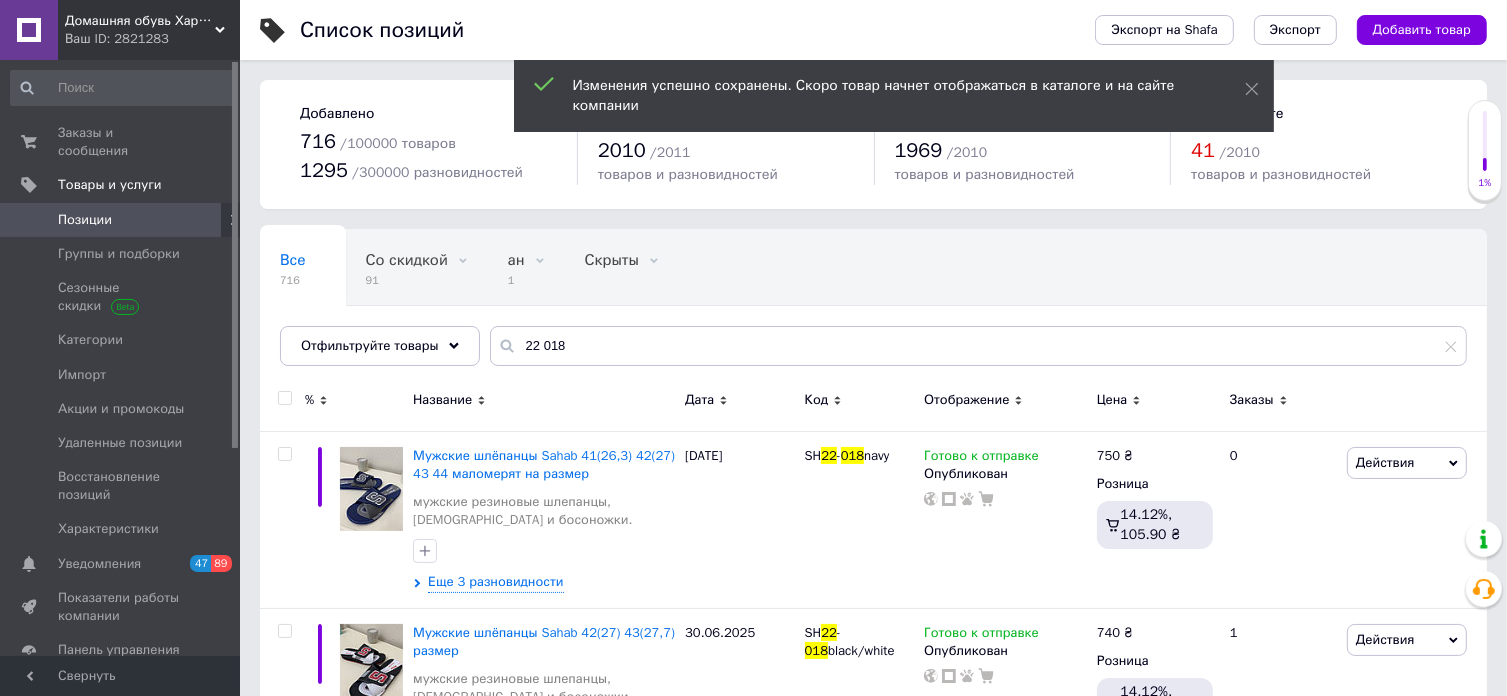 click 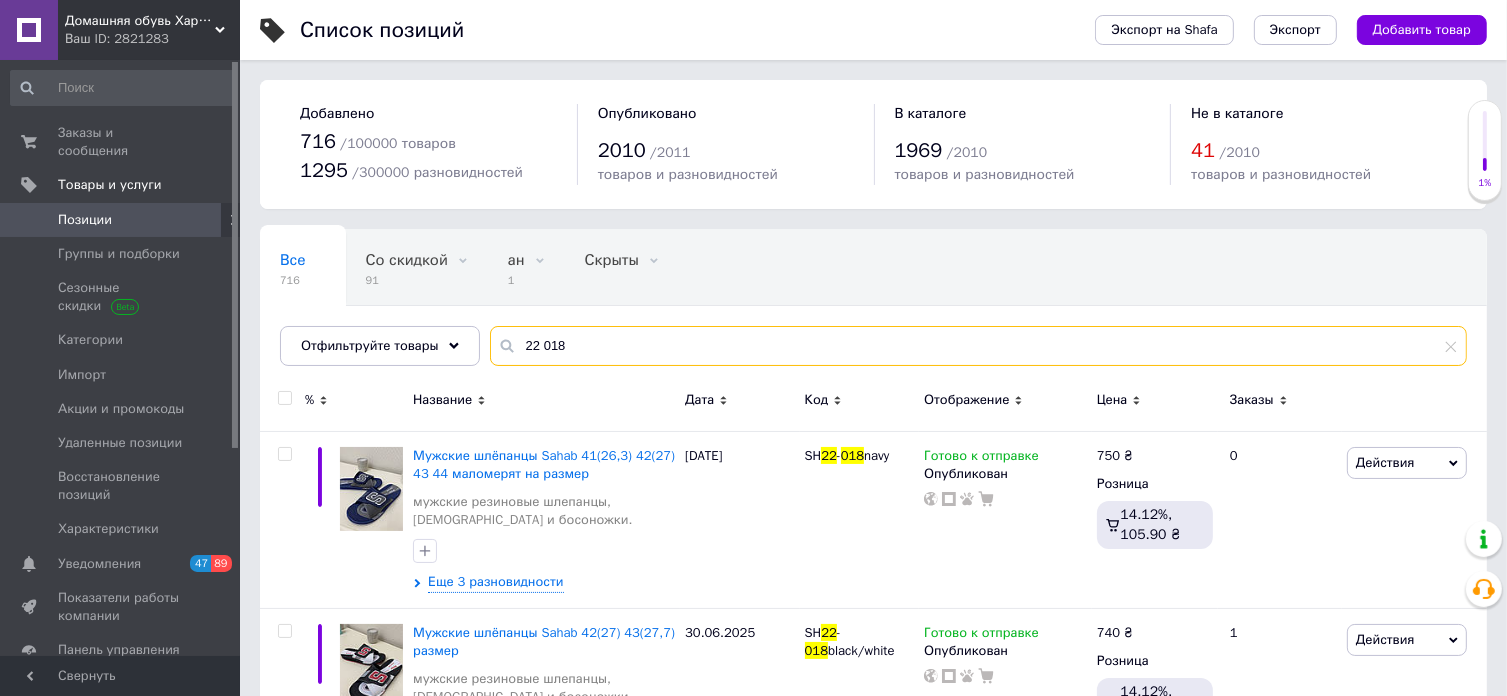 click on "22 018" at bounding box center [978, 346] 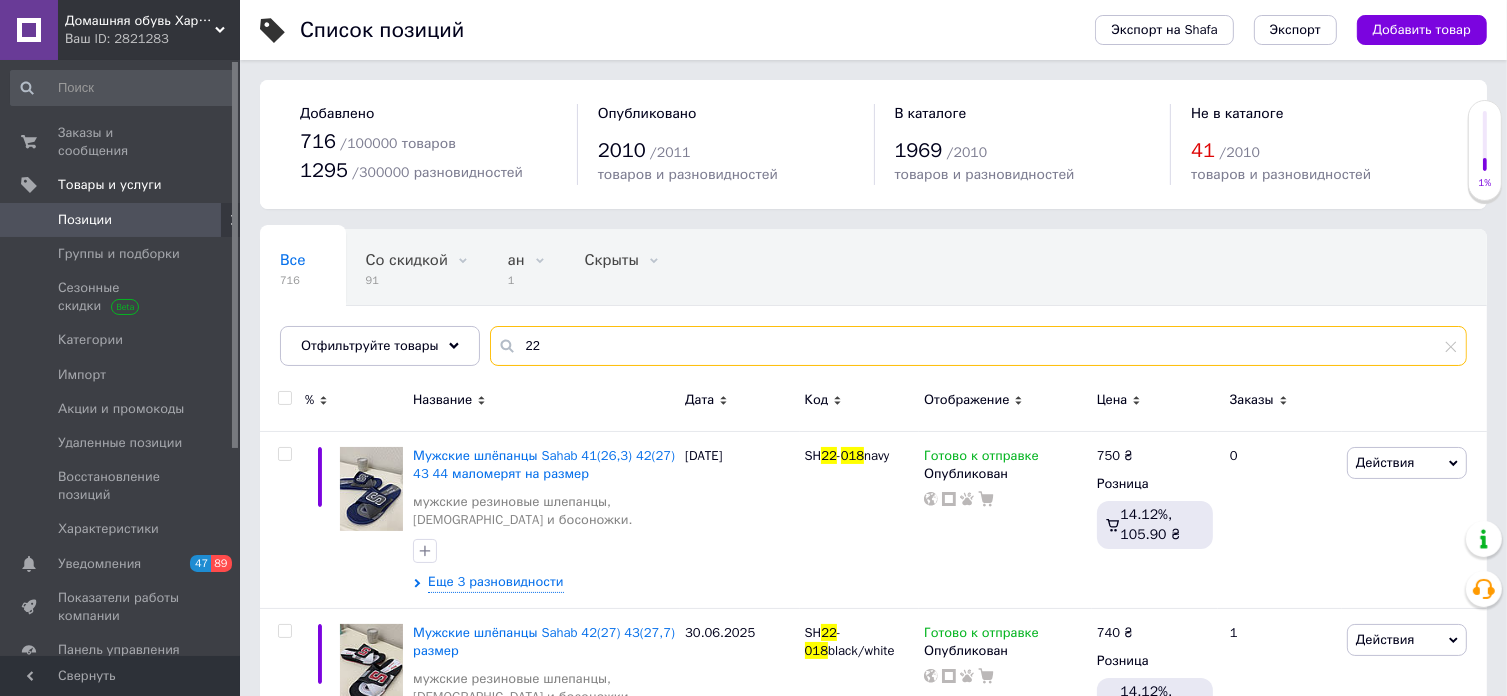 type on "2" 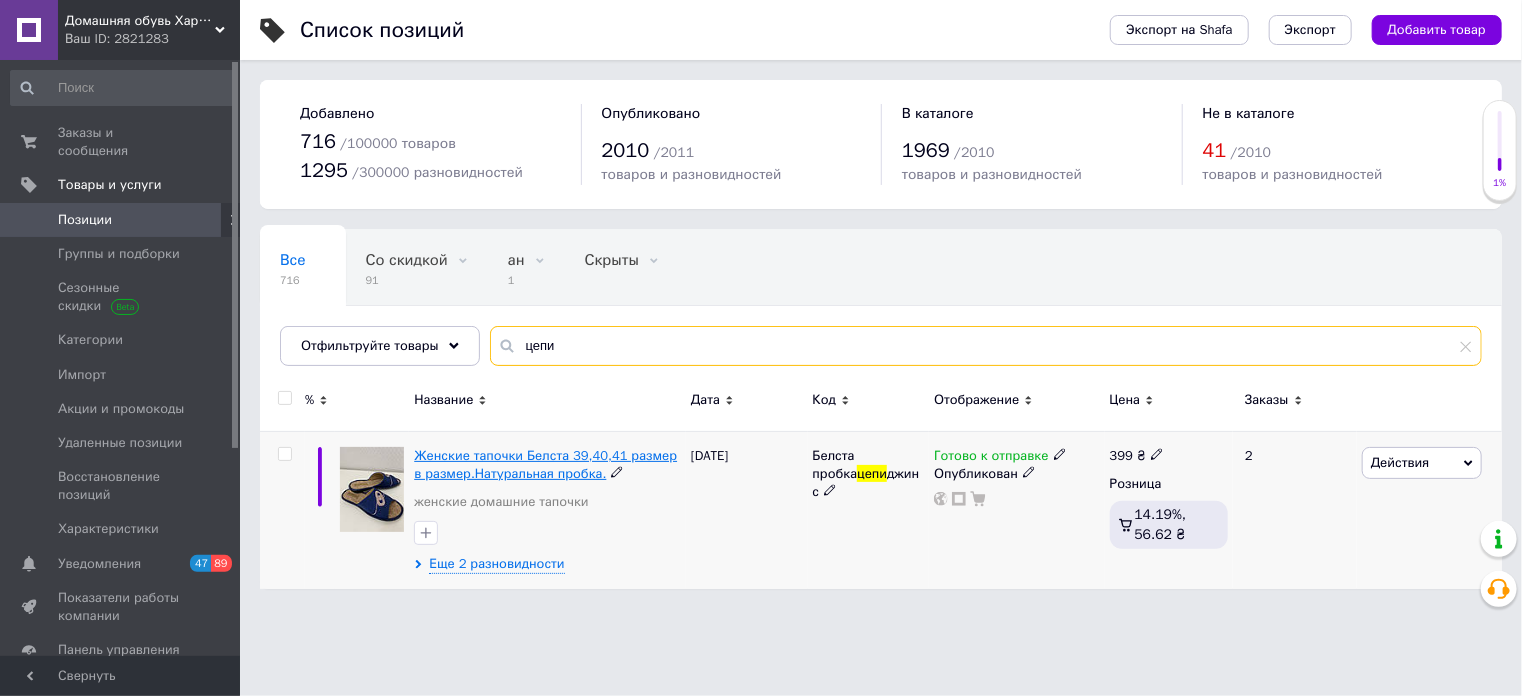 type on "цепи" 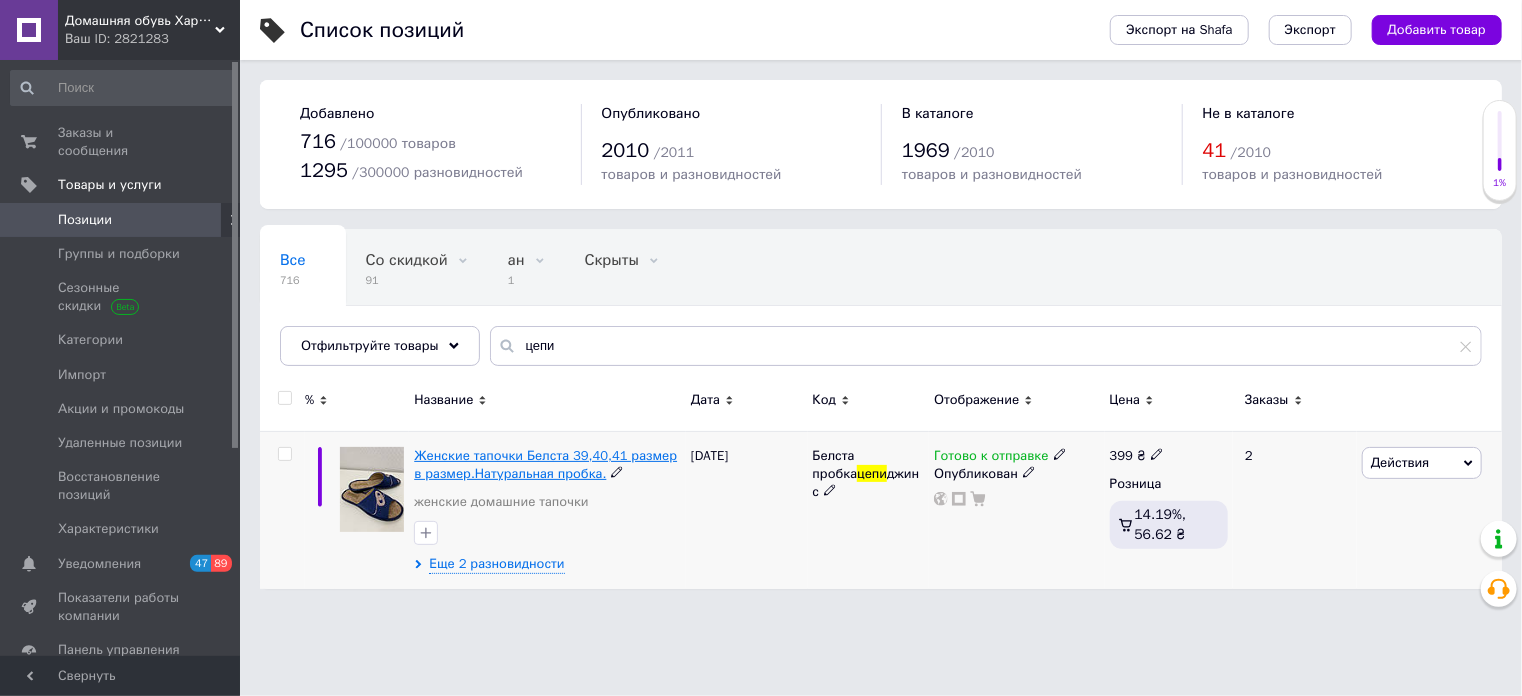 click on "Женские тапочки Белста 39,40,41 размер в размер.Натуральная пробка." at bounding box center [545, 464] 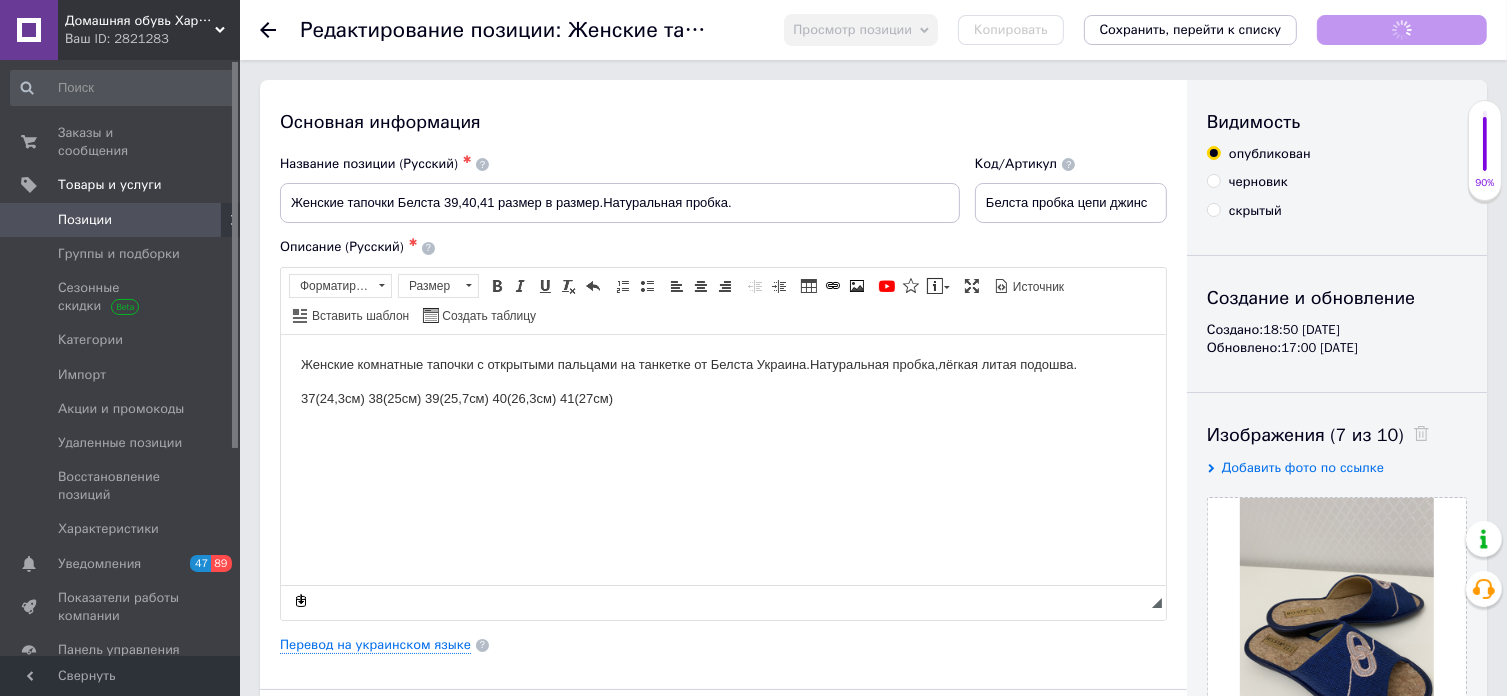 scroll, scrollTop: 0, scrollLeft: 0, axis: both 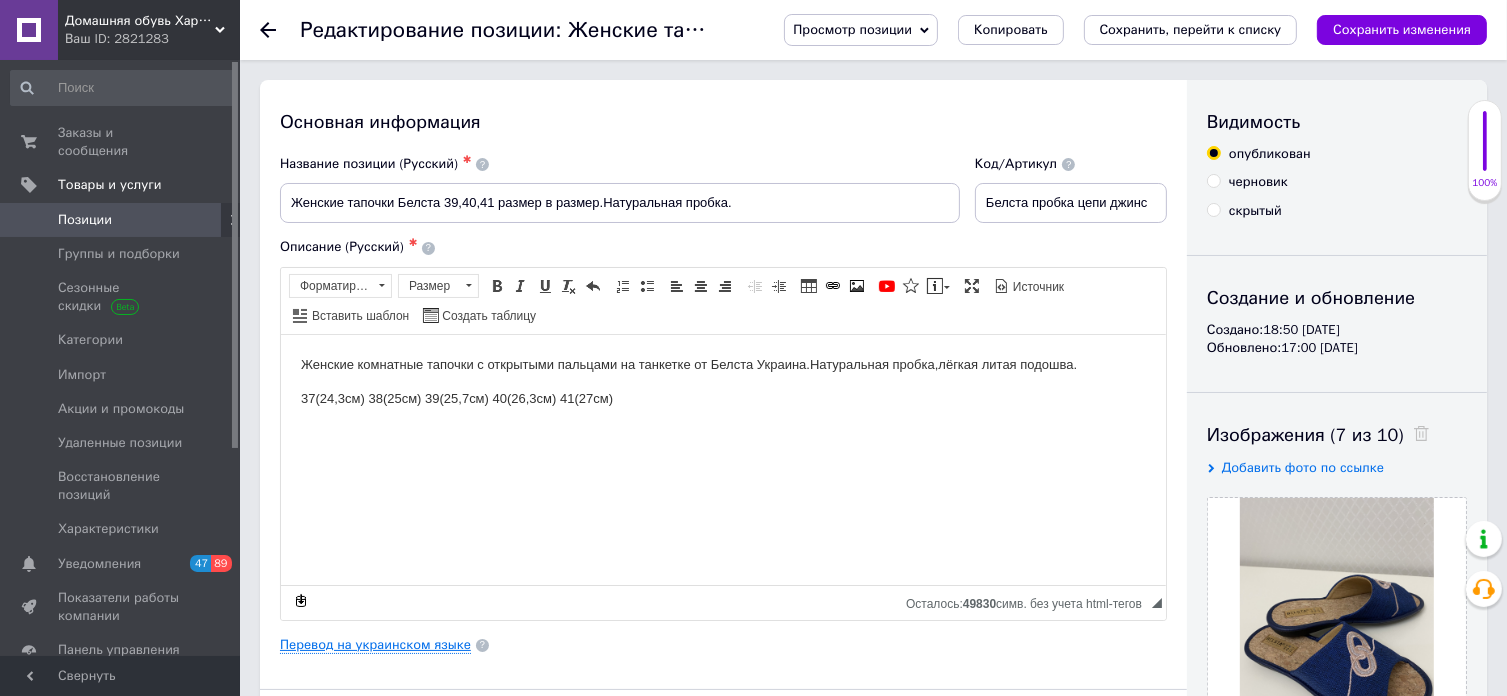 click on "Перевод на украинском языке" at bounding box center [375, 645] 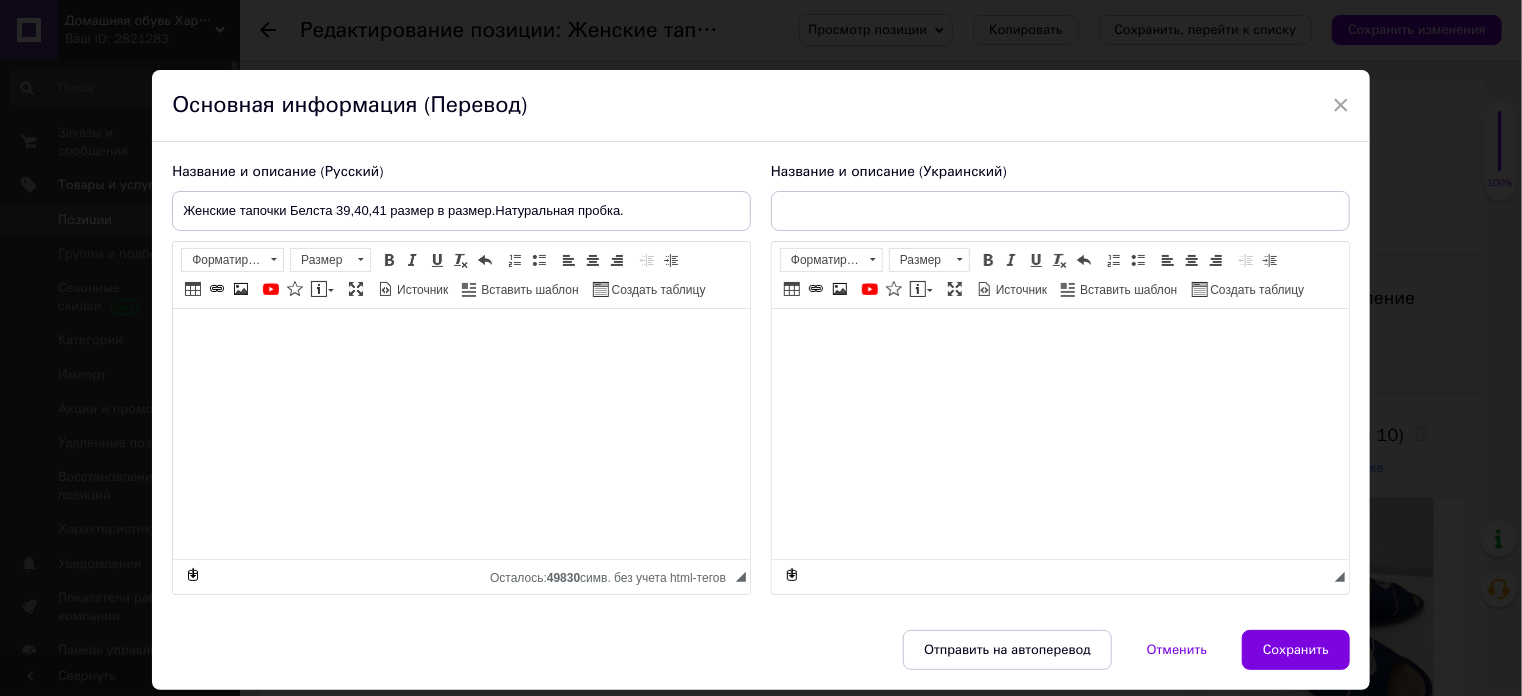type on "Жіночі тапочки Белста 39(25,7) 40 41 розмір у розмір.Натуральна корка" 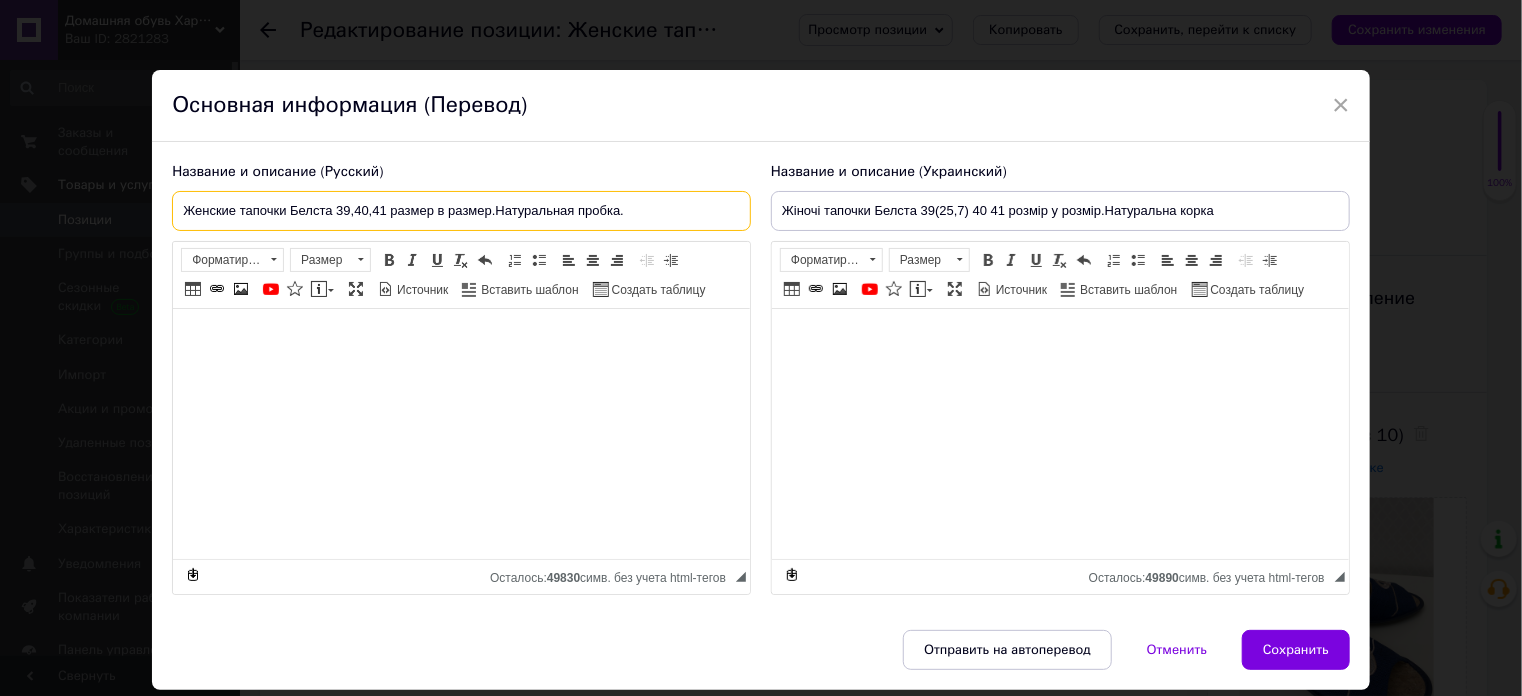 click on "Женские тапочки Белста 39,40,41 размер в размер.Натуральная пробка." at bounding box center [461, 211] 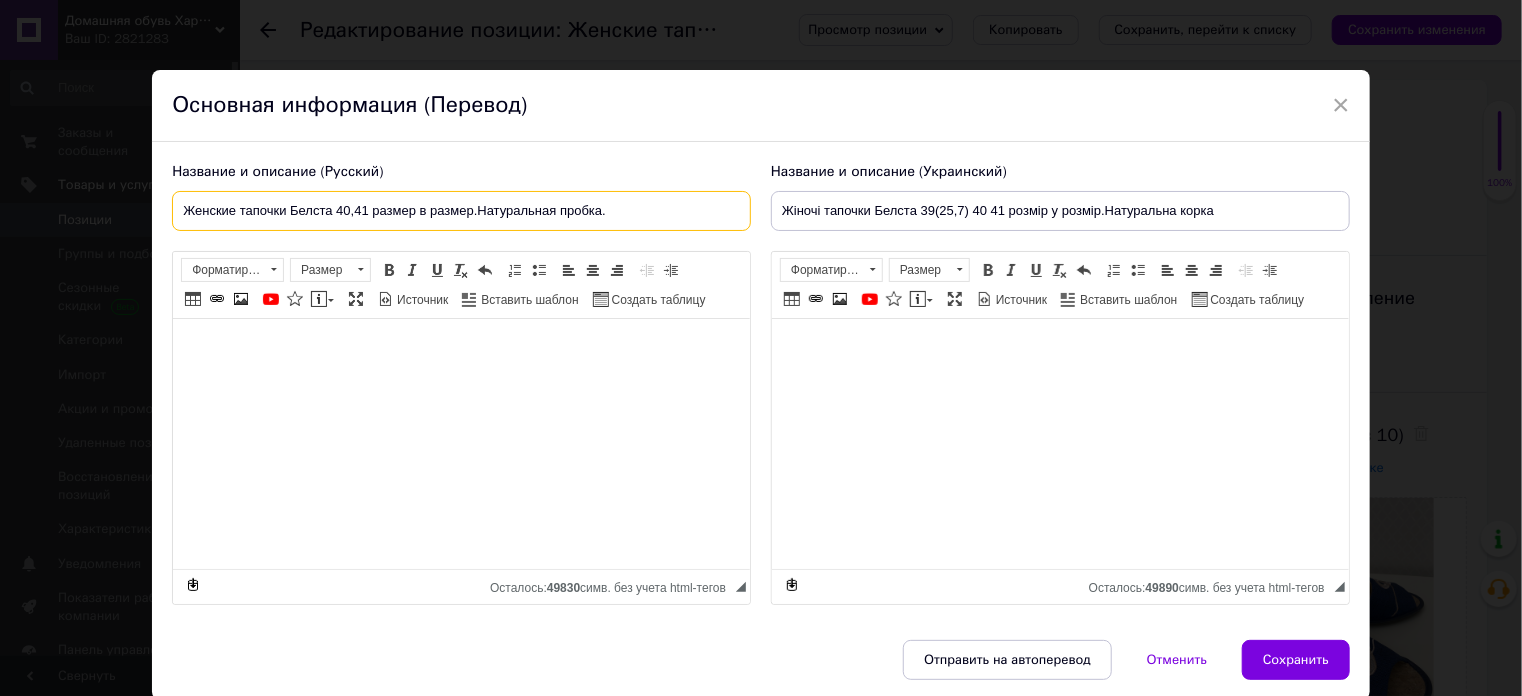 type on "Женские тапочки Белста 40,41 размер в размер.Натуральная пробка." 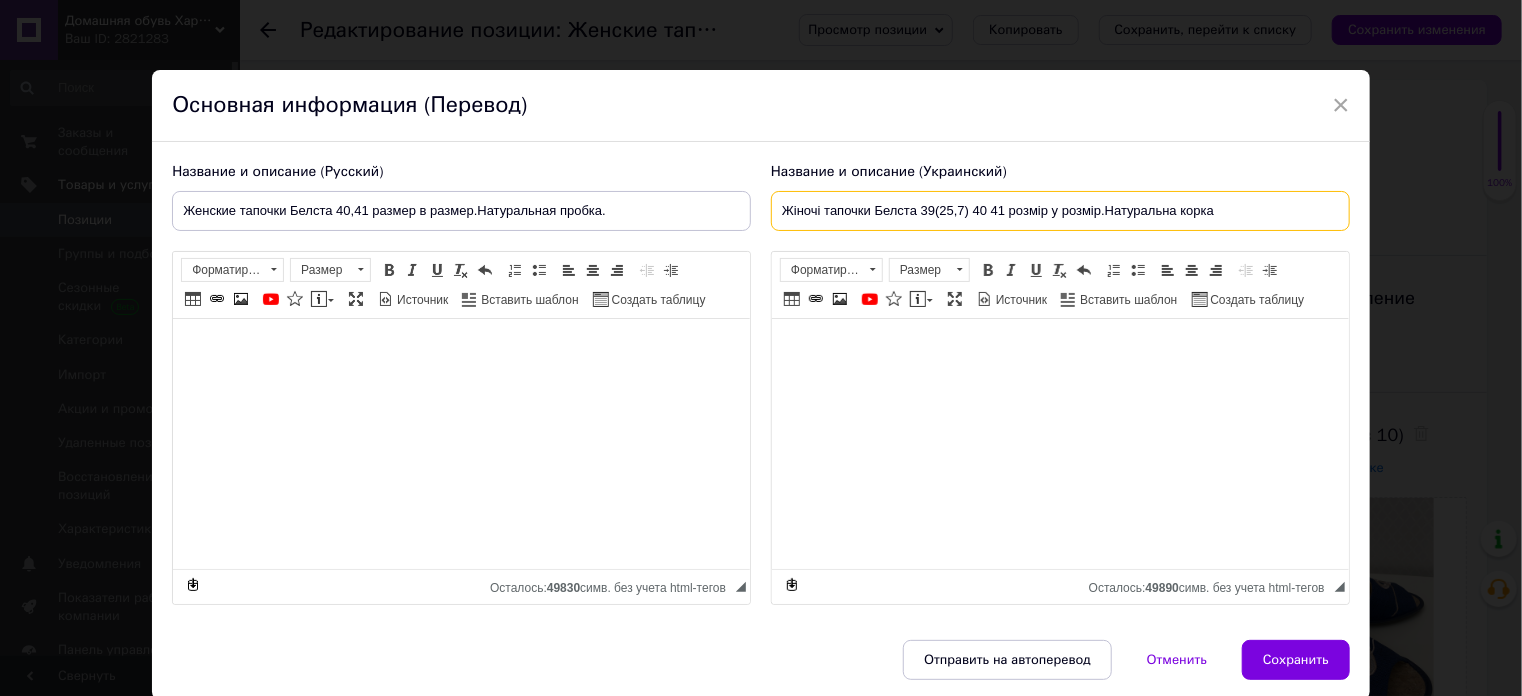 click on "Жіночі тапочки Белста 39(25,7) 40 41 розмір у розмір.Натуральна корка" at bounding box center (1060, 211) 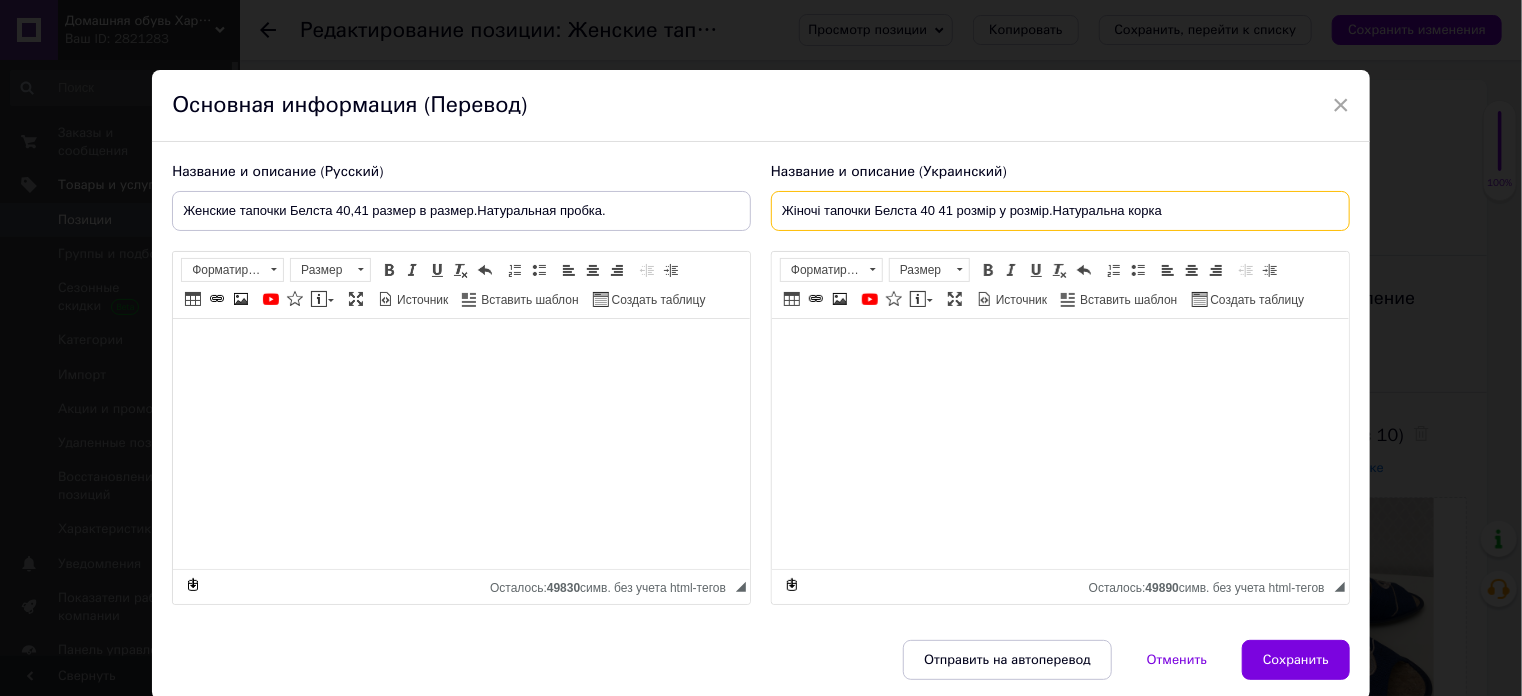 click on "Жіночі тапочки Белста 40 41 розмір у розмір.Натуральна корка" at bounding box center (1060, 211) 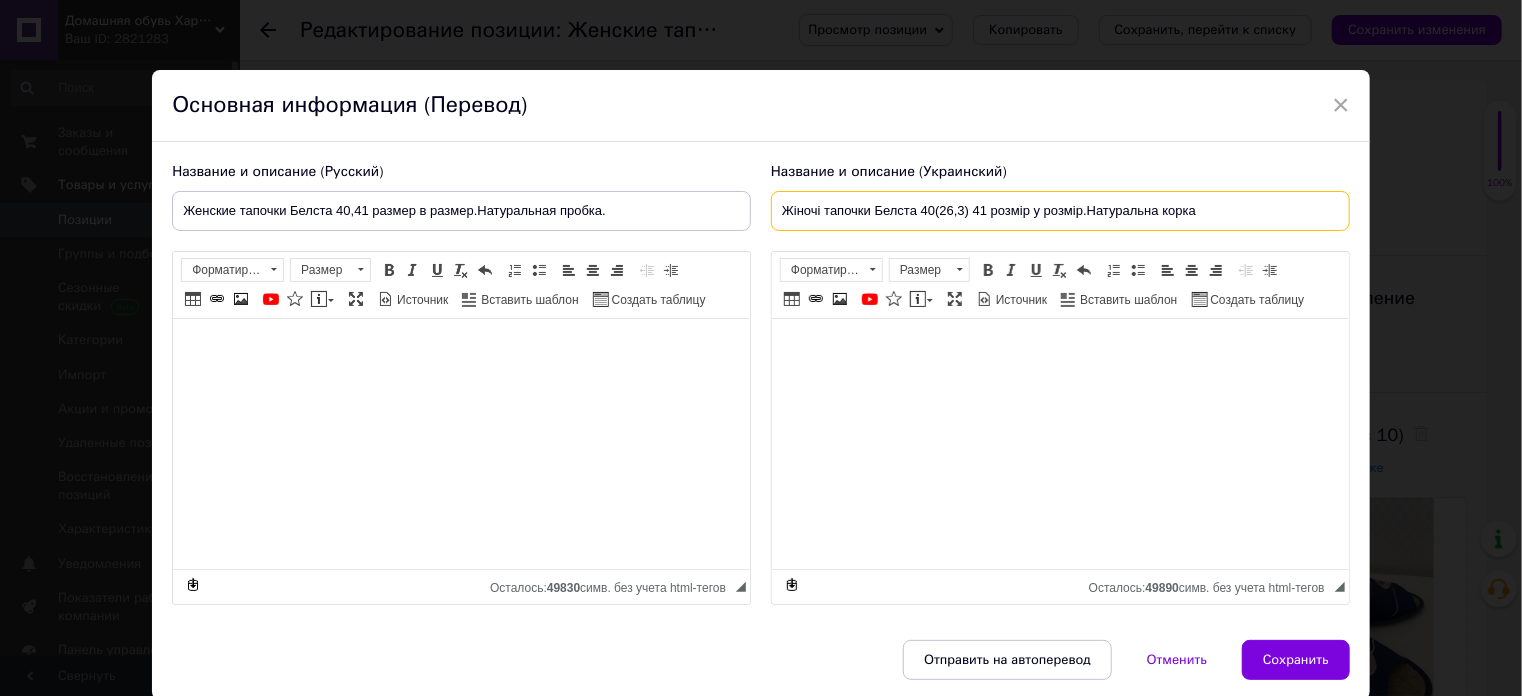 click on "Жіночі тапочки Белста 40(26,3) 41 розмір у розмір.Натуральна корка" at bounding box center [1060, 211] 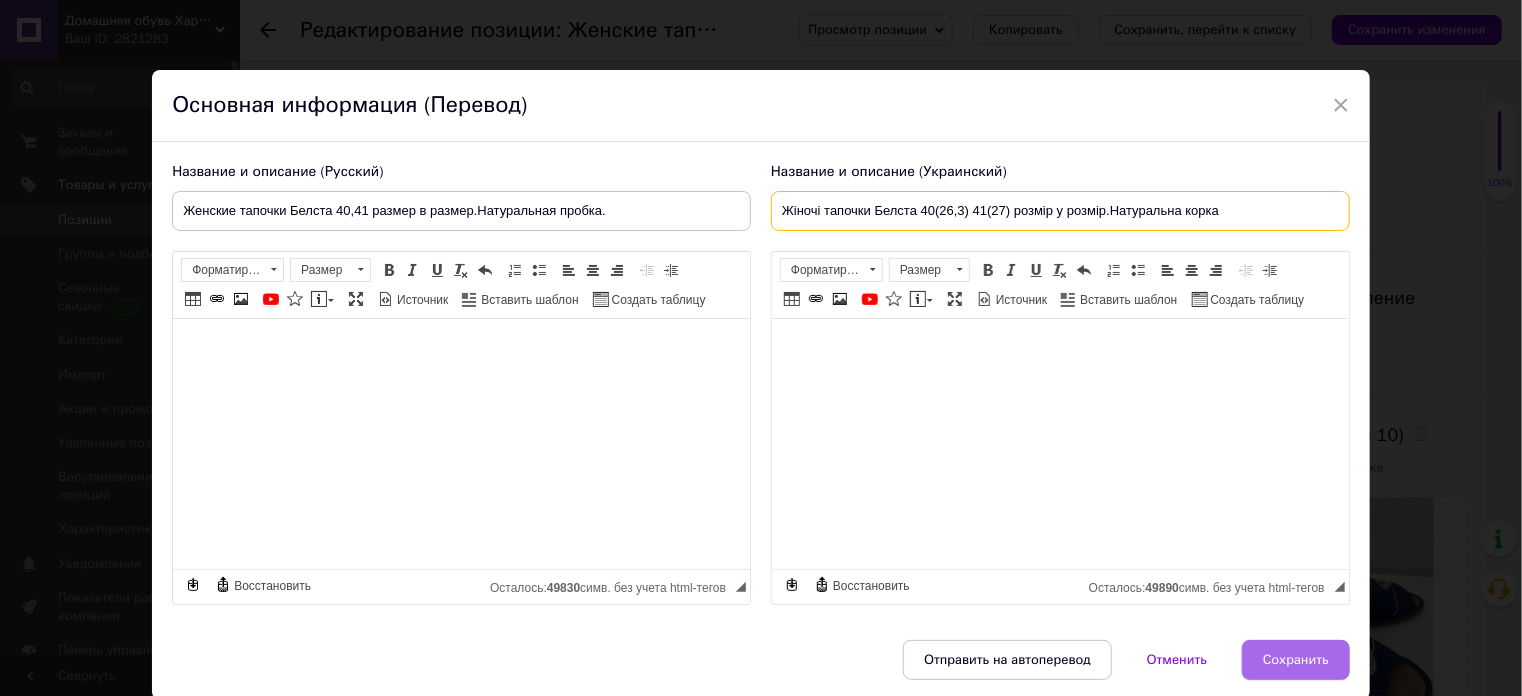 type on "Жіночі тапочки Белста 40(26,3) 41(27) розмір у розмір.Натуральна корка" 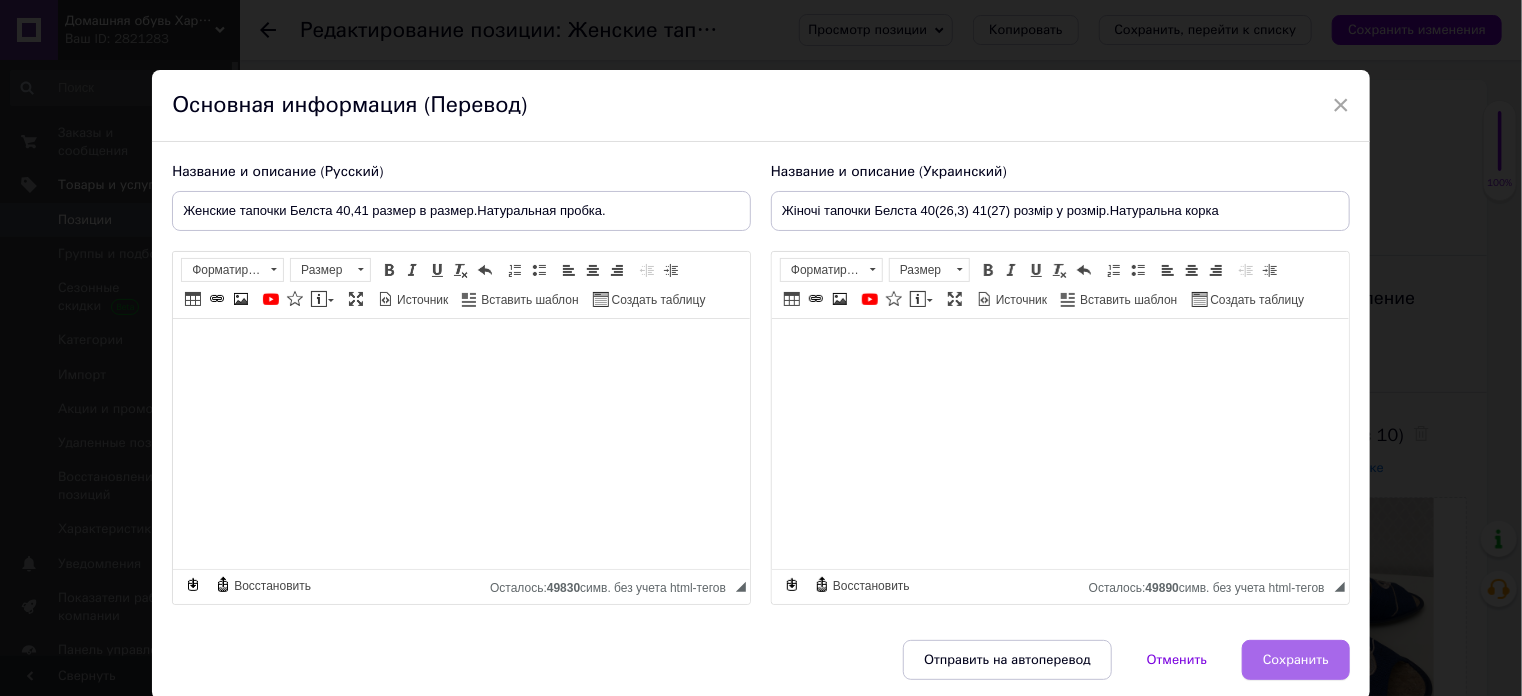 click on "Сохранить" at bounding box center (1296, 660) 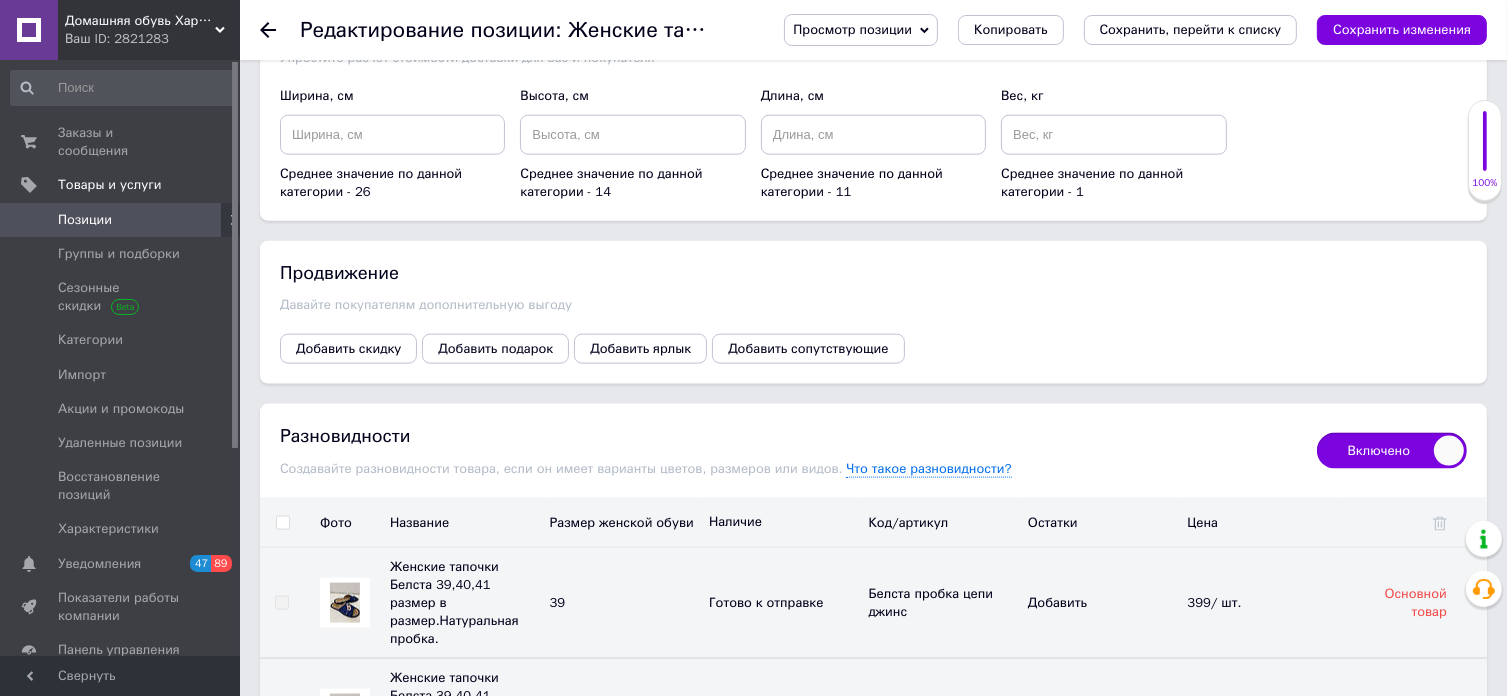 scroll, scrollTop: 2538, scrollLeft: 0, axis: vertical 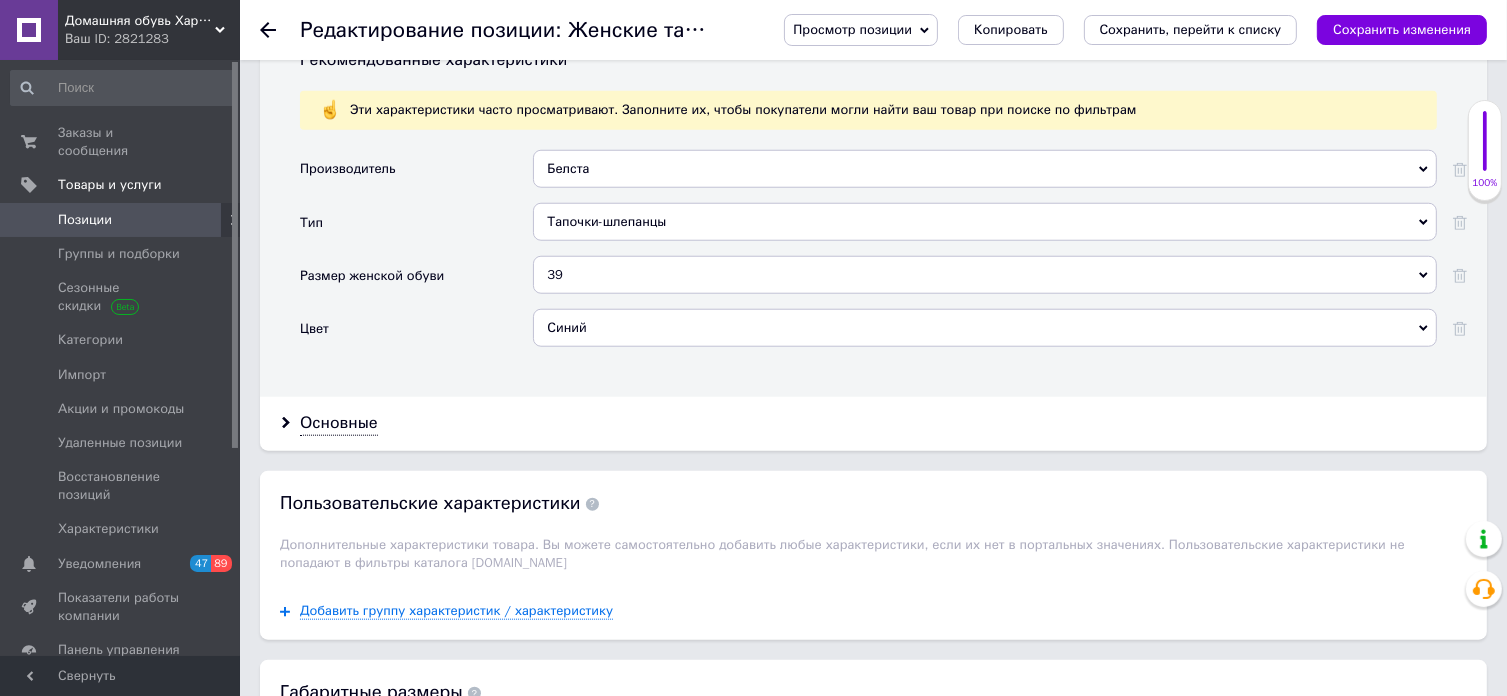 click on "39" at bounding box center (985, 275) 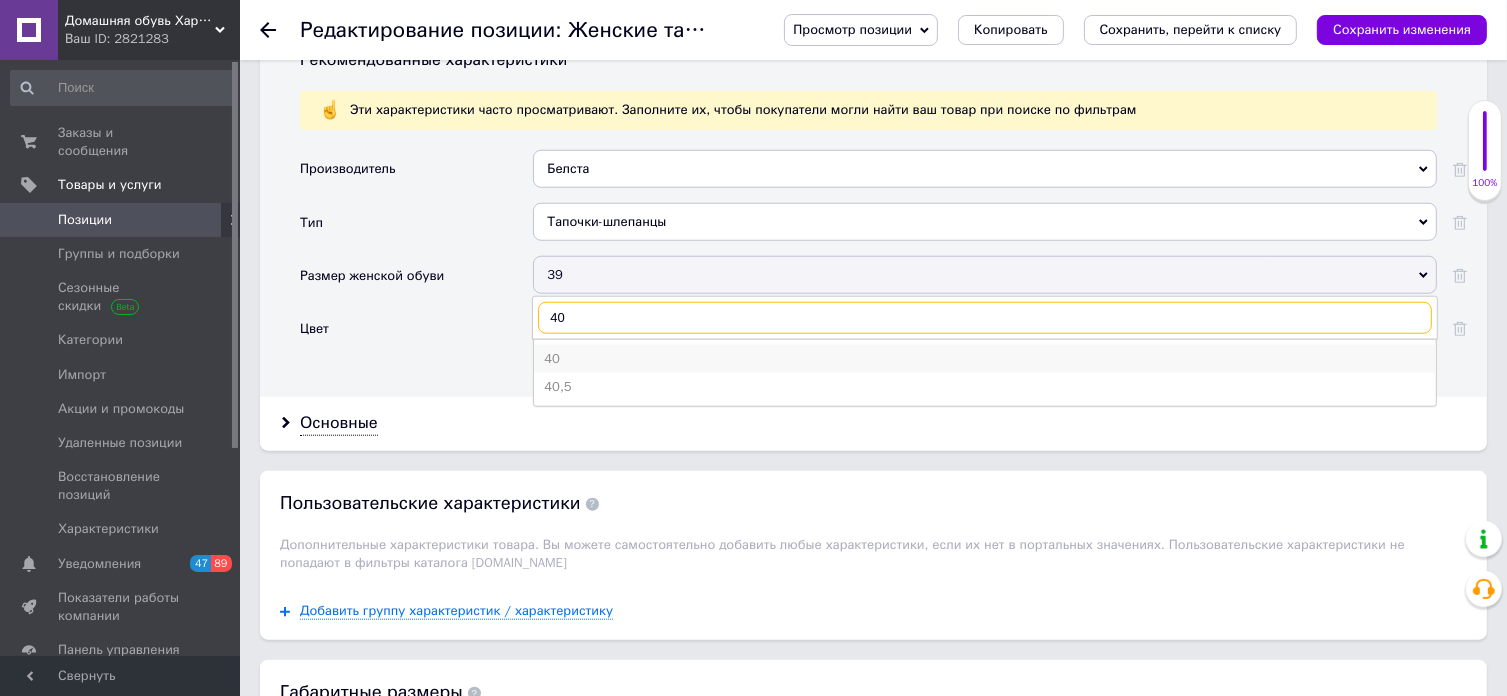 type on "40" 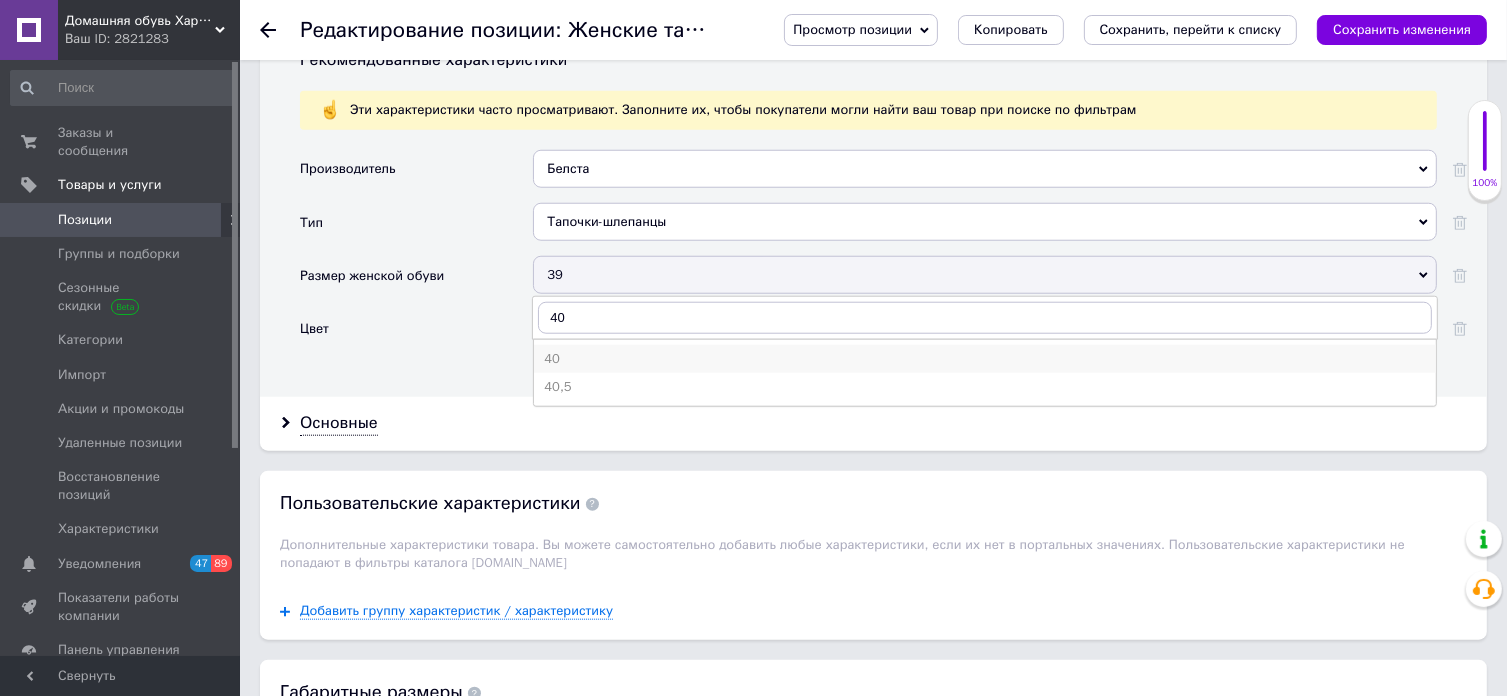 click on "40" at bounding box center (985, 359) 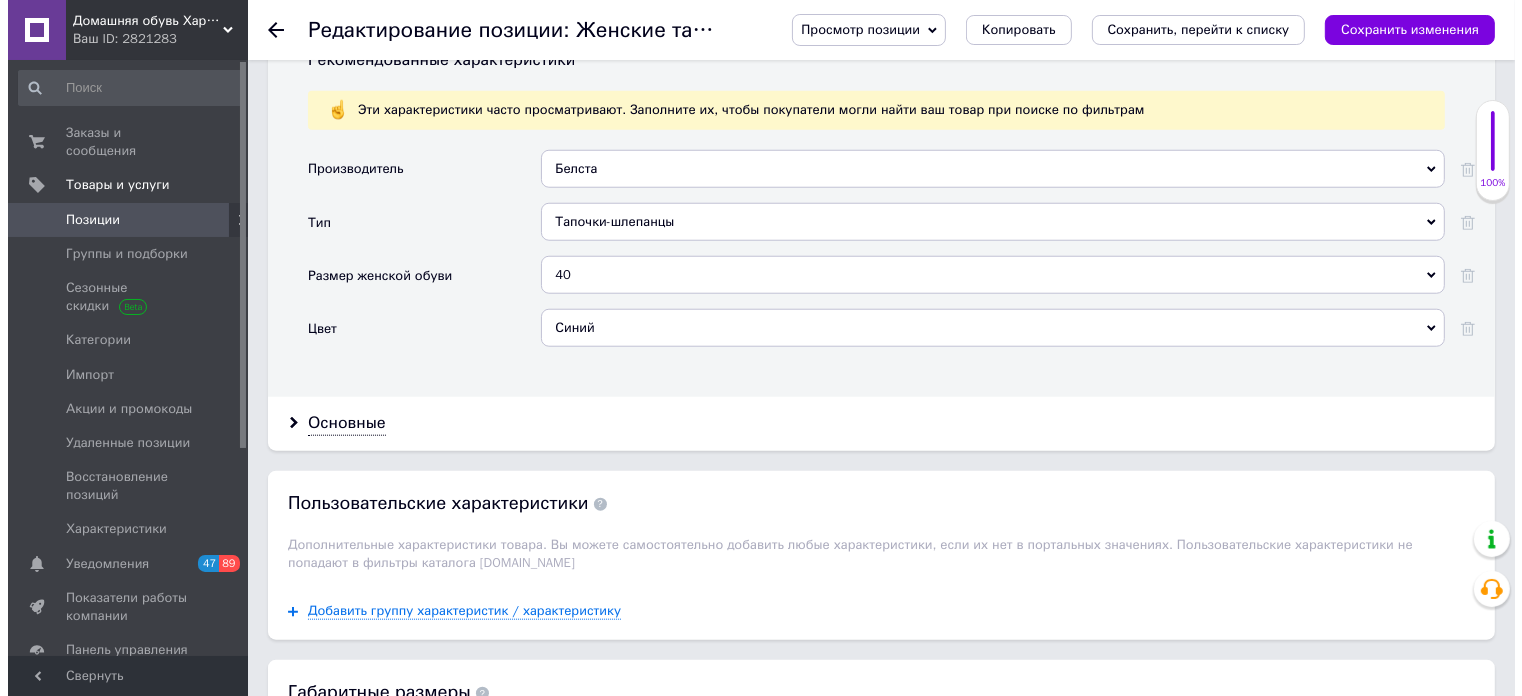 scroll, scrollTop: 2876, scrollLeft: 0, axis: vertical 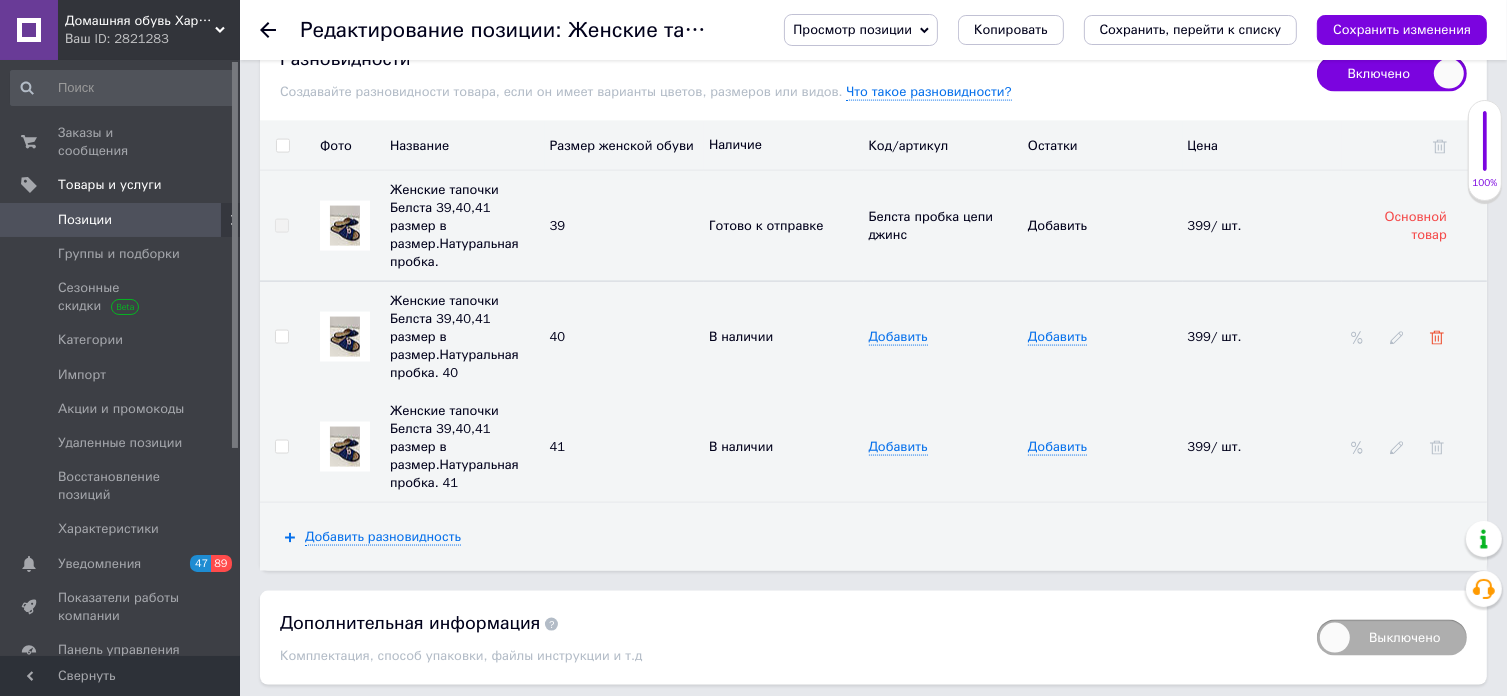 click 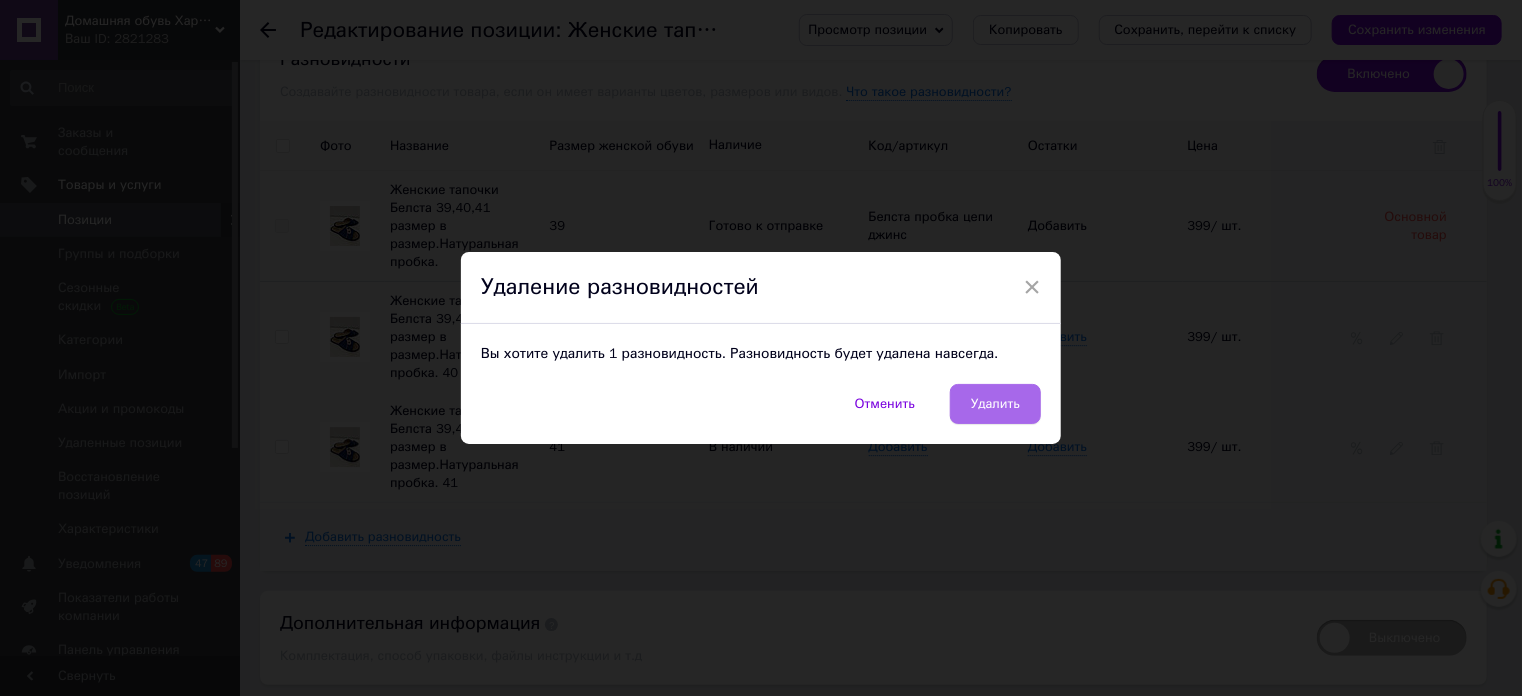 click on "Удалить" at bounding box center [995, 404] 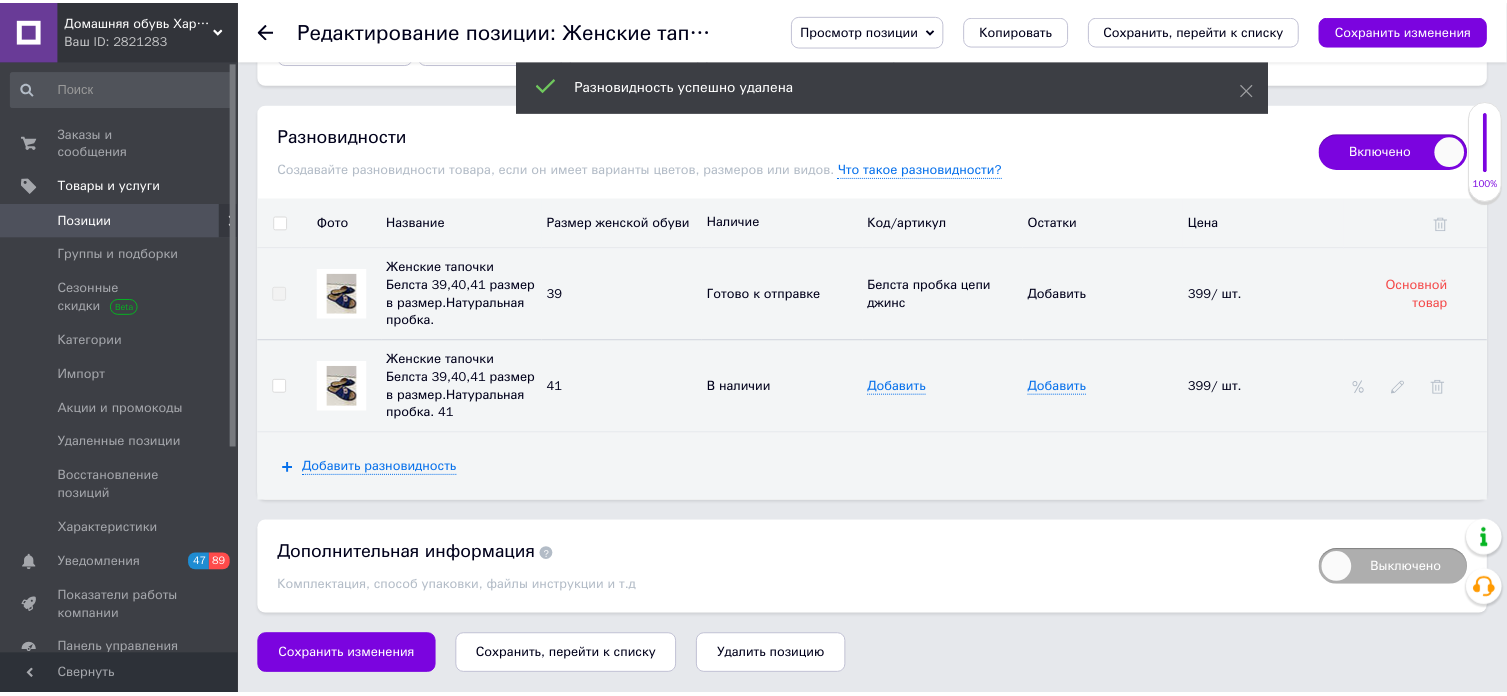 scroll, scrollTop: 2786, scrollLeft: 0, axis: vertical 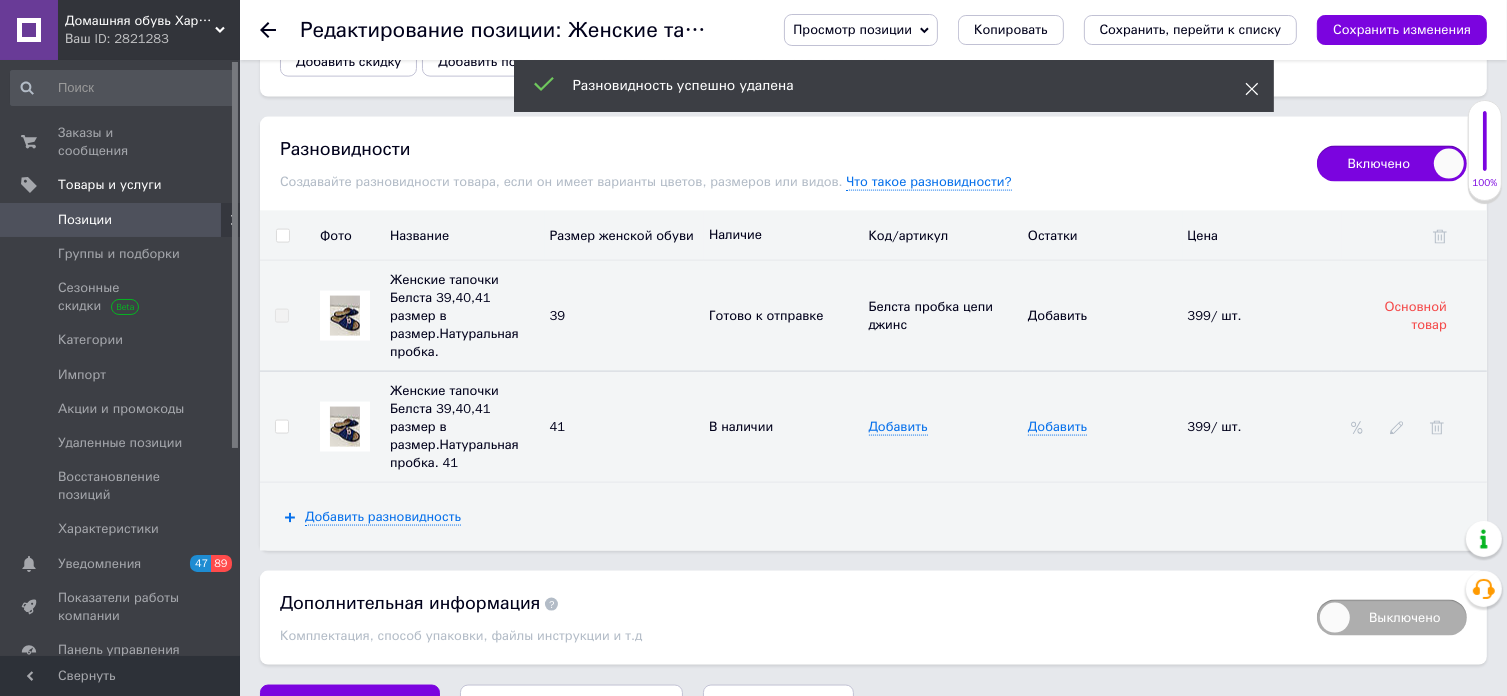 click 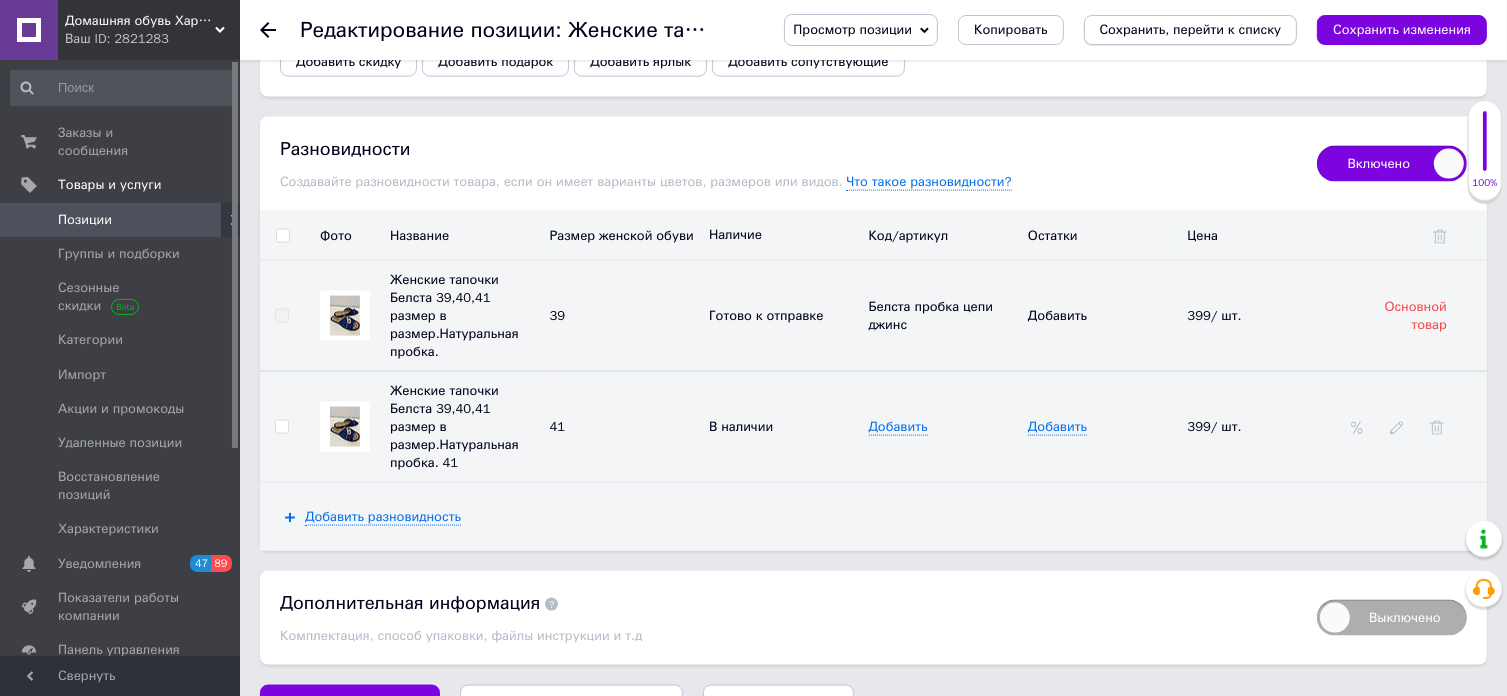 click on "Сохранить, перейти к списку" at bounding box center [1191, 29] 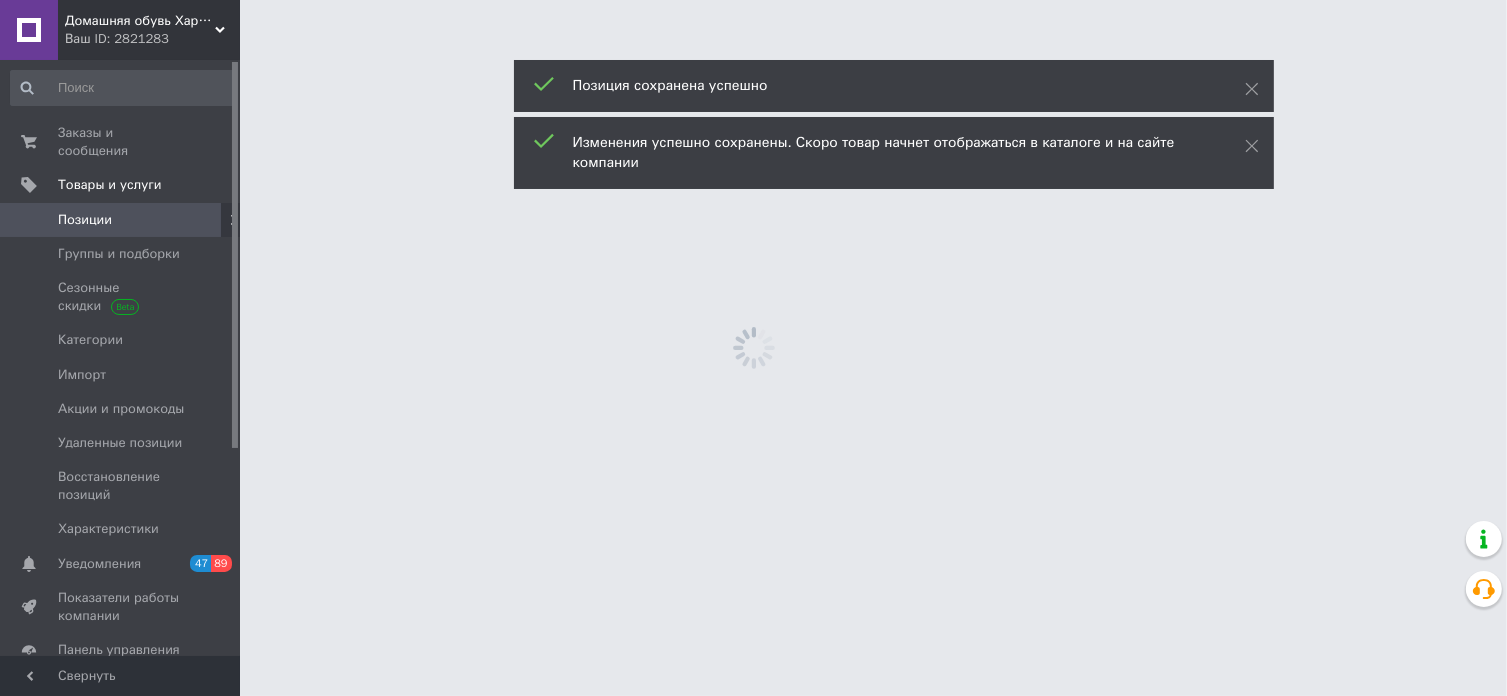scroll, scrollTop: 0, scrollLeft: 0, axis: both 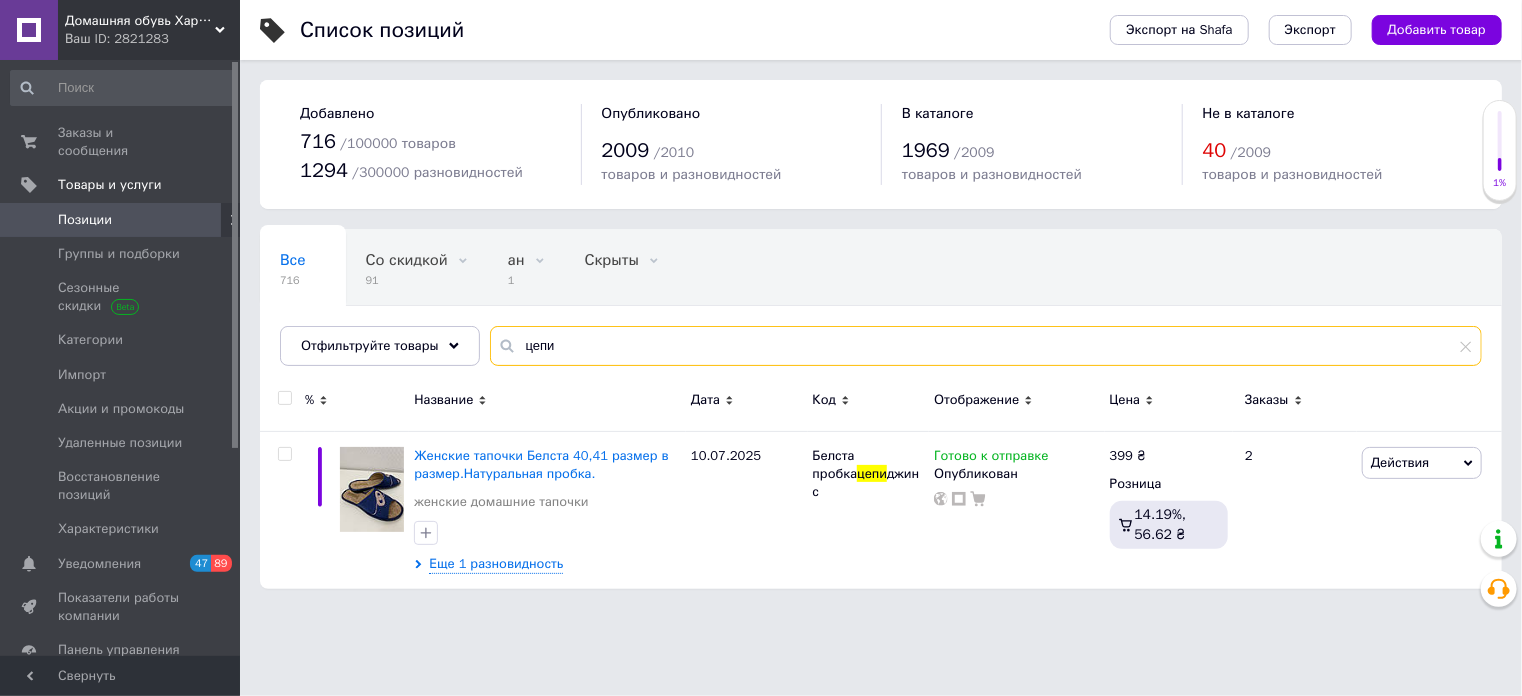 click on "цепи" at bounding box center [986, 346] 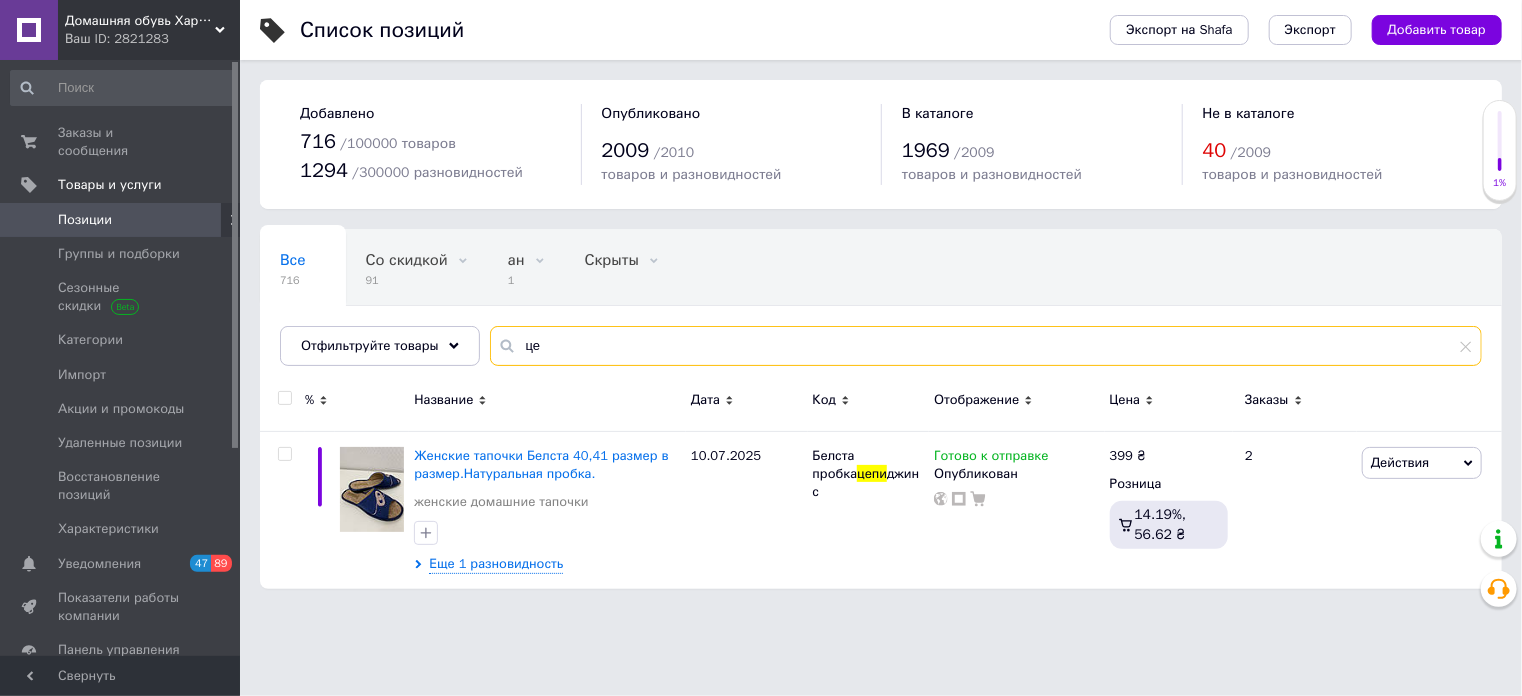 type on "ц" 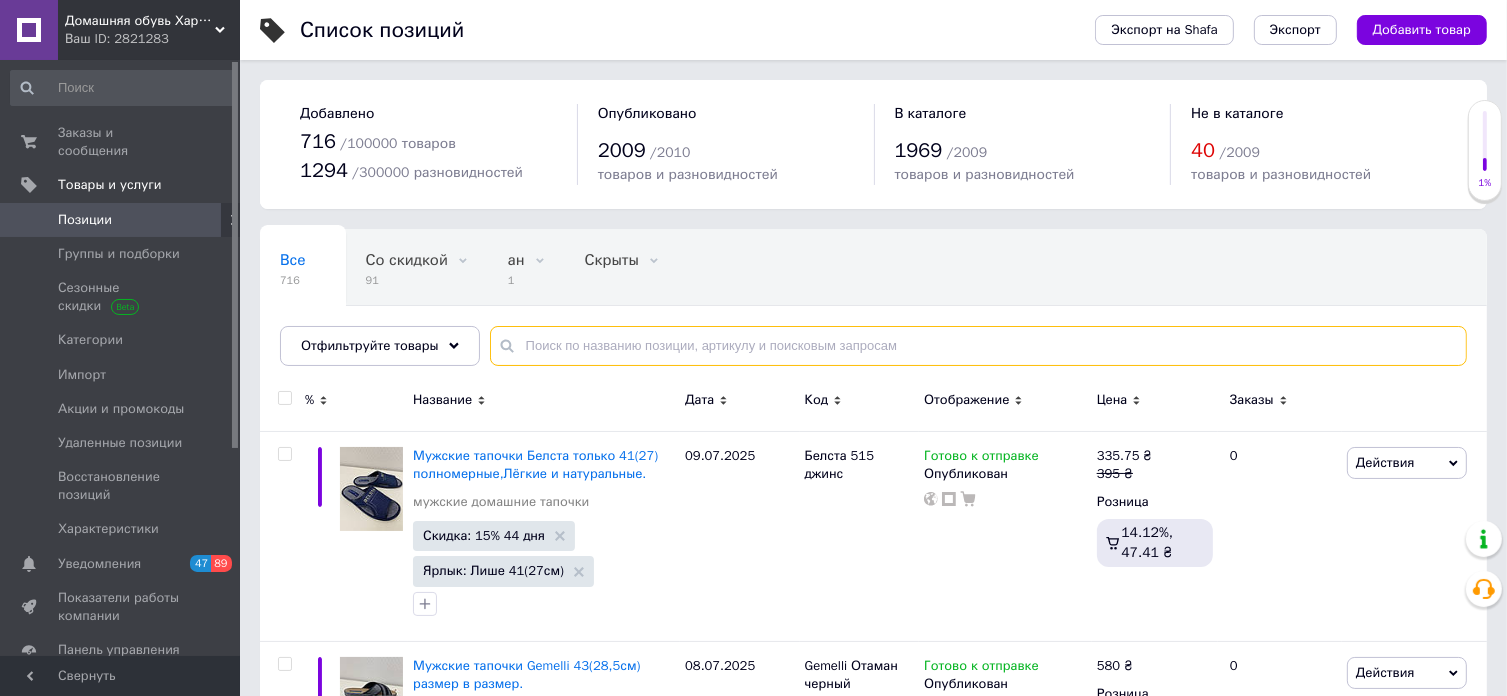 type 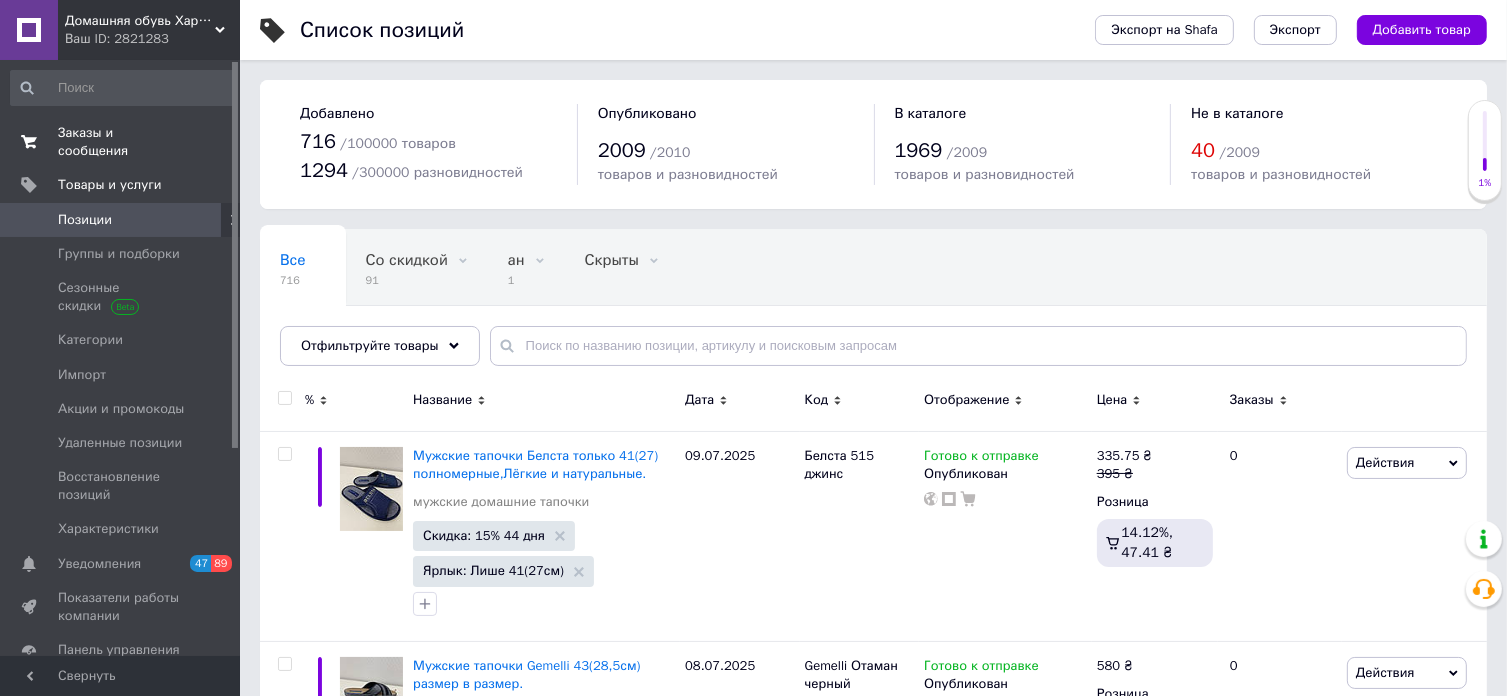 click on "Заказы и сообщения" at bounding box center [121, 142] 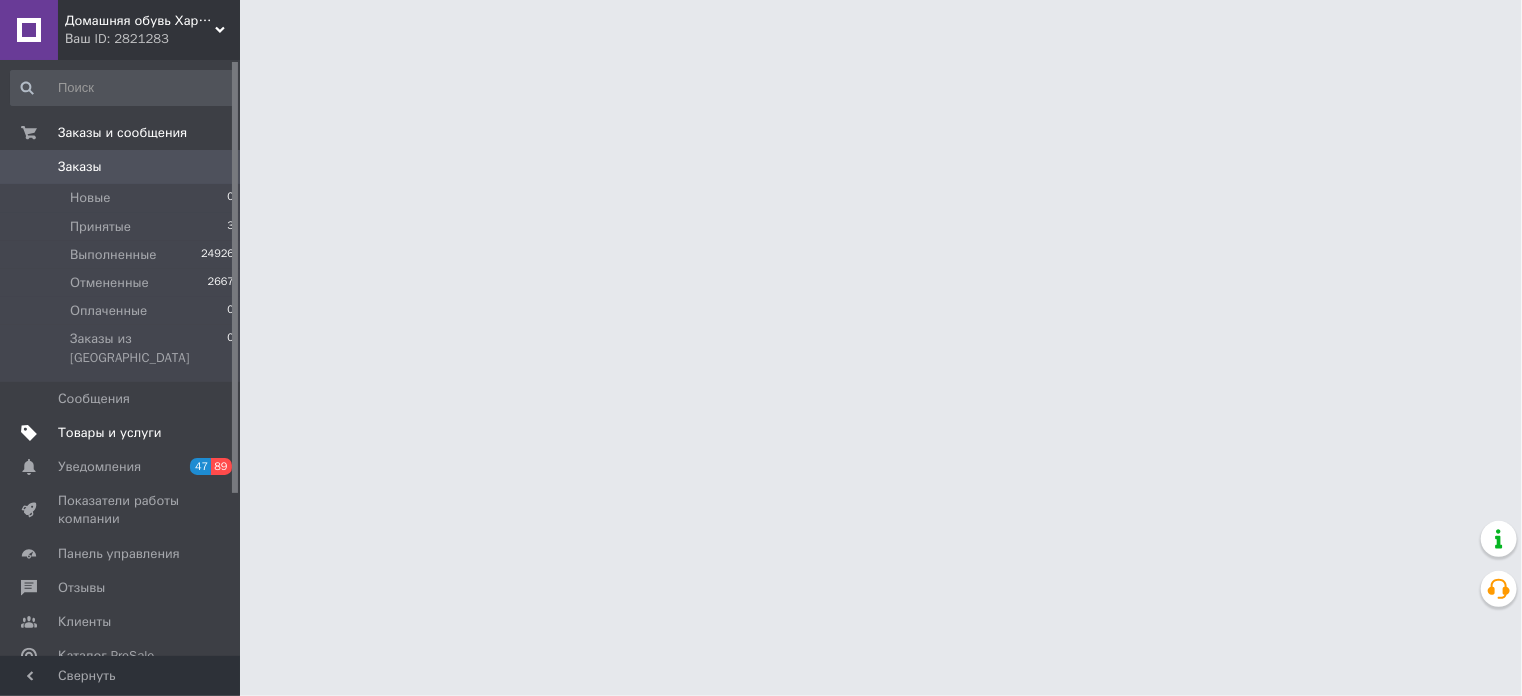 click on "Товары и услуги" at bounding box center (110, 433) 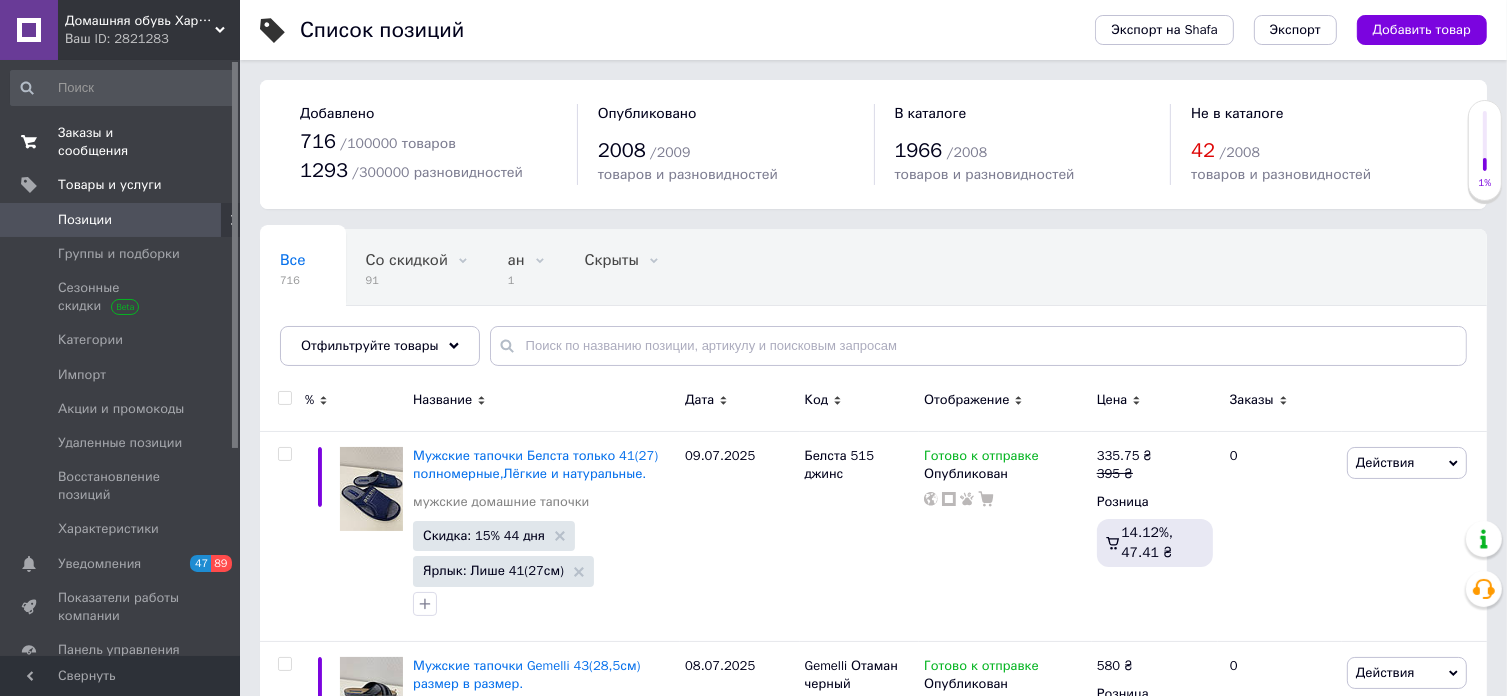 click on "Заказы и сообщения" at bounding box center (121, 142) 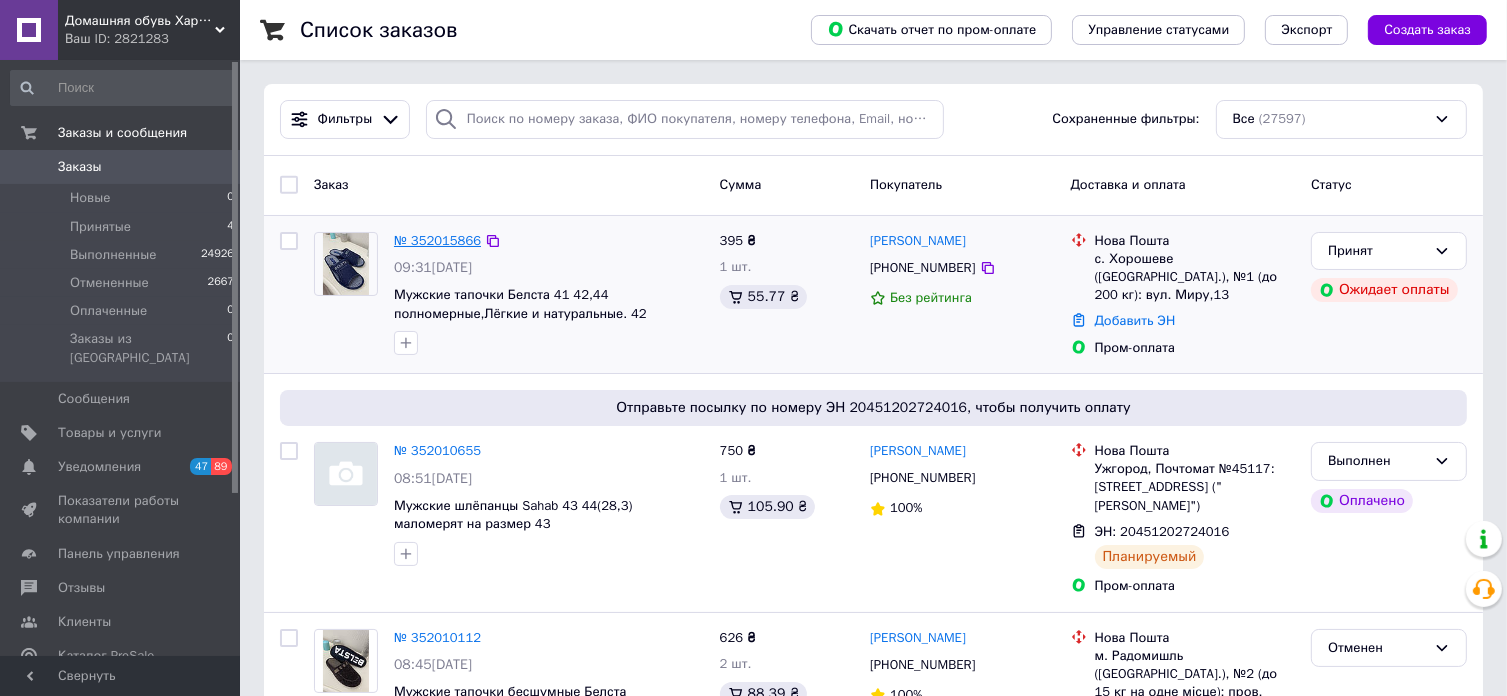 click on "№ 352015866" at bounding box center [437, 240] 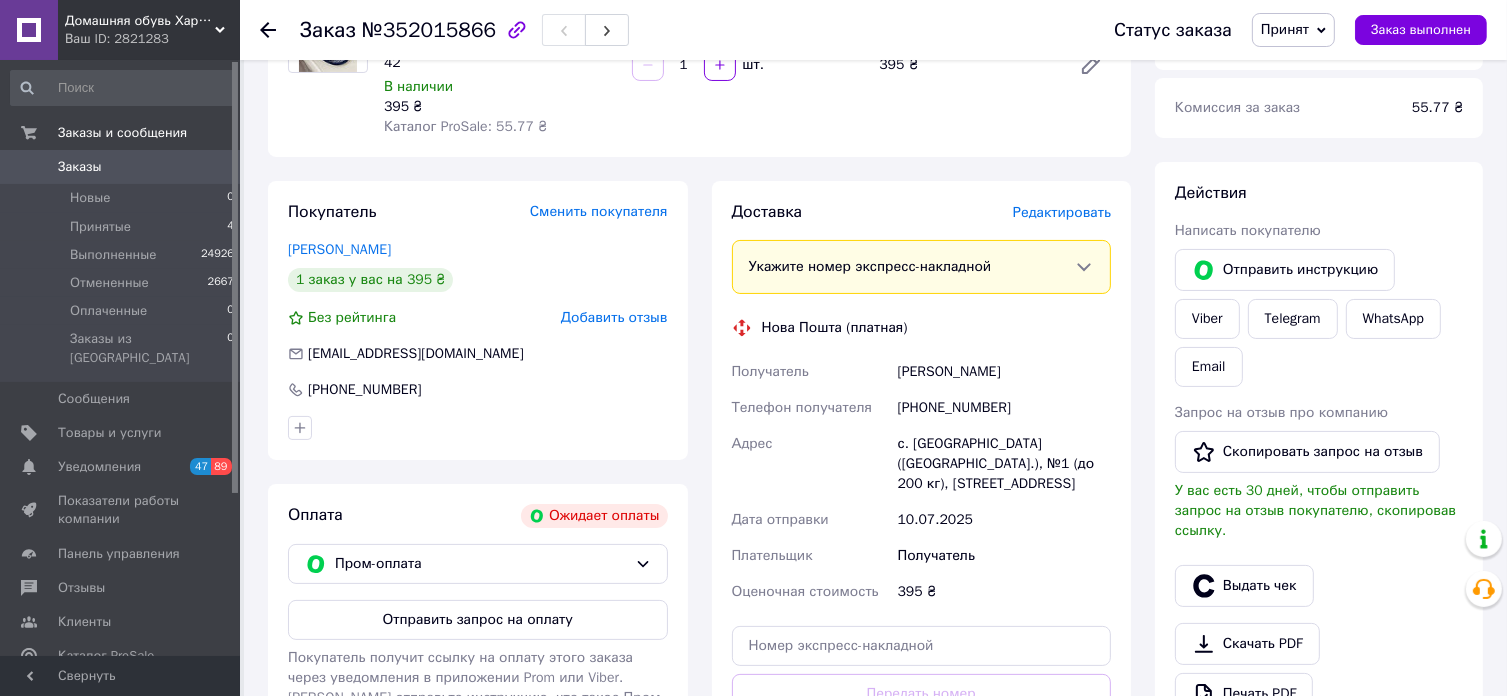 scroll, scrollTop: 250, scrollLeft: 0, axis: vertical 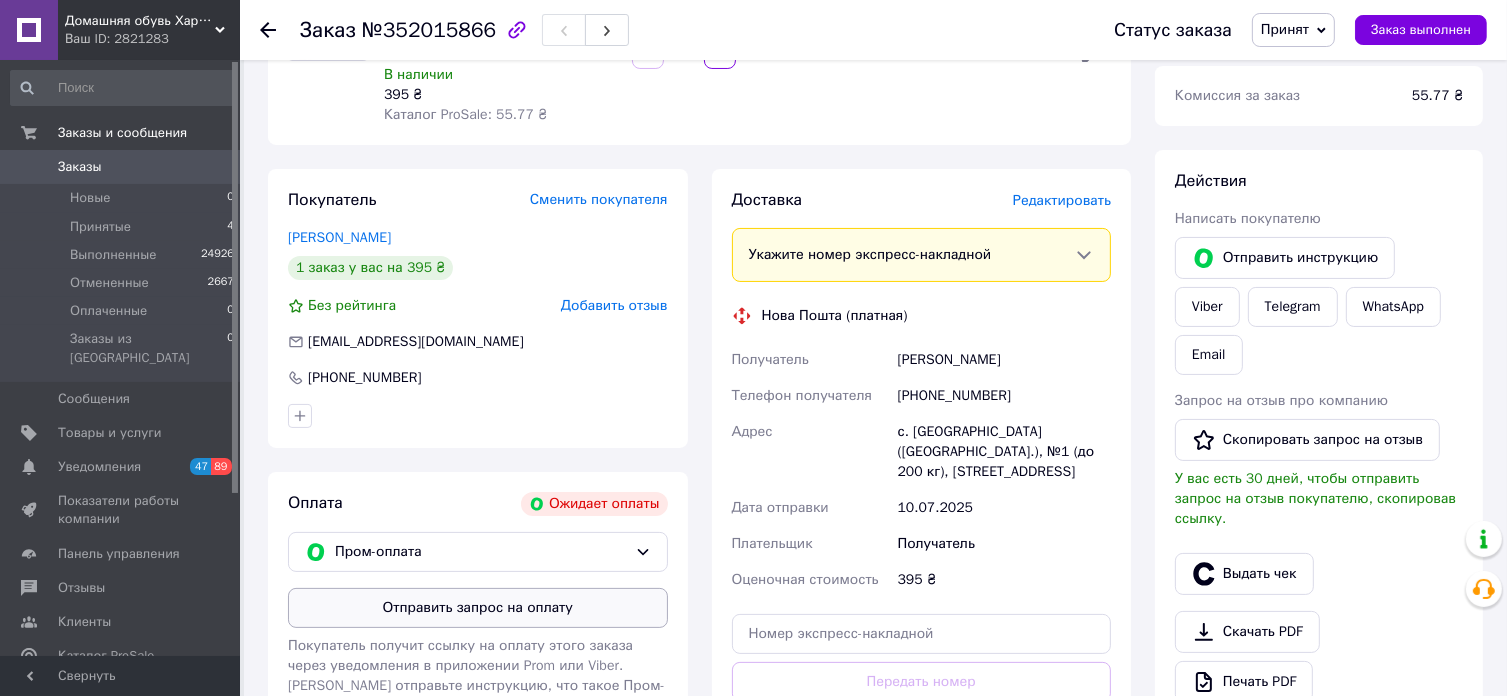 click on "Отправить запрос на оплату" at bounding box center (478, 608) 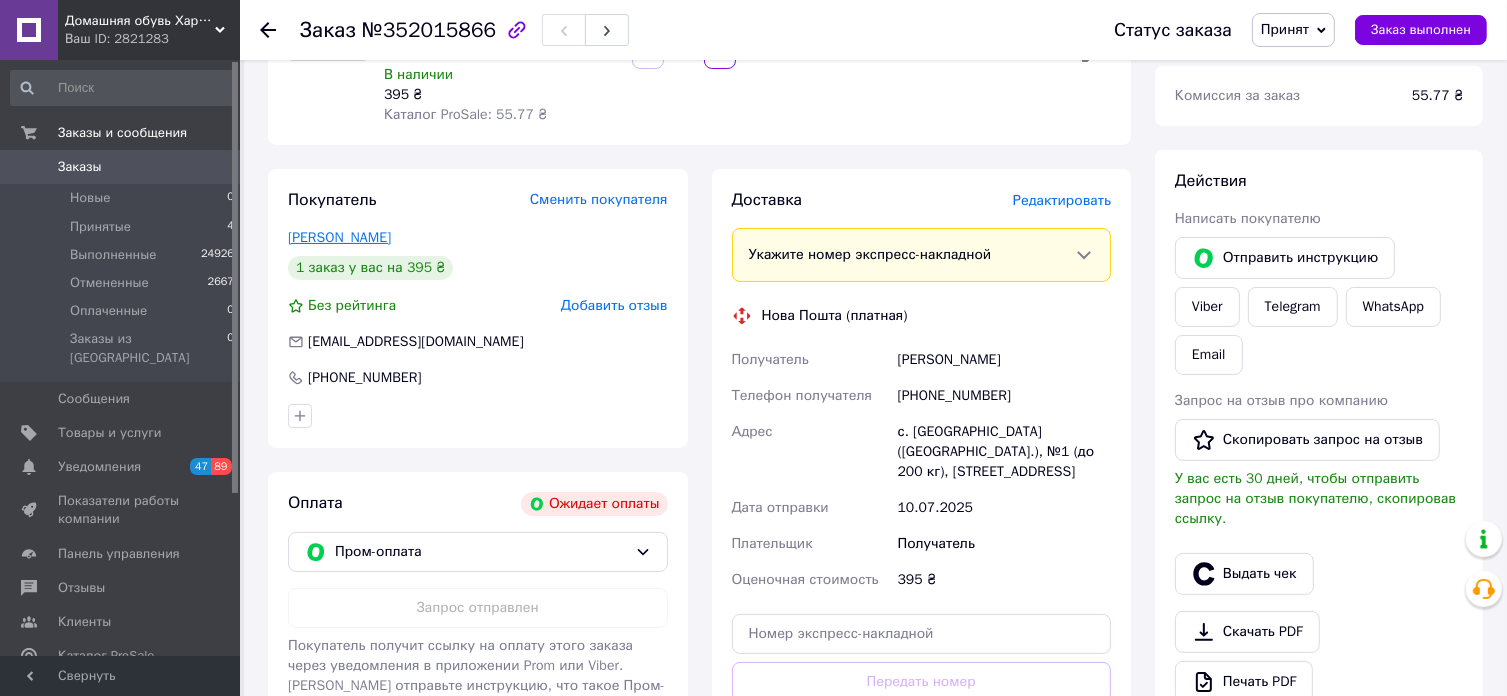 click on "Щеглова Инна" at bounding box center (339, 237) 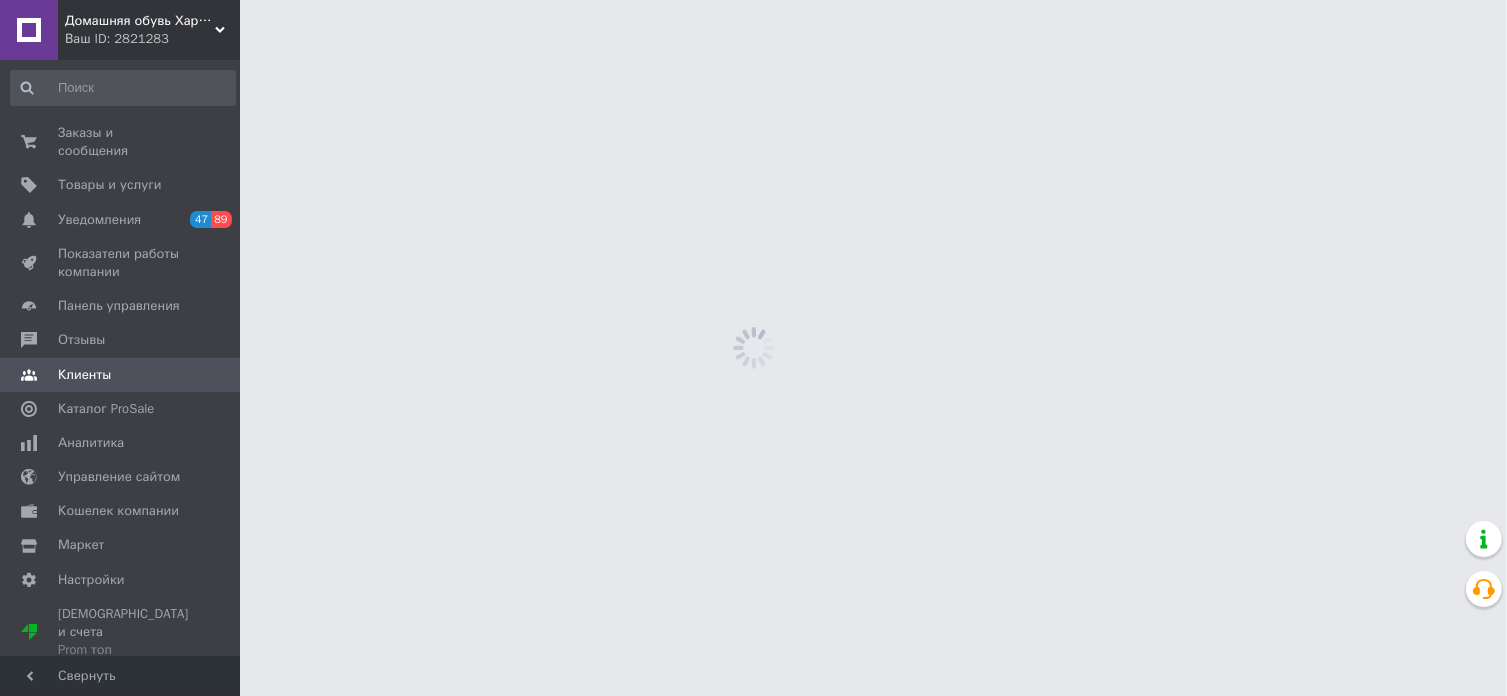scroll, scrollTop: 0, scrollLeft: 0, axis: both 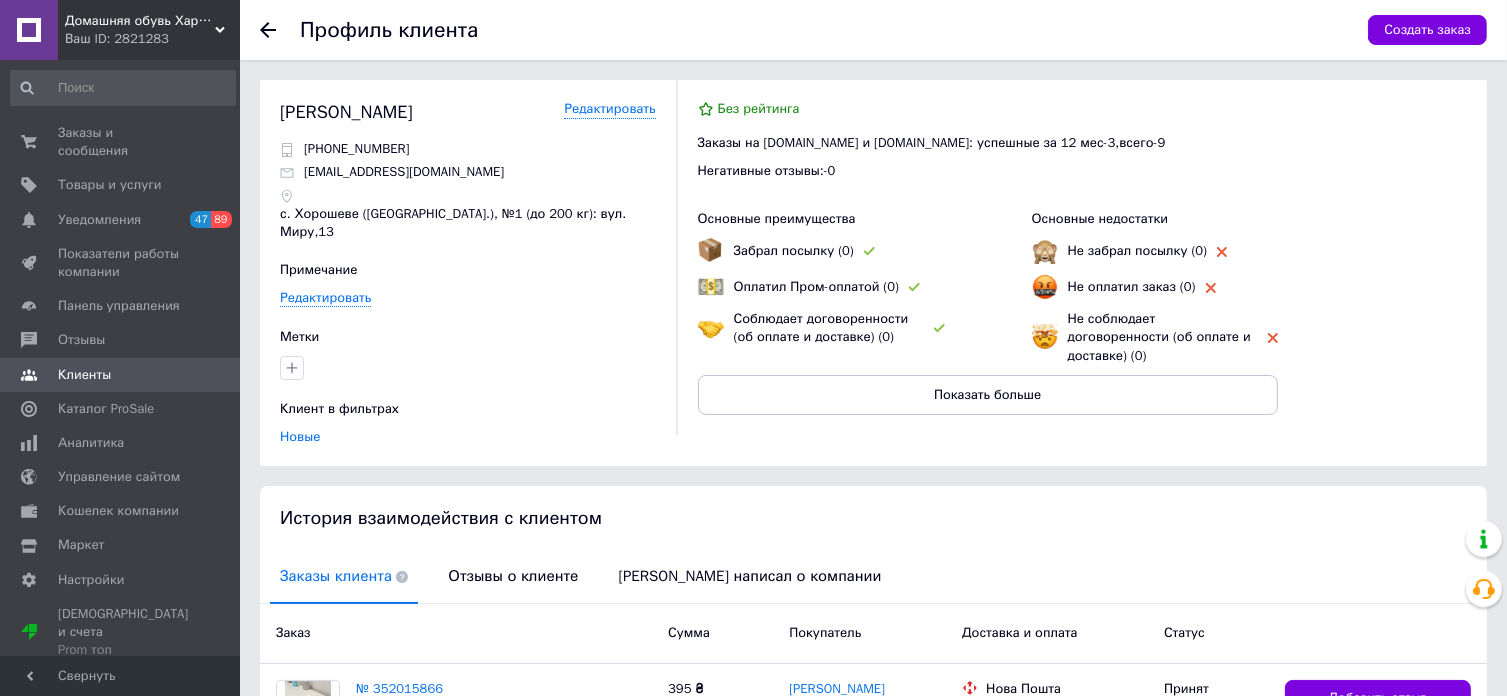click 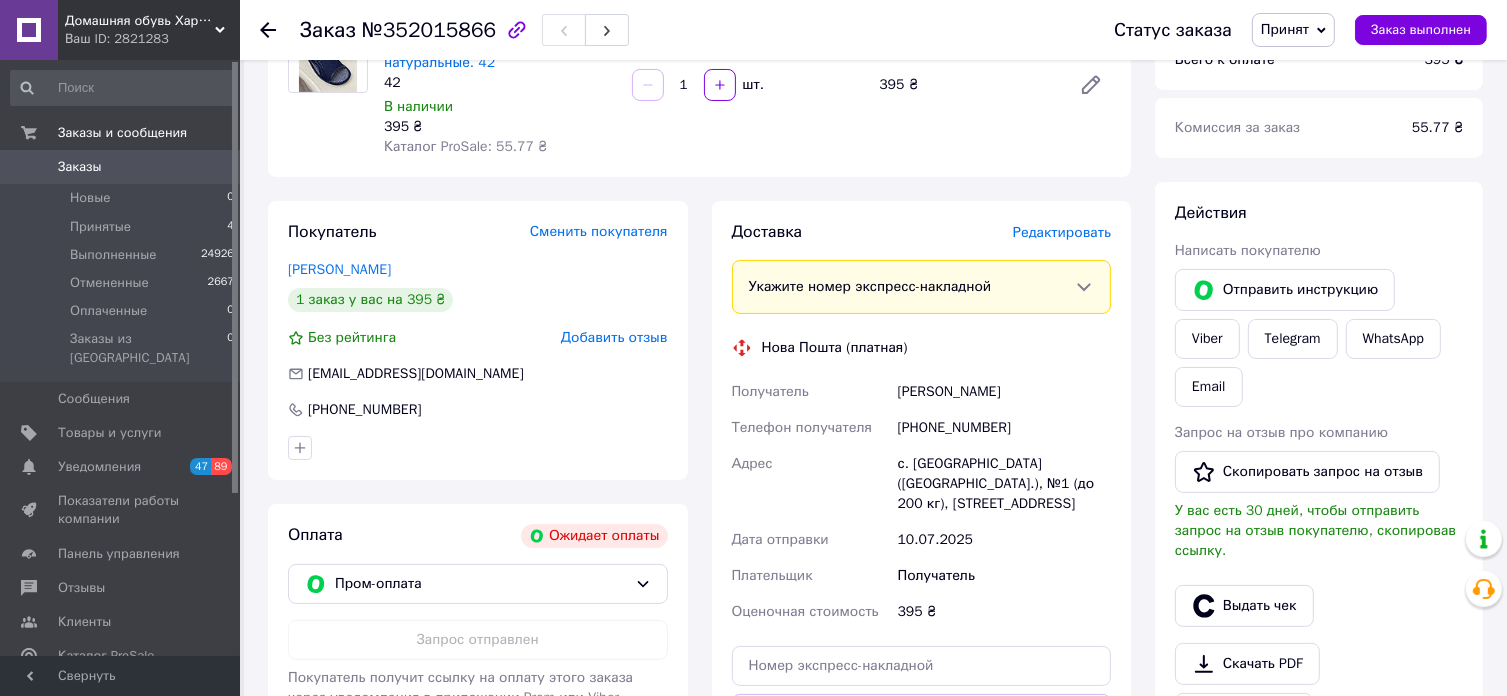 click 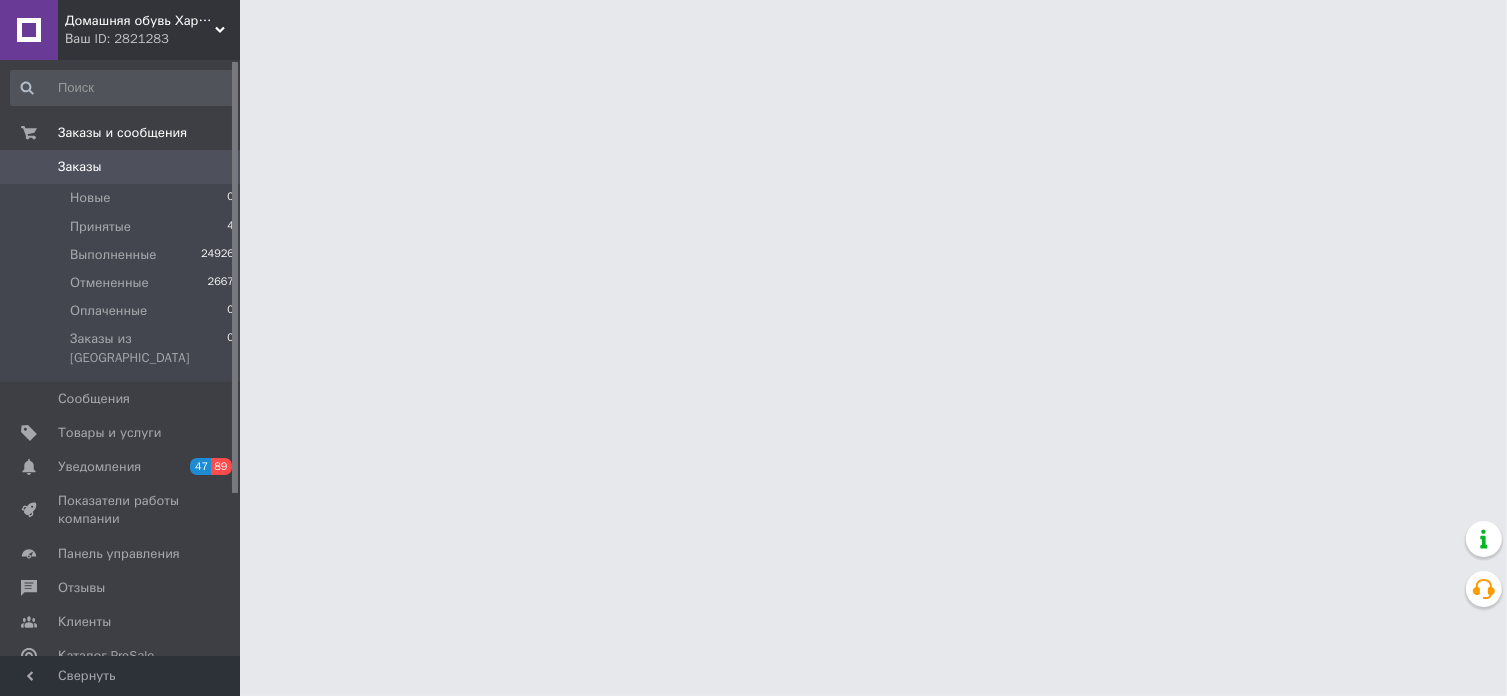 scroll, scrollTop: 0, scrollLeft: 0, axis: both 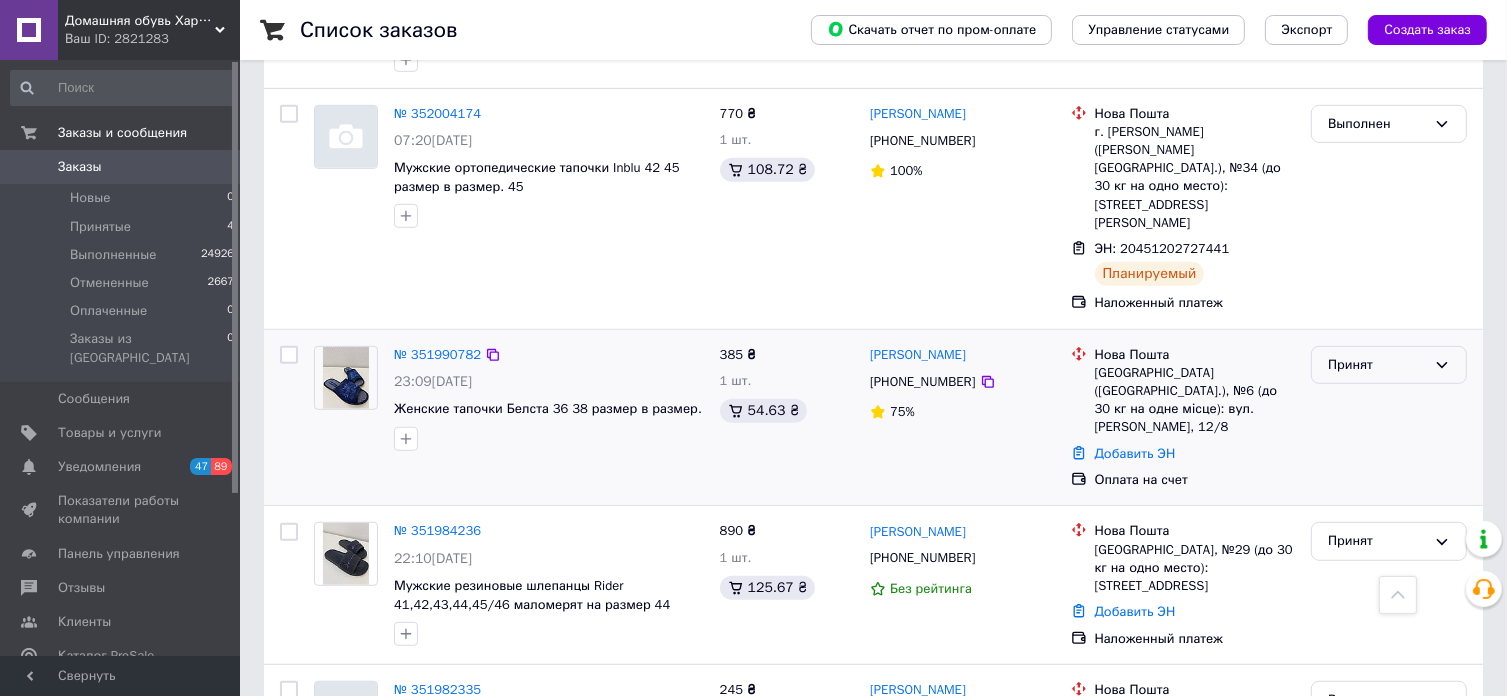 click 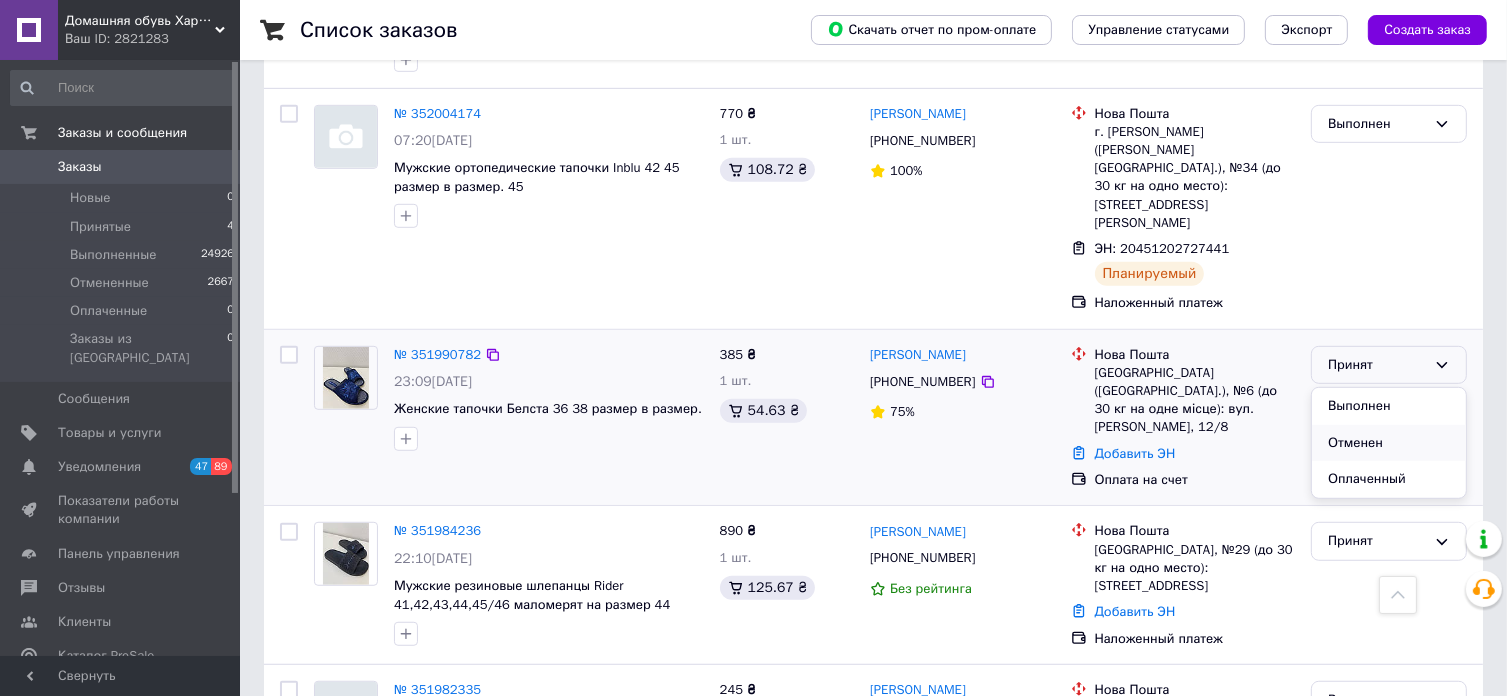 click on "Отменен" at bounding box center (1389, 443) 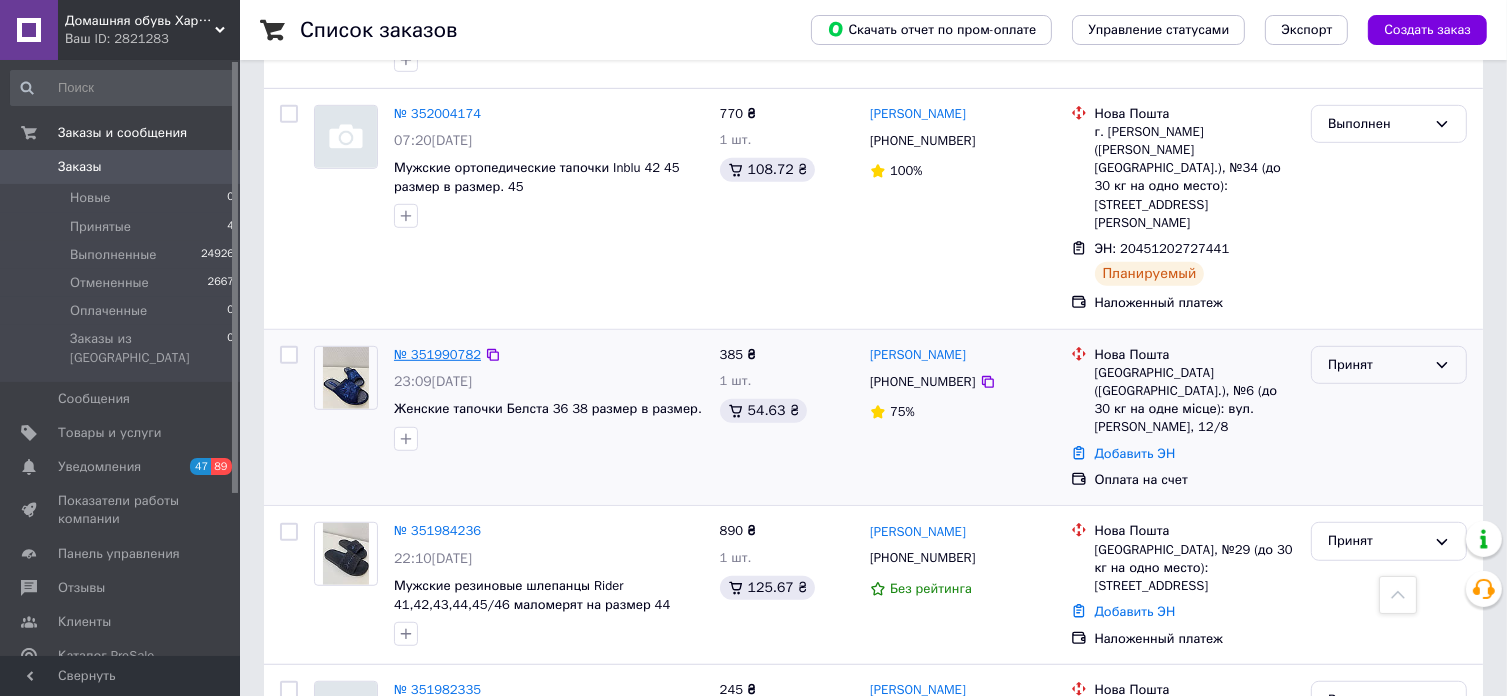 click on "№ 351990782" at bounding box center [437, 354] 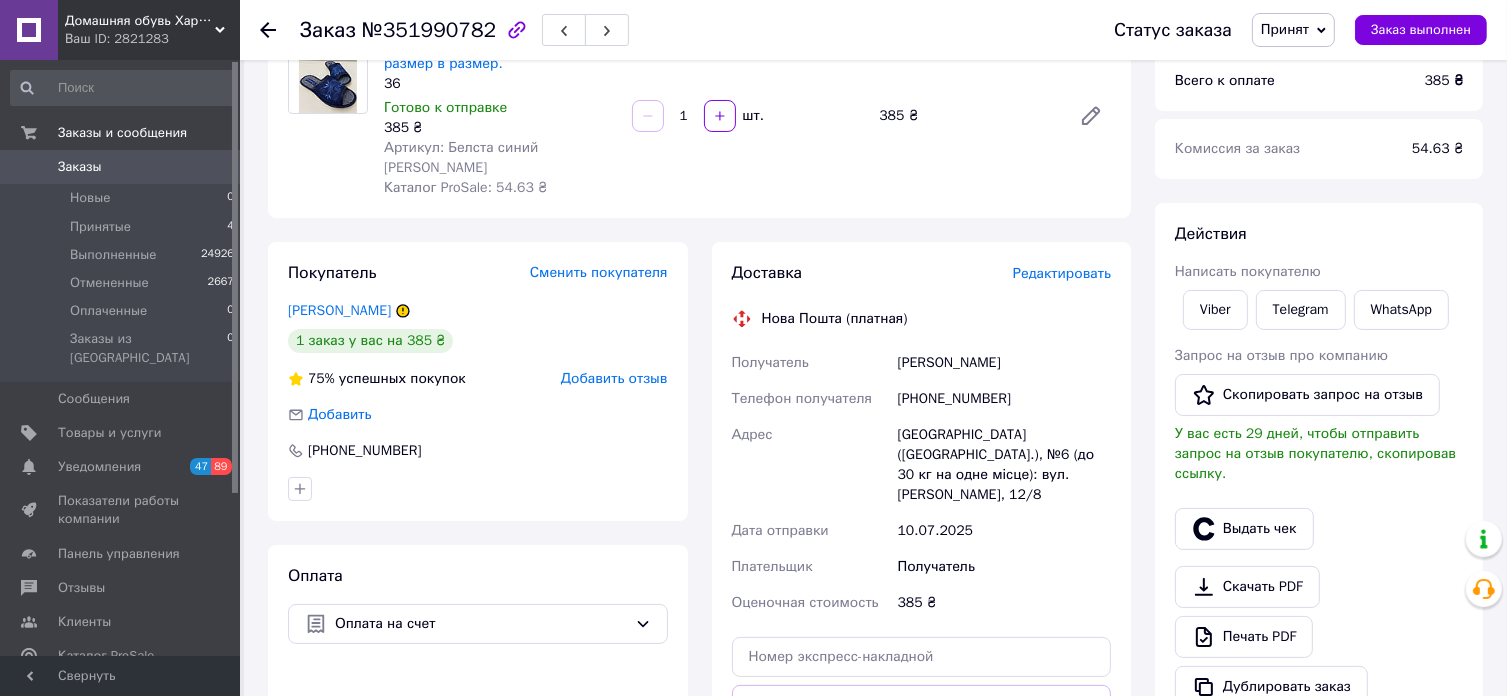 scroll, scrollTop: 694, scrollLeft: 0, axis: vertical 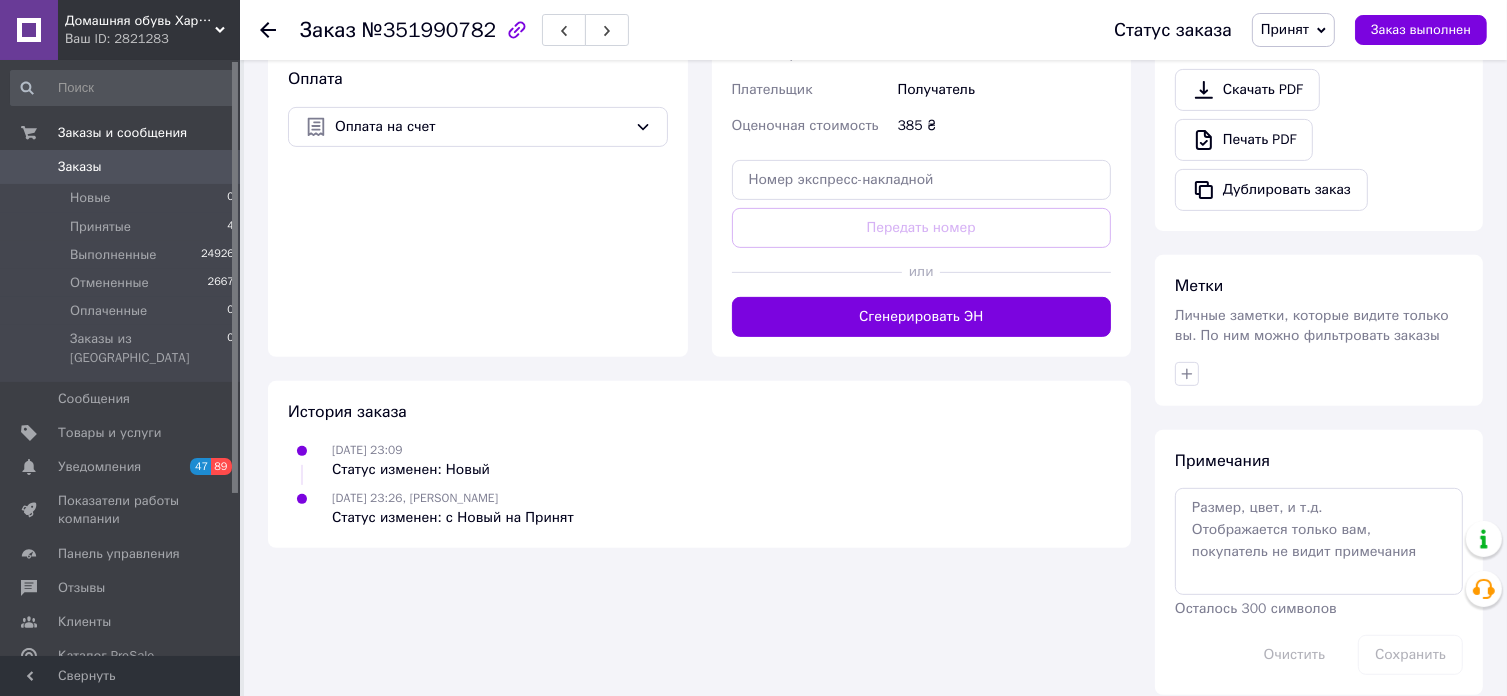 click 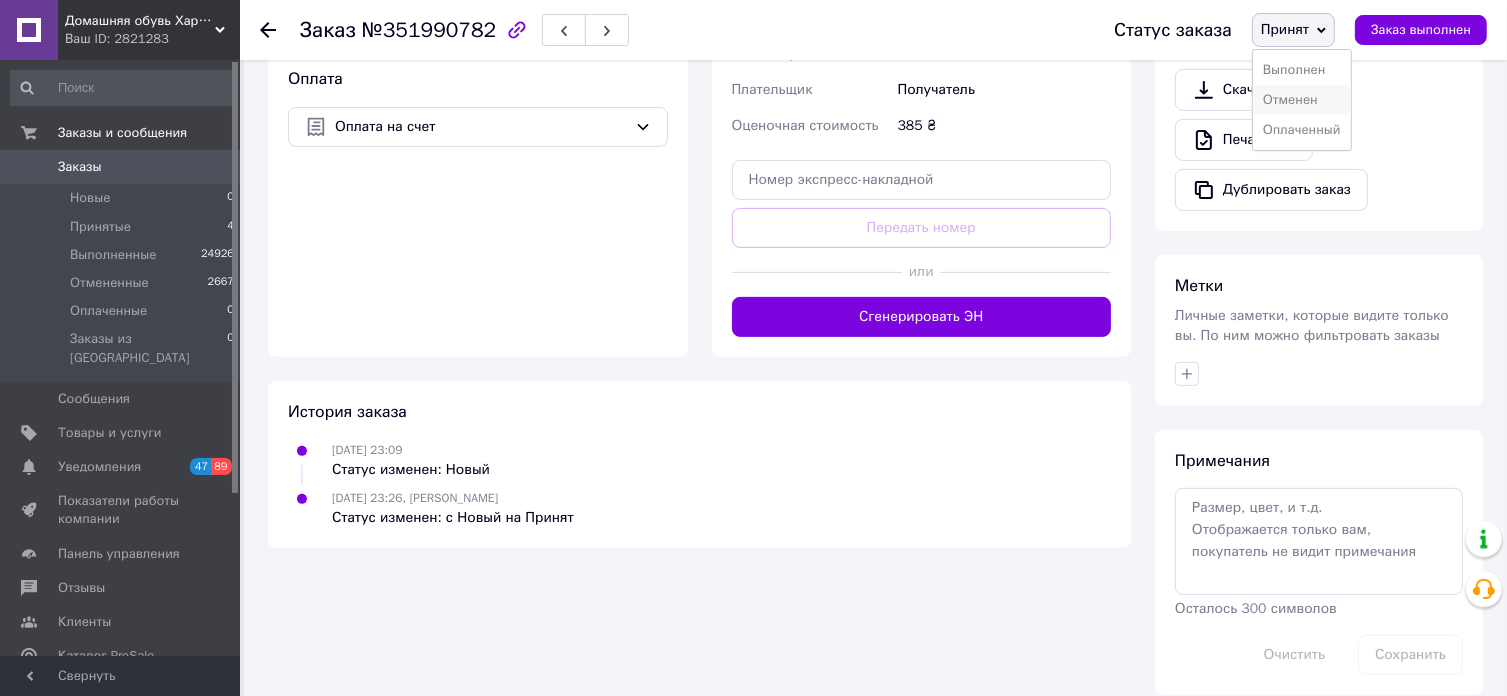 click on "Отменен" at bounding box center [1302, 100] 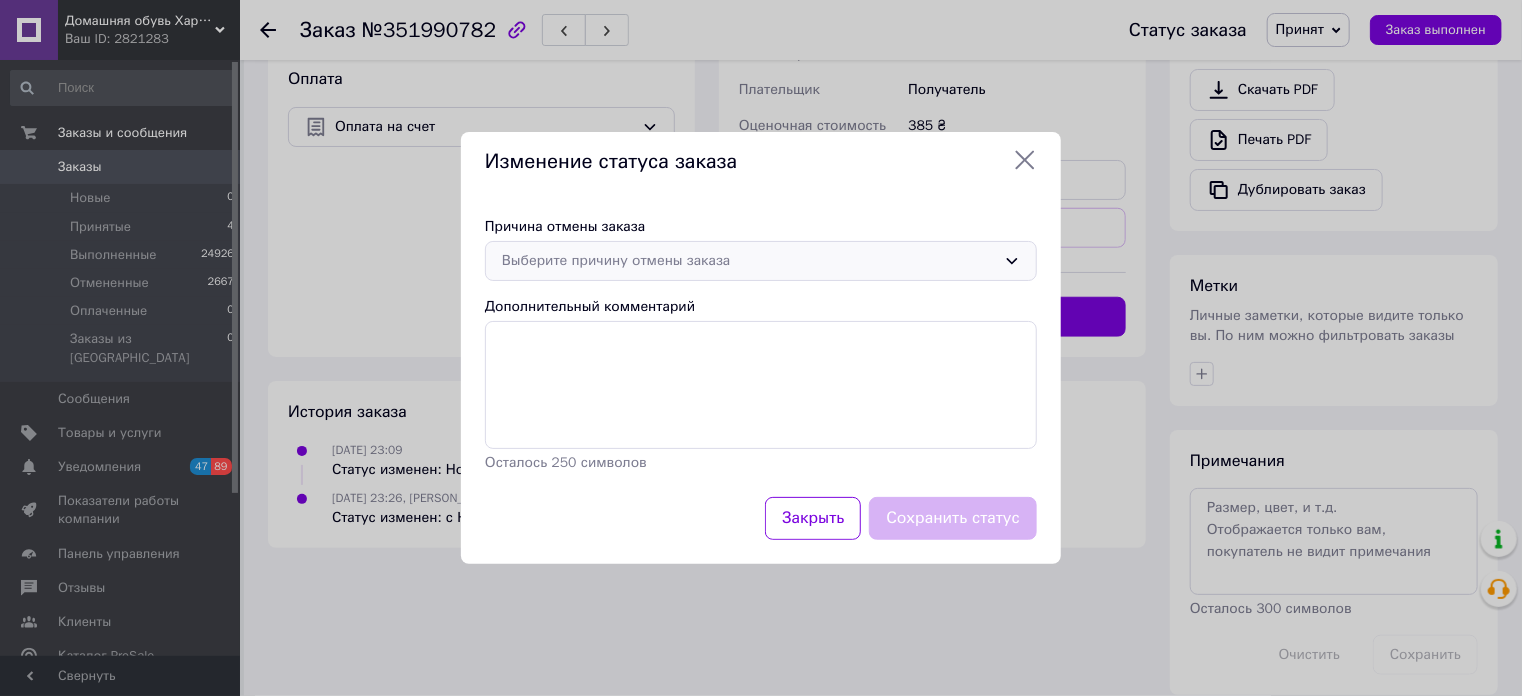 click 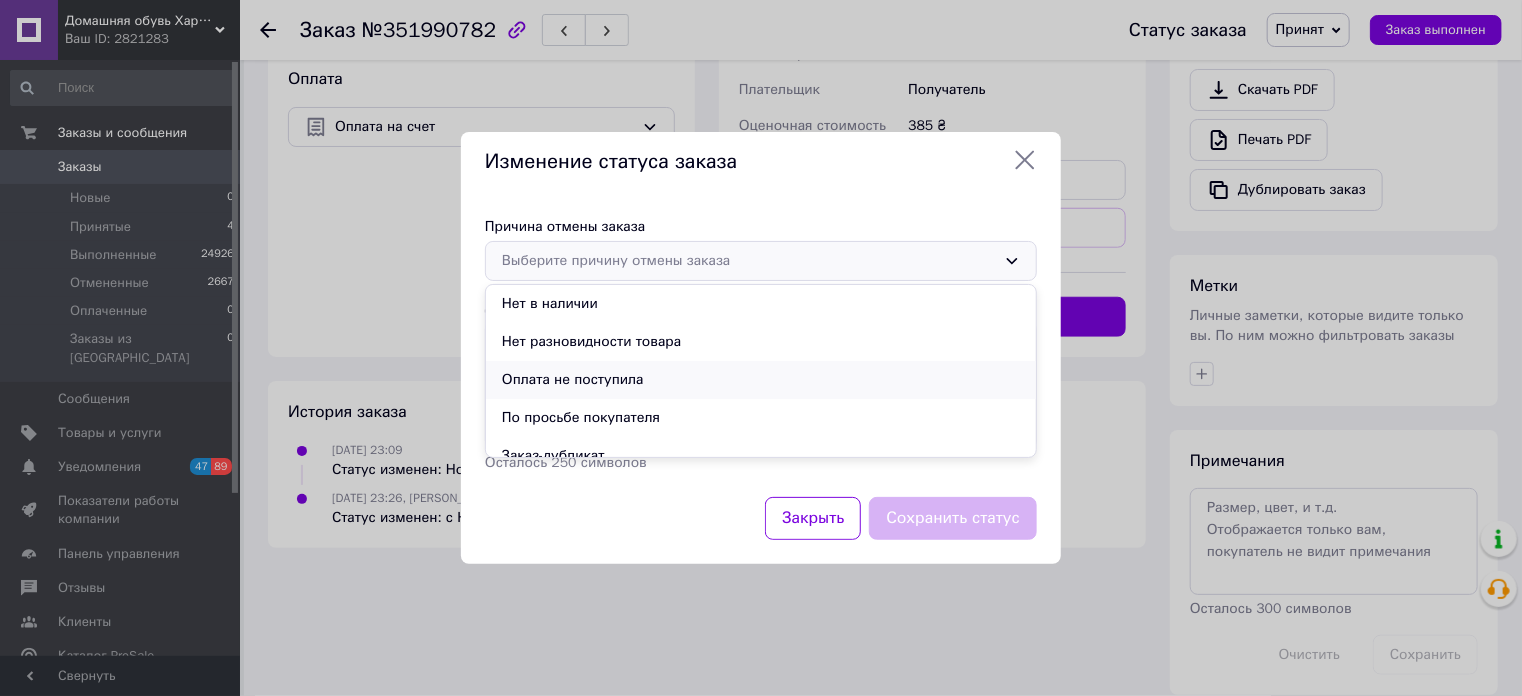 click on "Оплата не поступила" at bounding box center [761, 380] 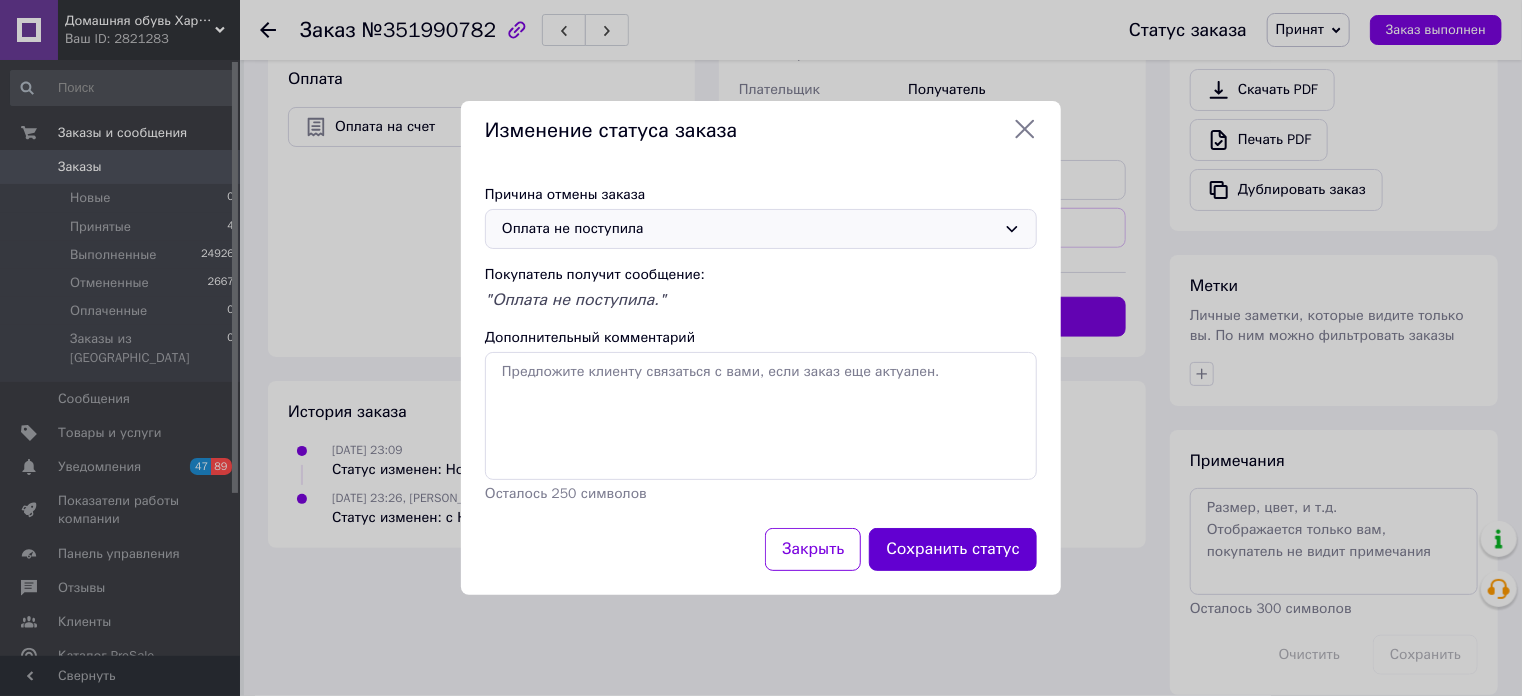 click on "Сохранить статус" at bounding box center [953, 549] 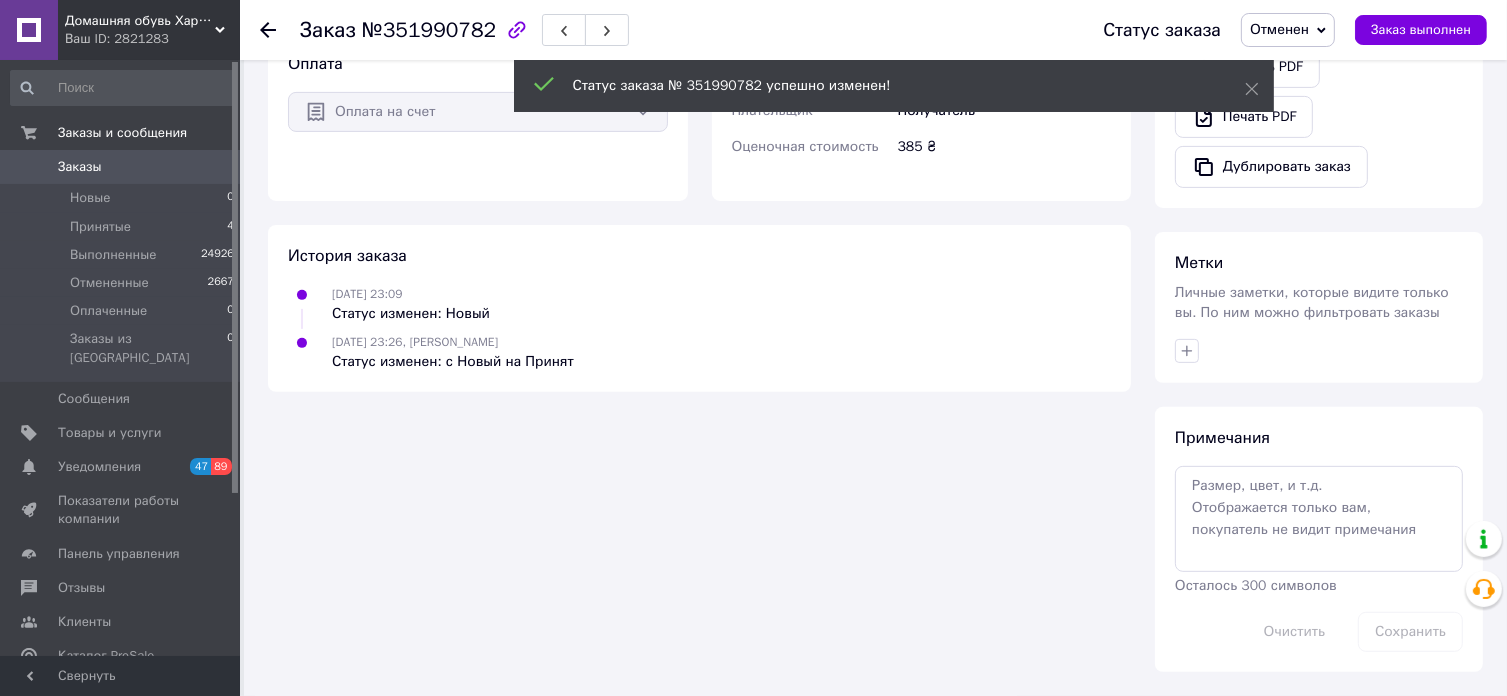 scroll, scrollTop: 652, scrollLeft: 0, axis: vertical 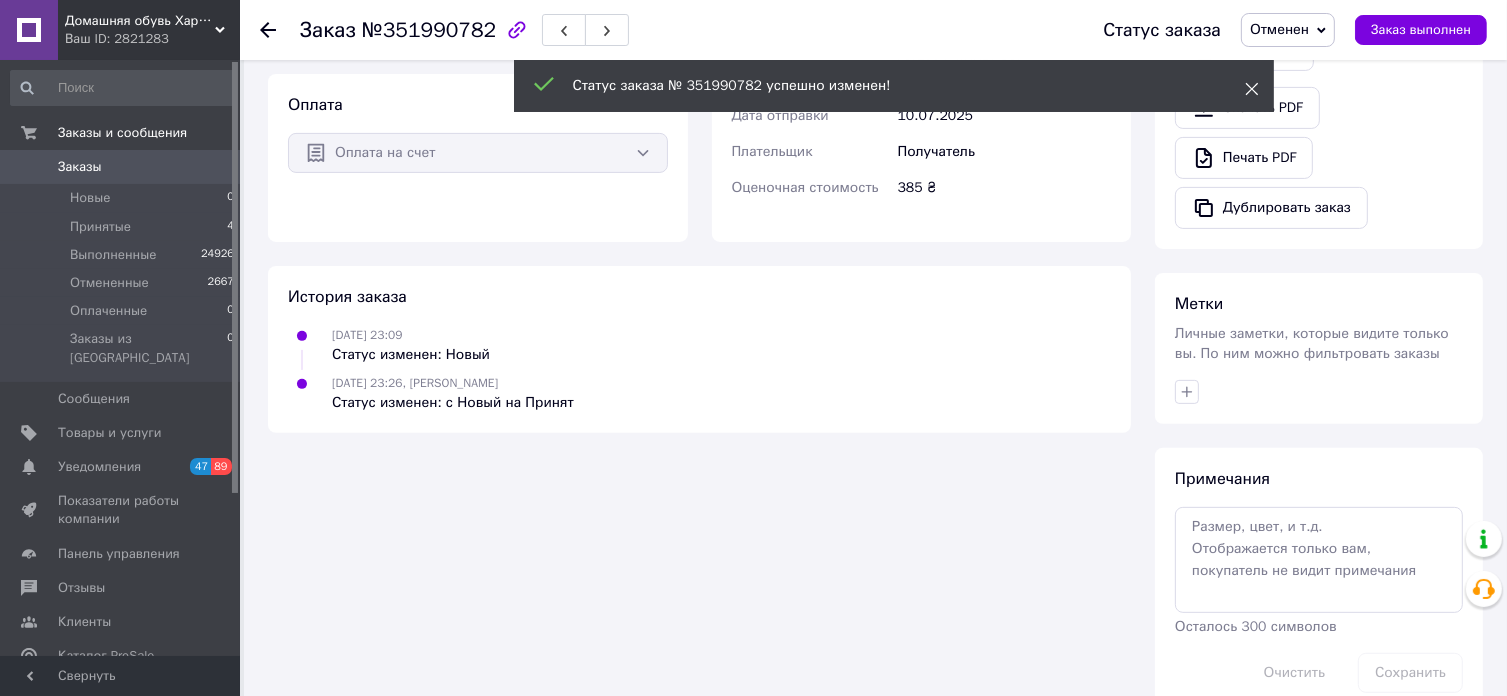 click 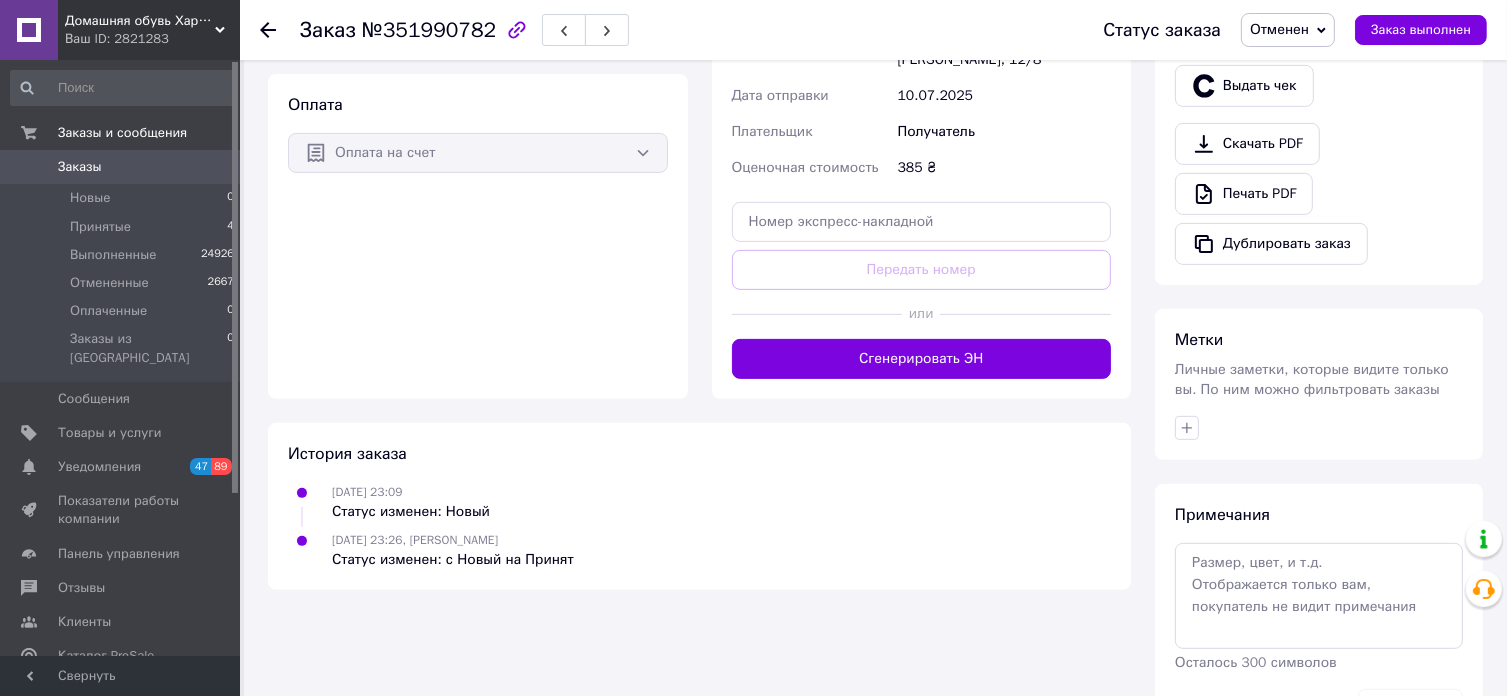 scroll, scrollTop: 688, scrollLeft: 0, axis: vertical 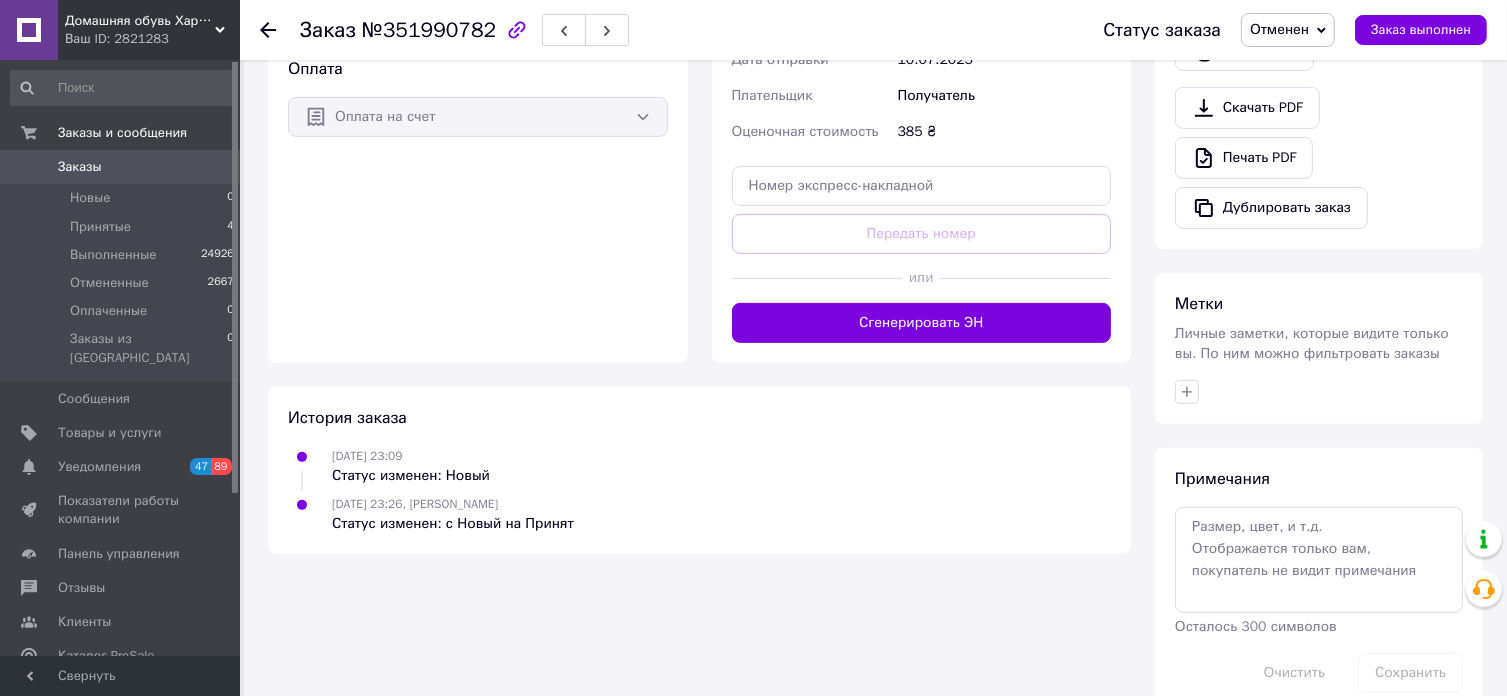 click 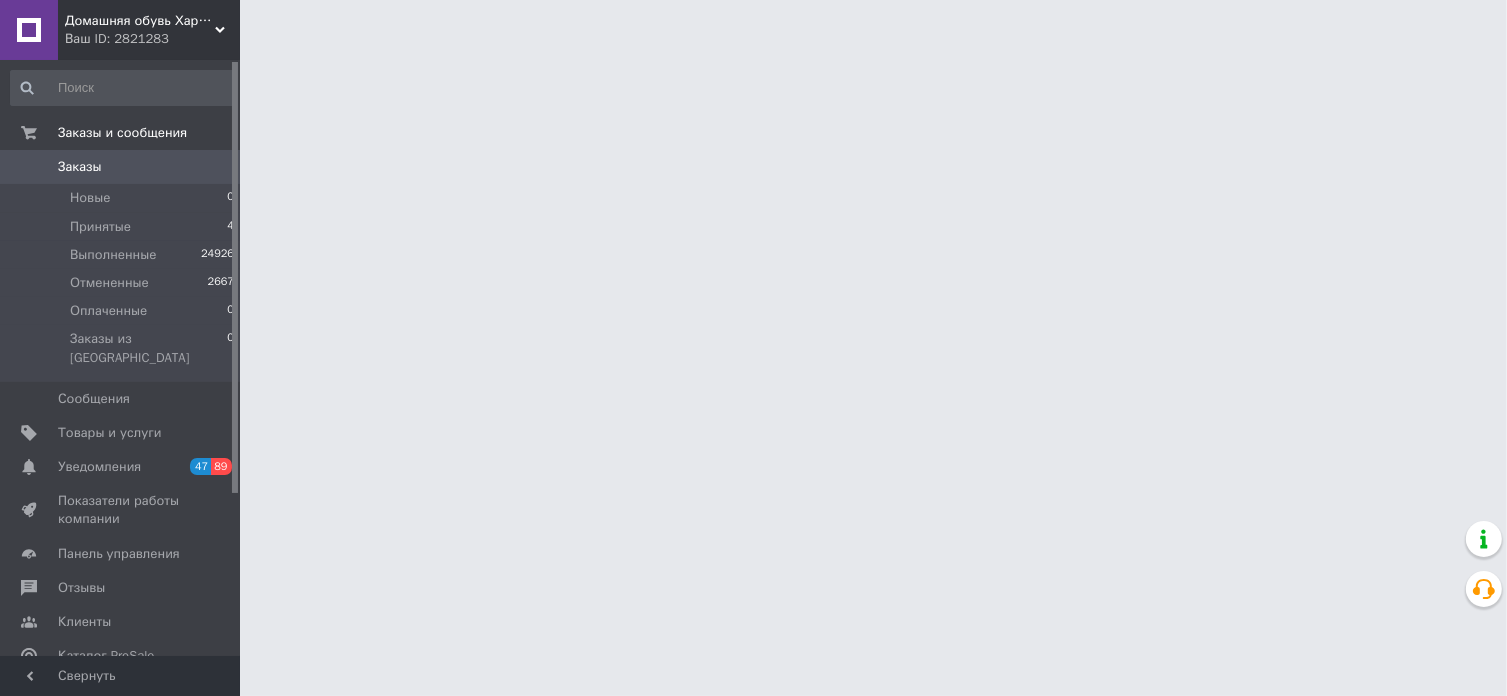 scroll, scrollTop: 0, scrollLeft: 0, axis: both 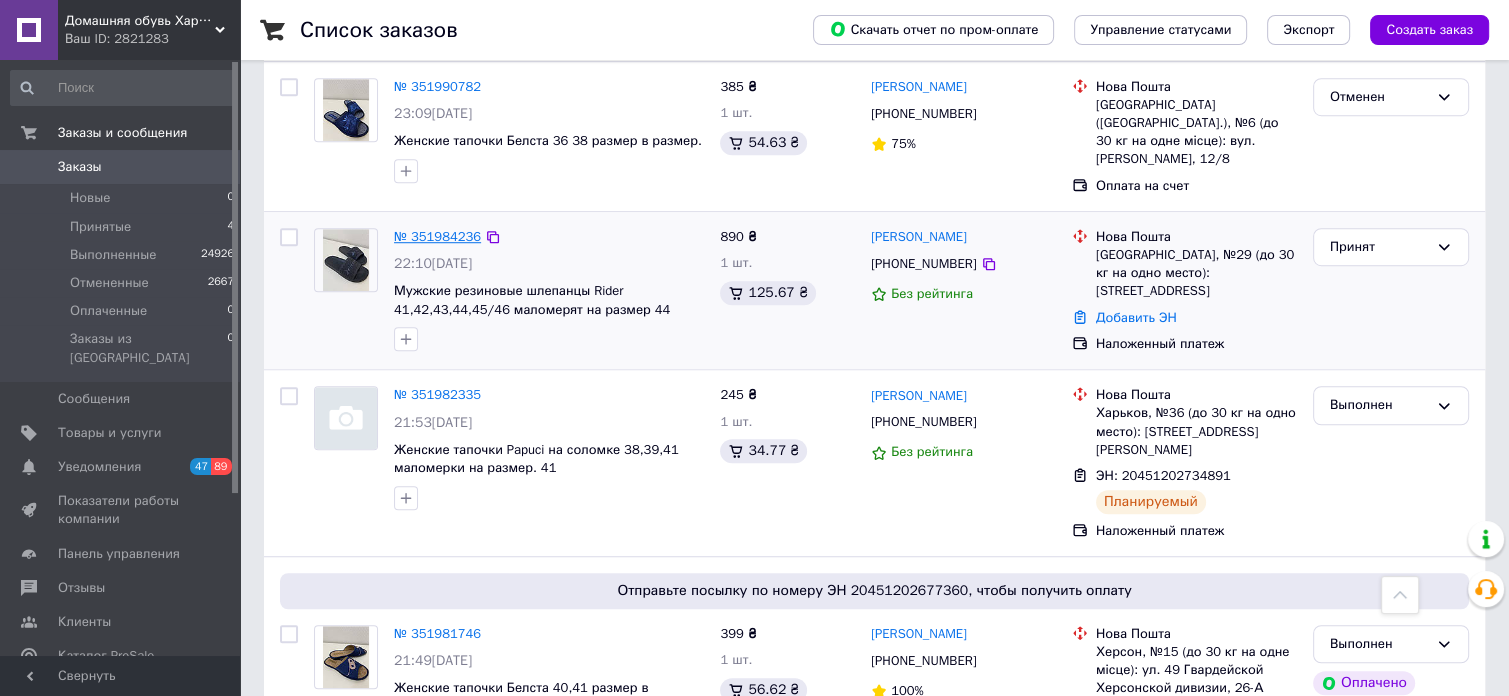 click on "№ 351984236" at bounding box center (437, 236) 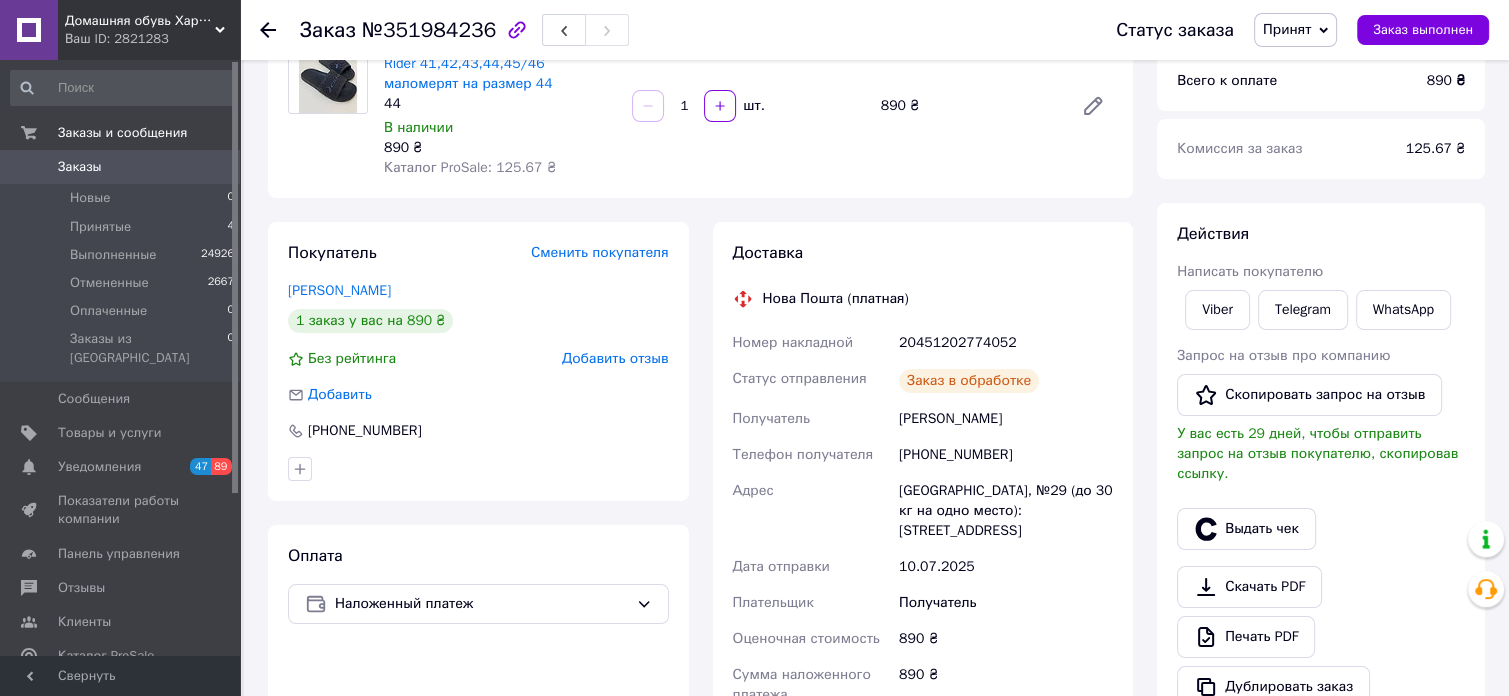 scroll, scrollTop: 750, scrollLeft: 0, axis: vertical 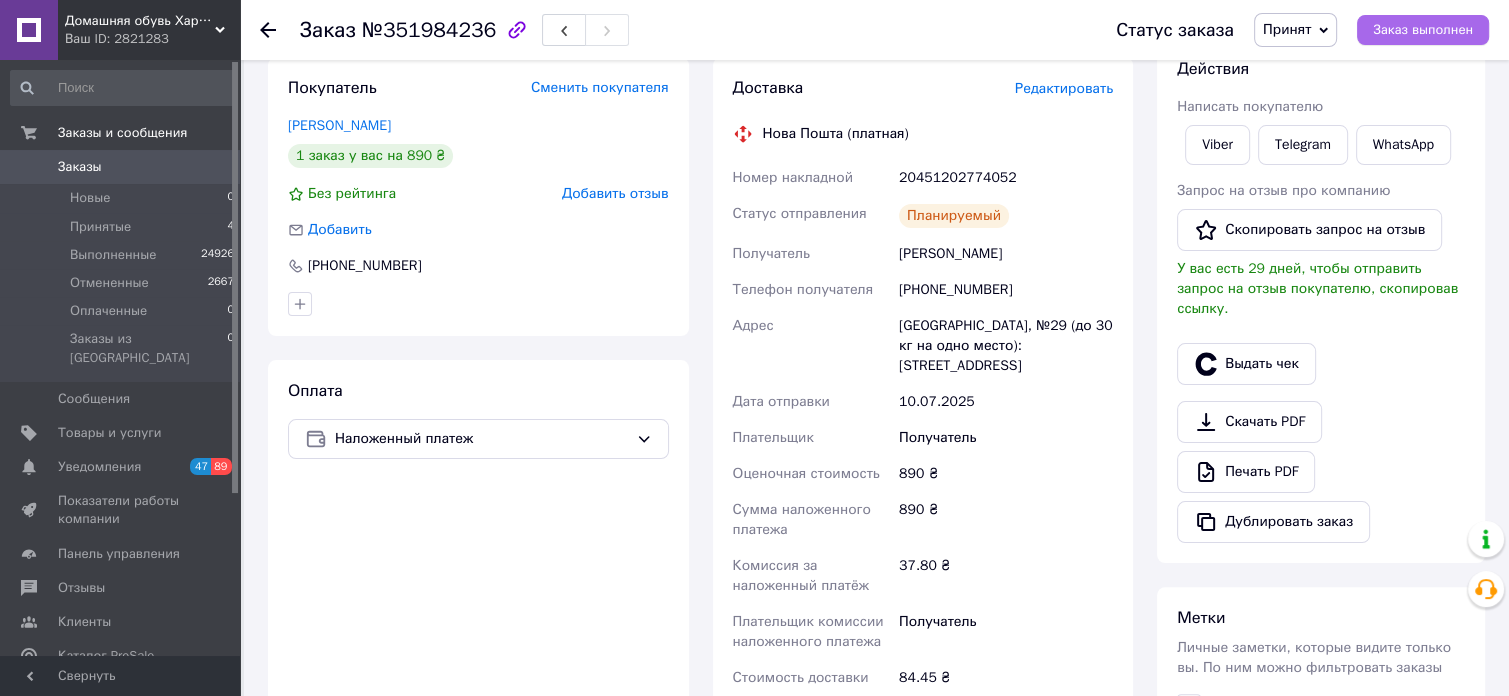 click on "Заказ выполнен" at bounding box center [1423, 30] 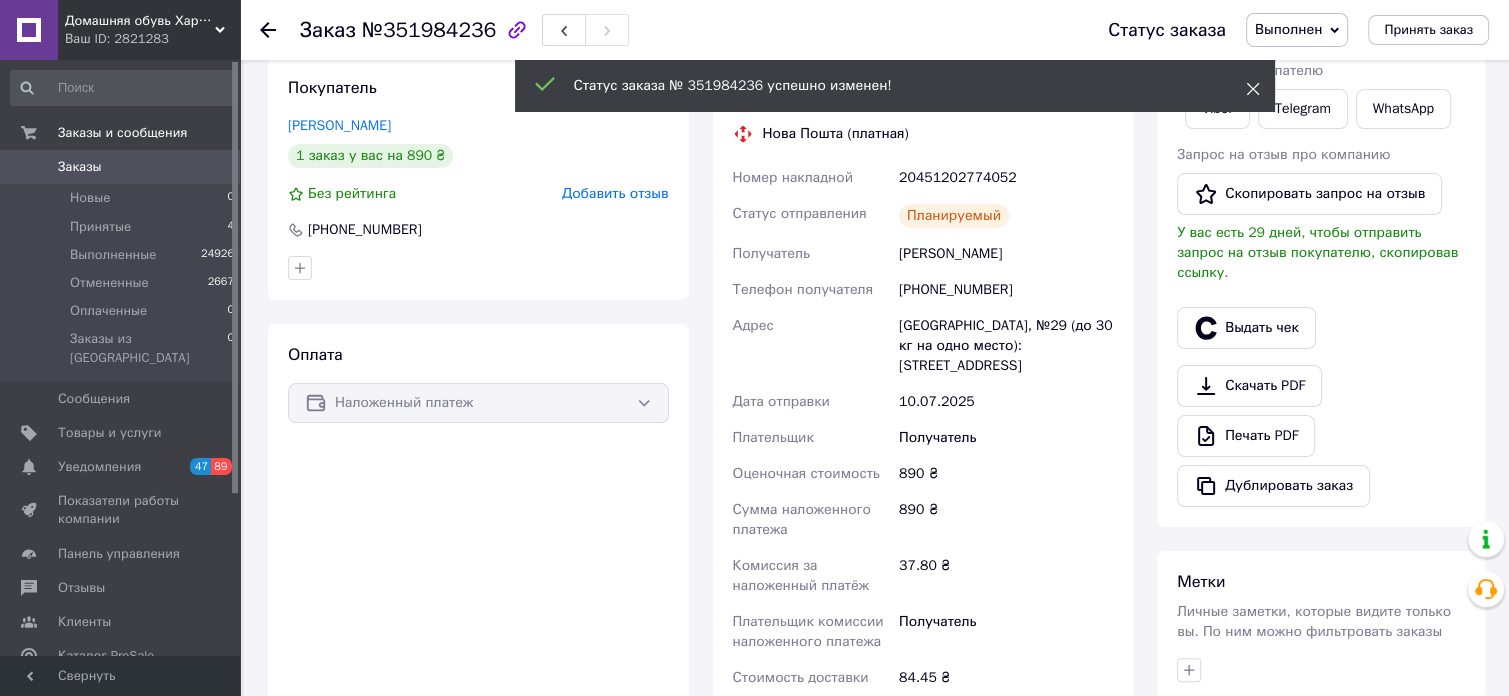 click 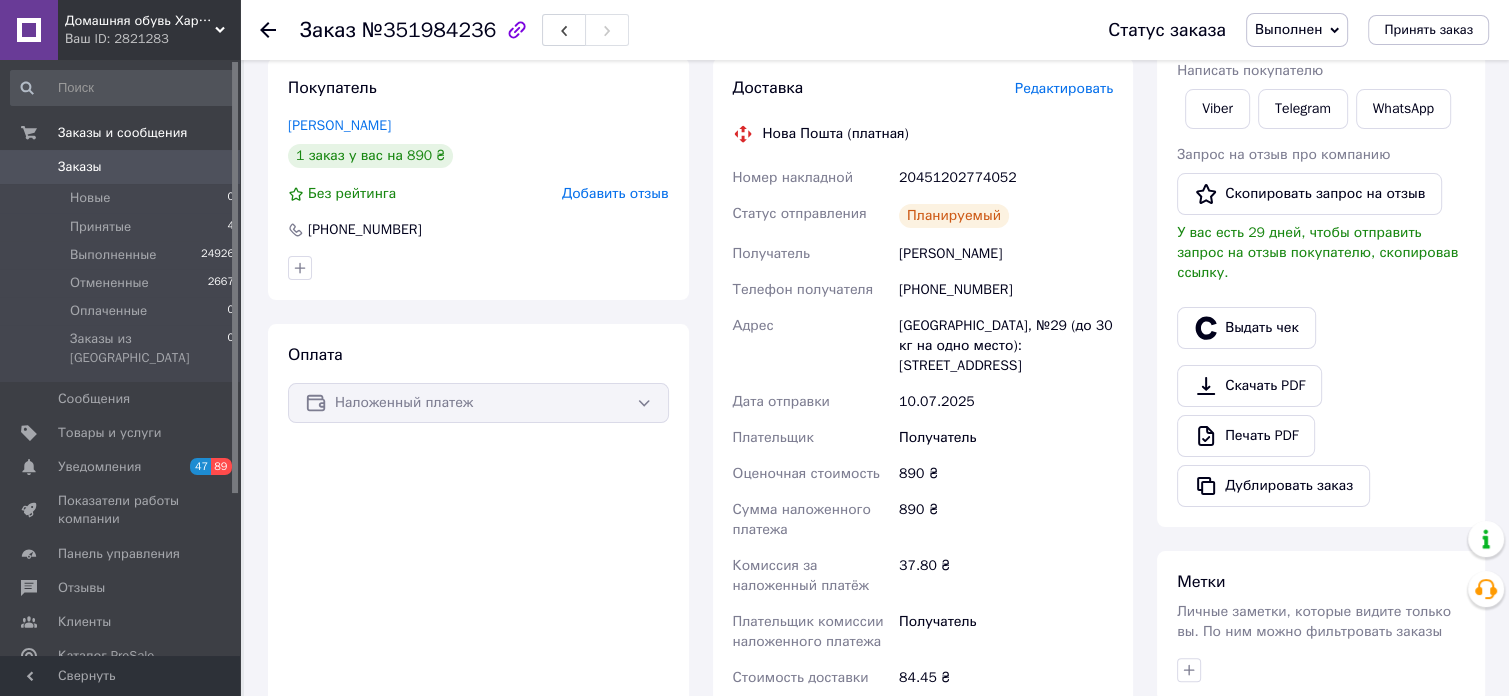 click 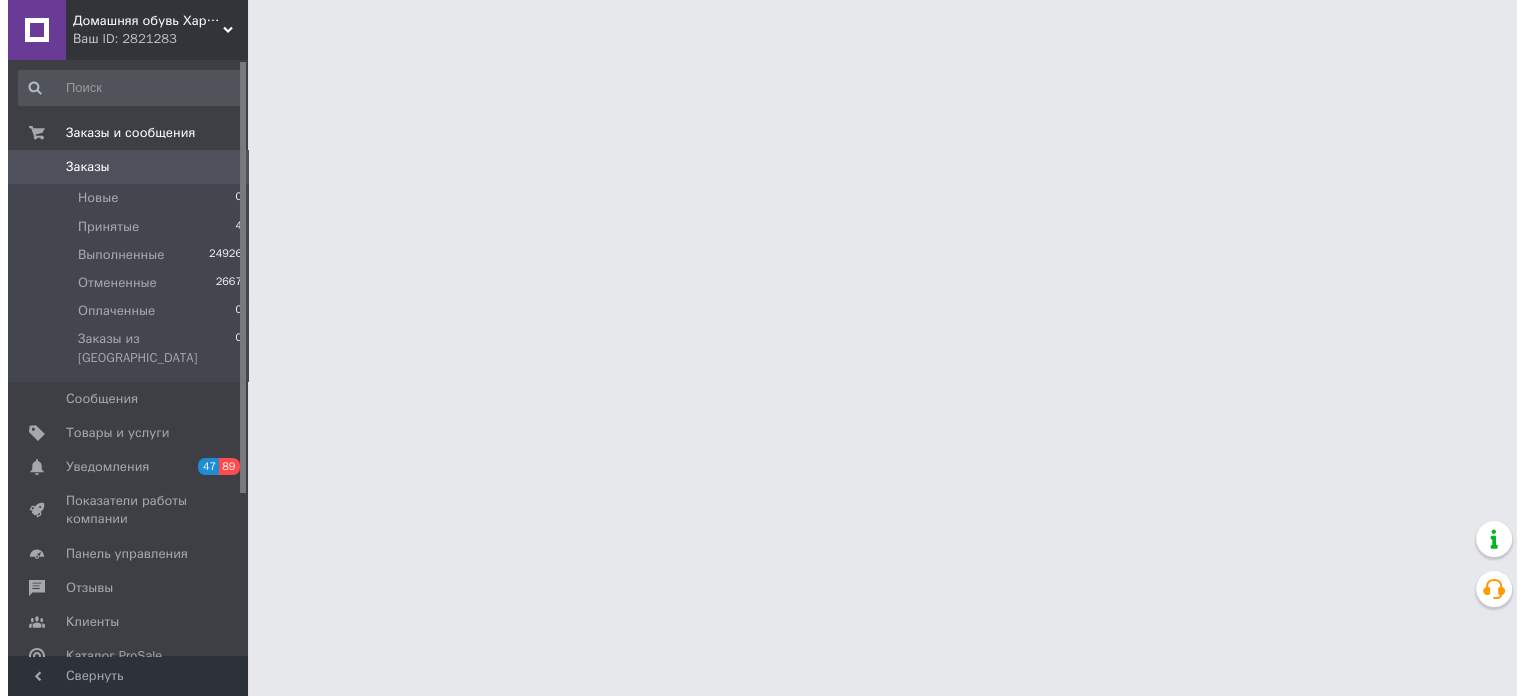 scroll, scrollTop: 0, scrollLeft: 0, axis: both 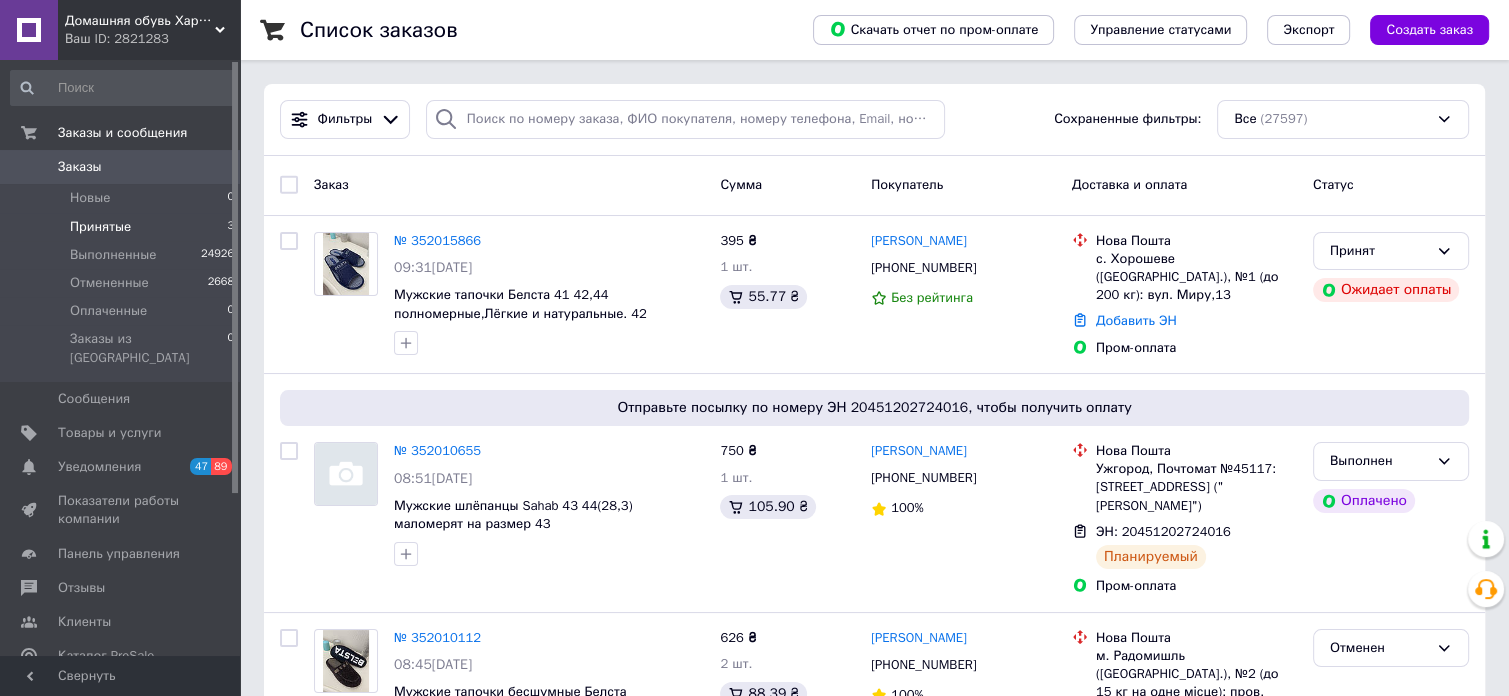 click on "Принятые 3" at bounding box center (123, 227) 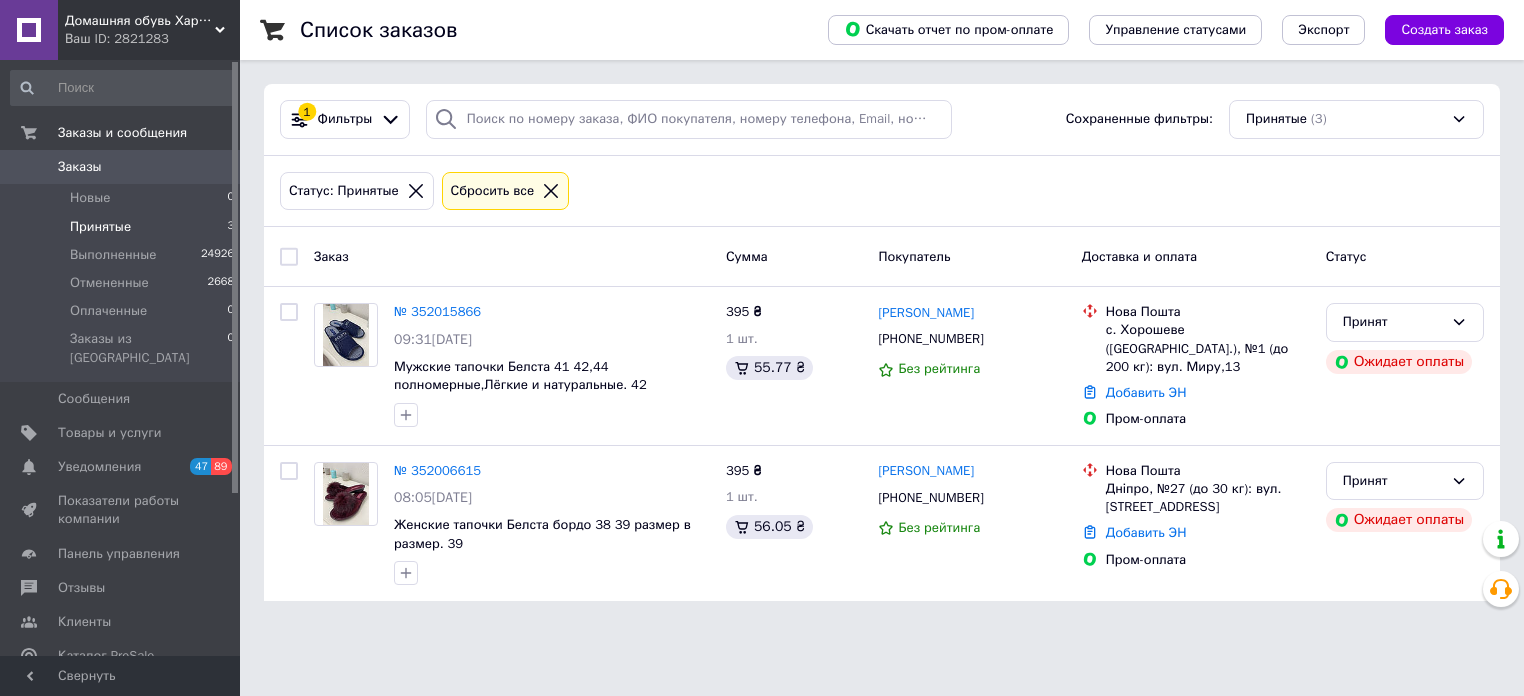 click on "Домашняя обувь Харьков Ваш ID: 2821283" at bounding box center [149, 30] 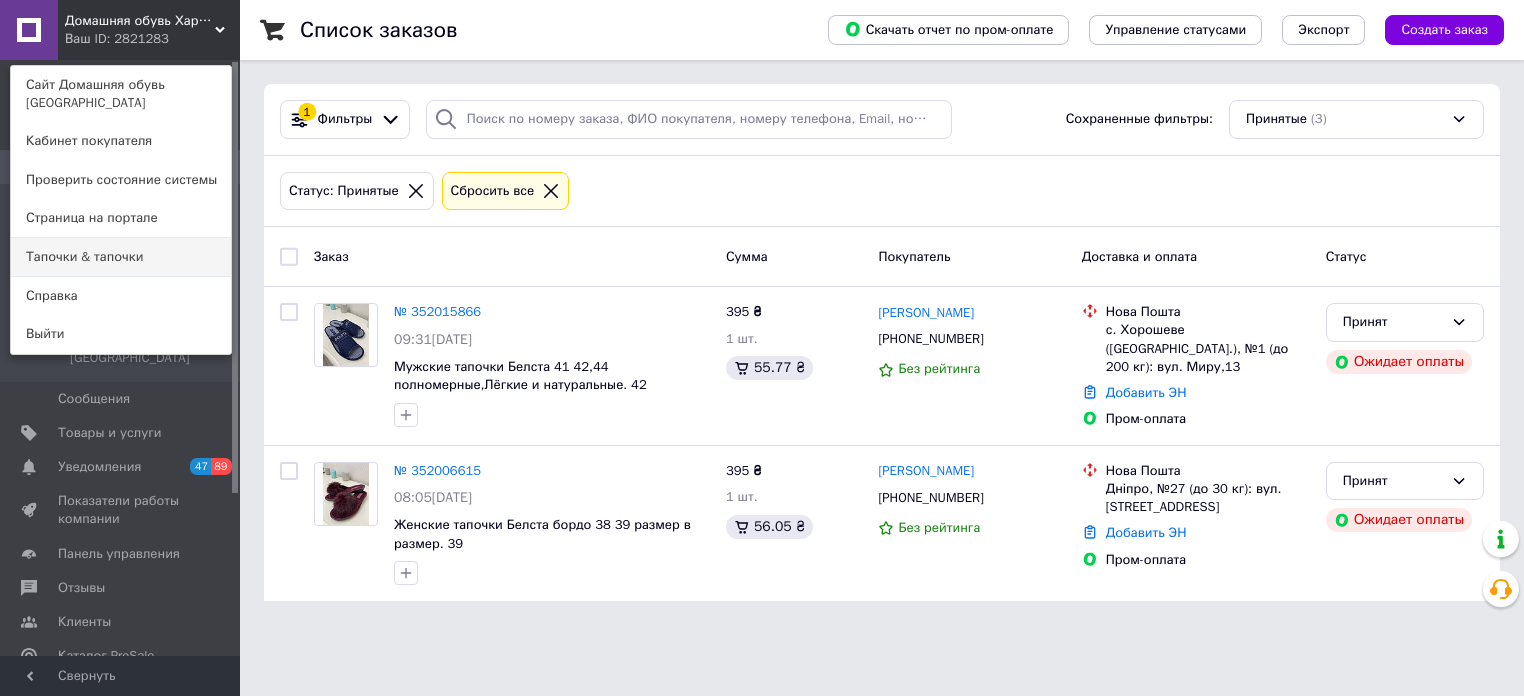 click on "Тапочки & тапочки" at bounding box center [121, 257] 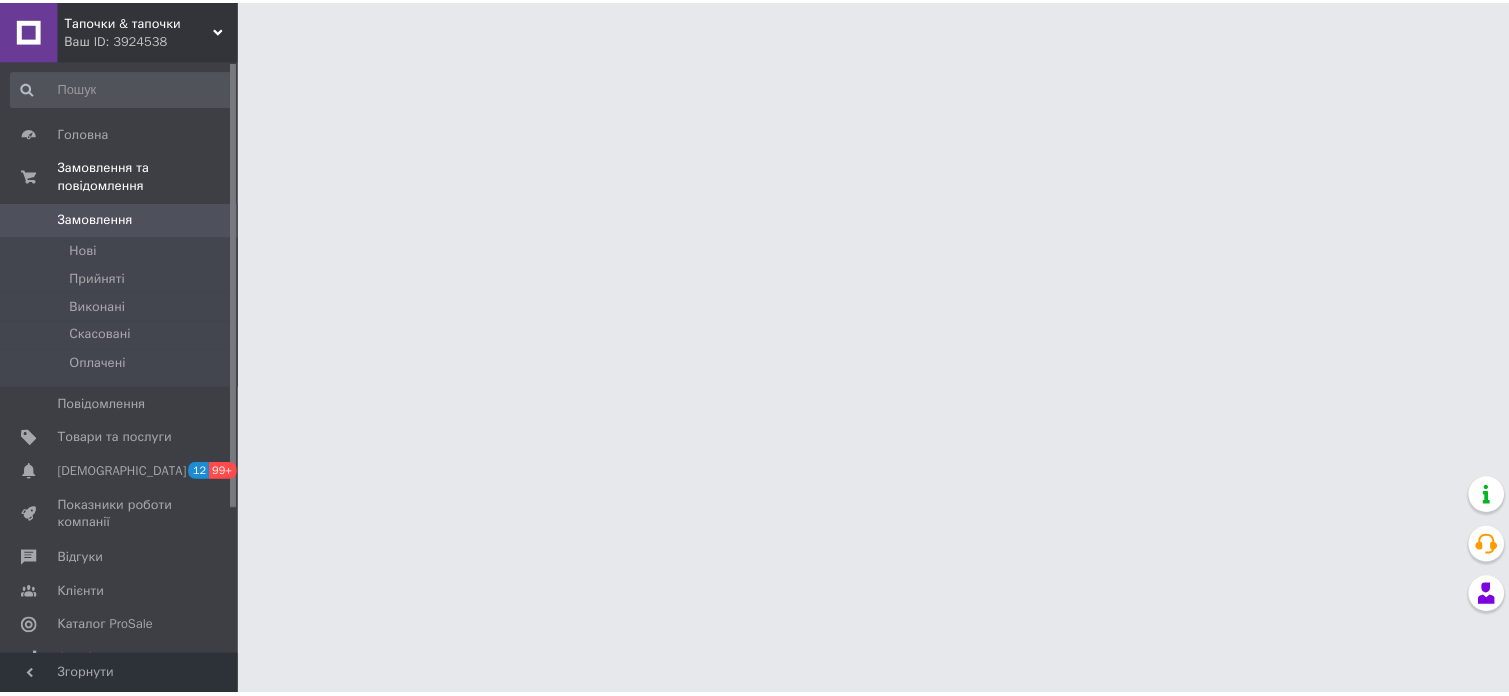 scroll, scrollTop: 0, scrollLeft: 0, axis: both 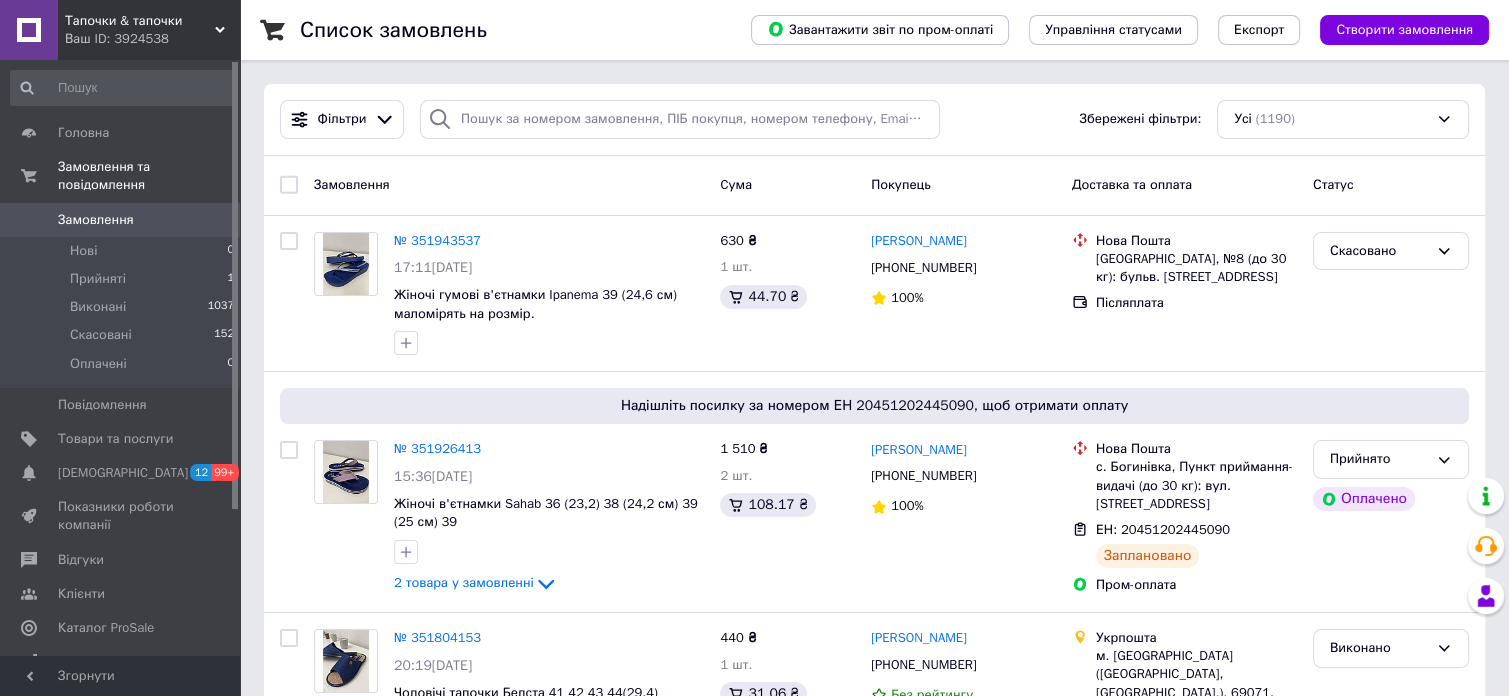 click 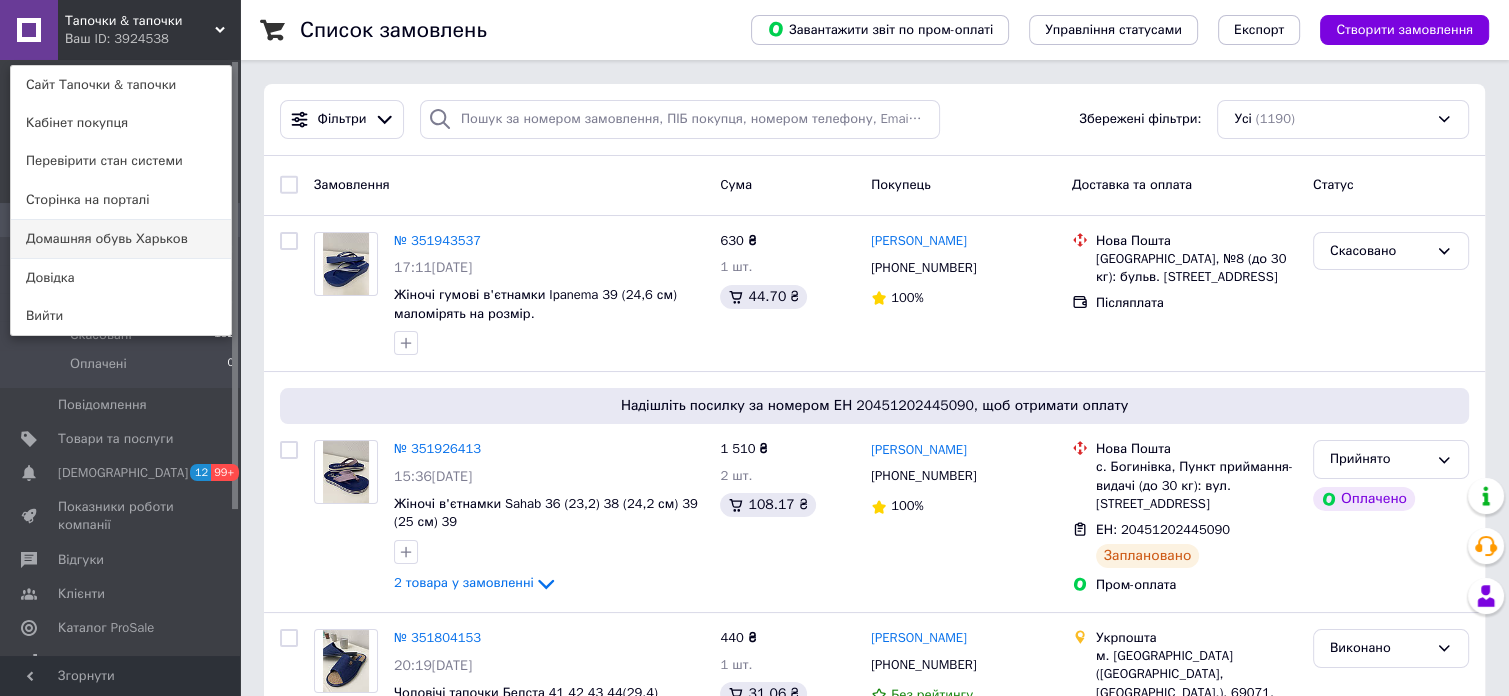 click on "Домашняя обувь Харьков" at bounding box center (121, 239) 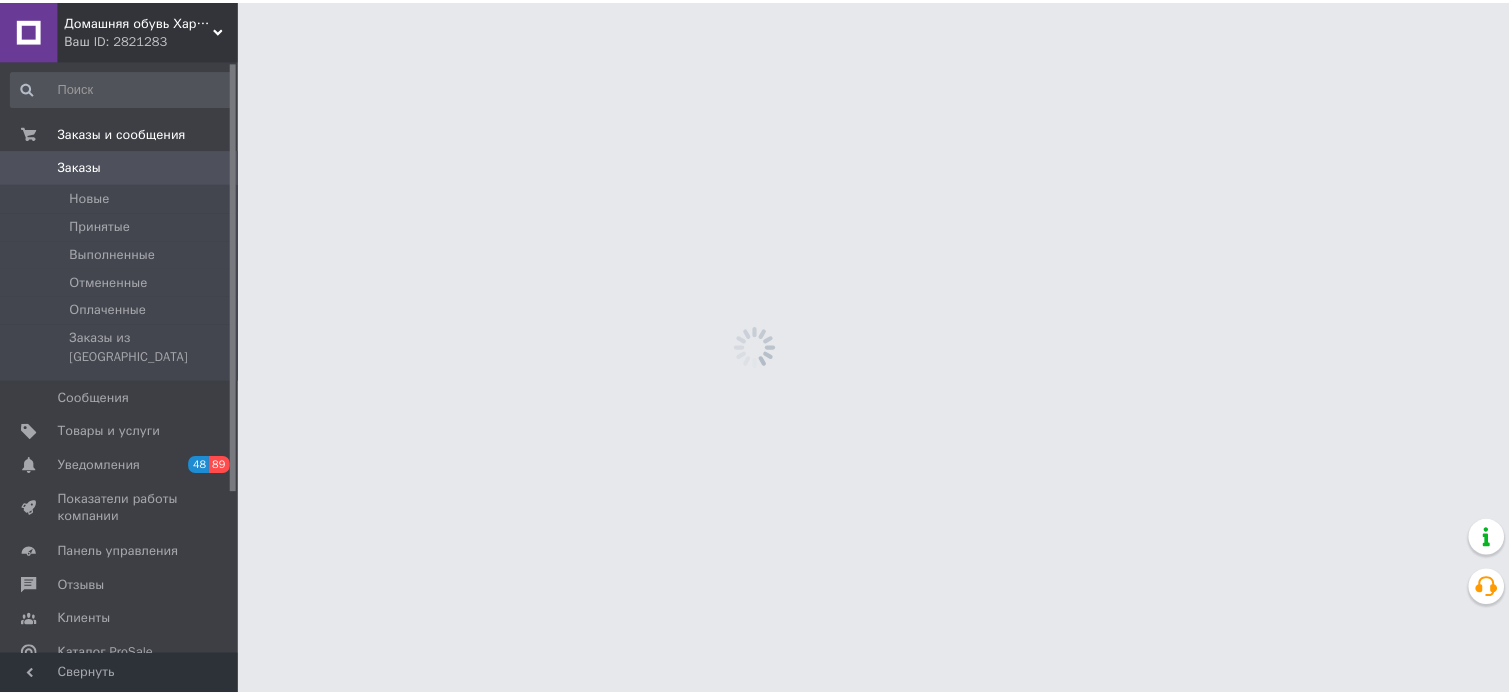 scroll, scrollTop: 0, scrollLeft: 0, axis: both 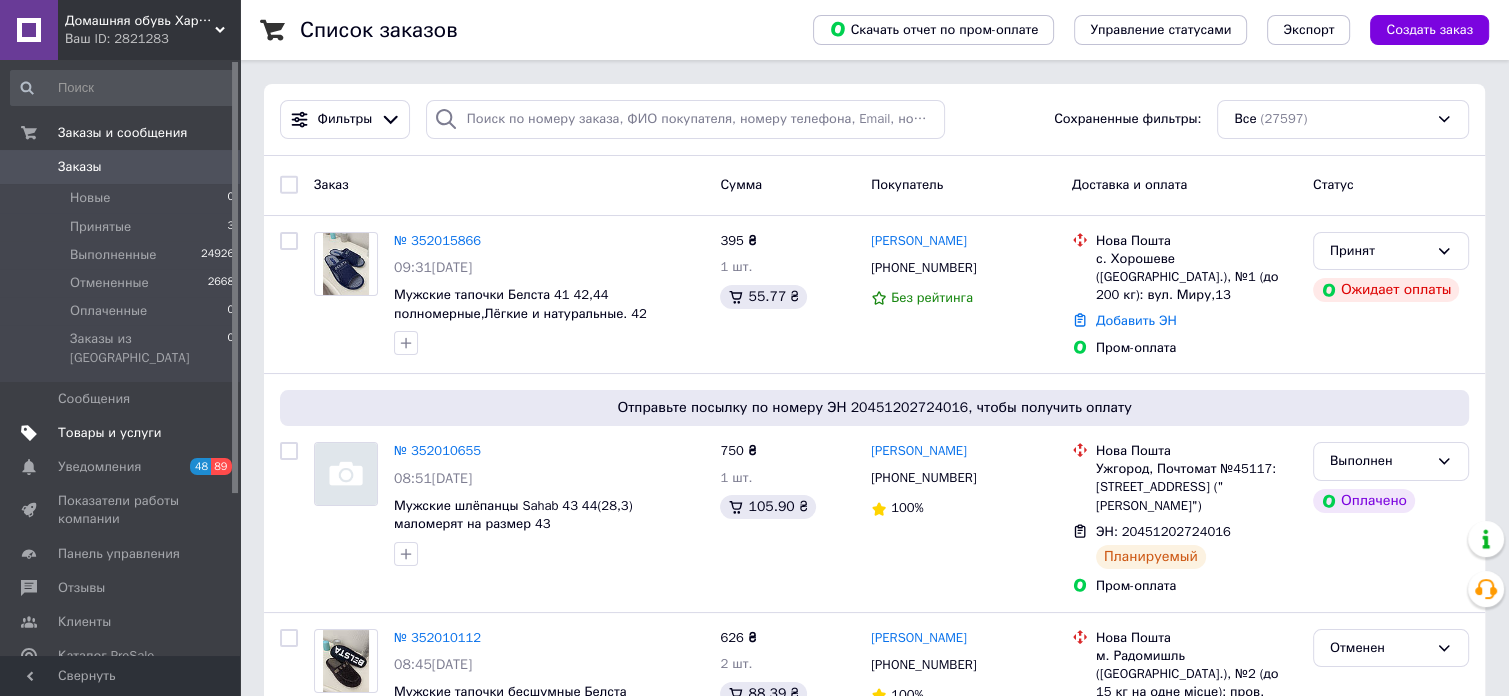 click on "Товары и услуги" at bounding box center [110, 433] 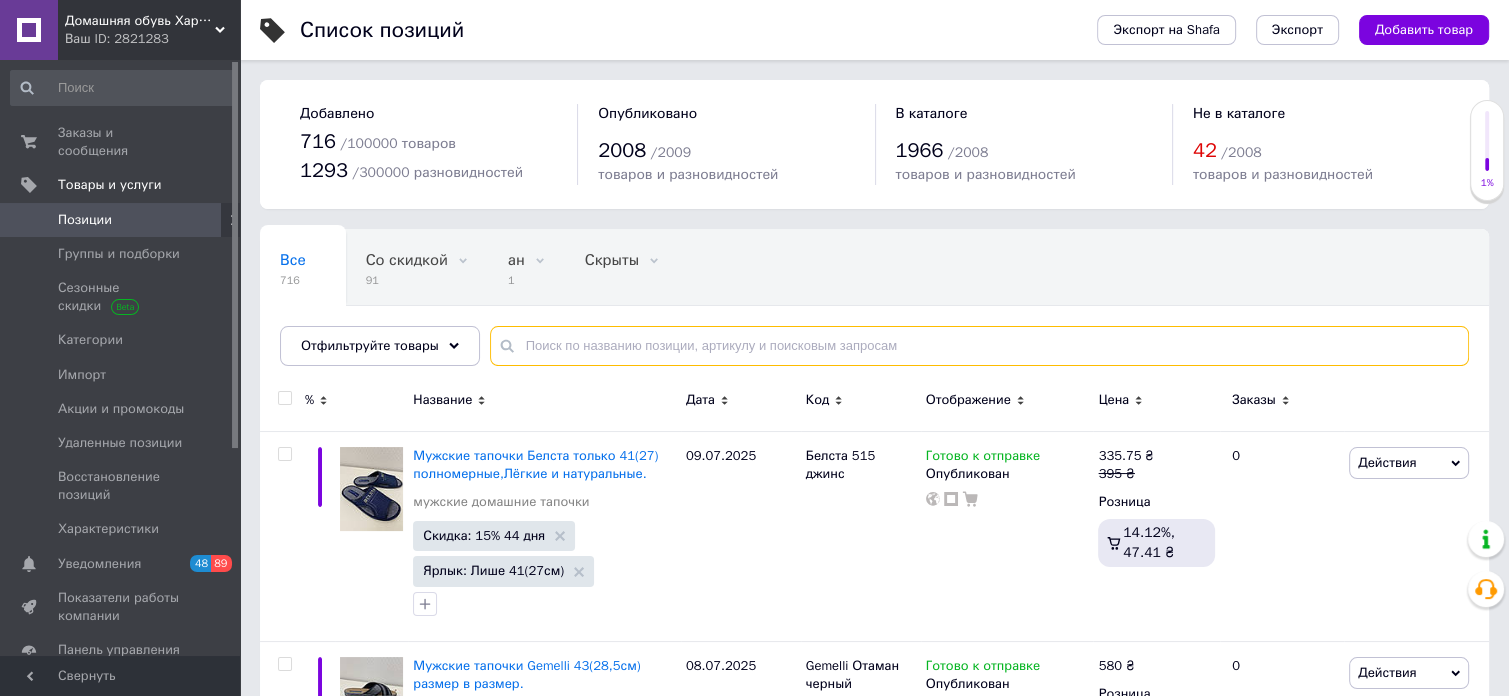 click at bounding box center [979, 346] 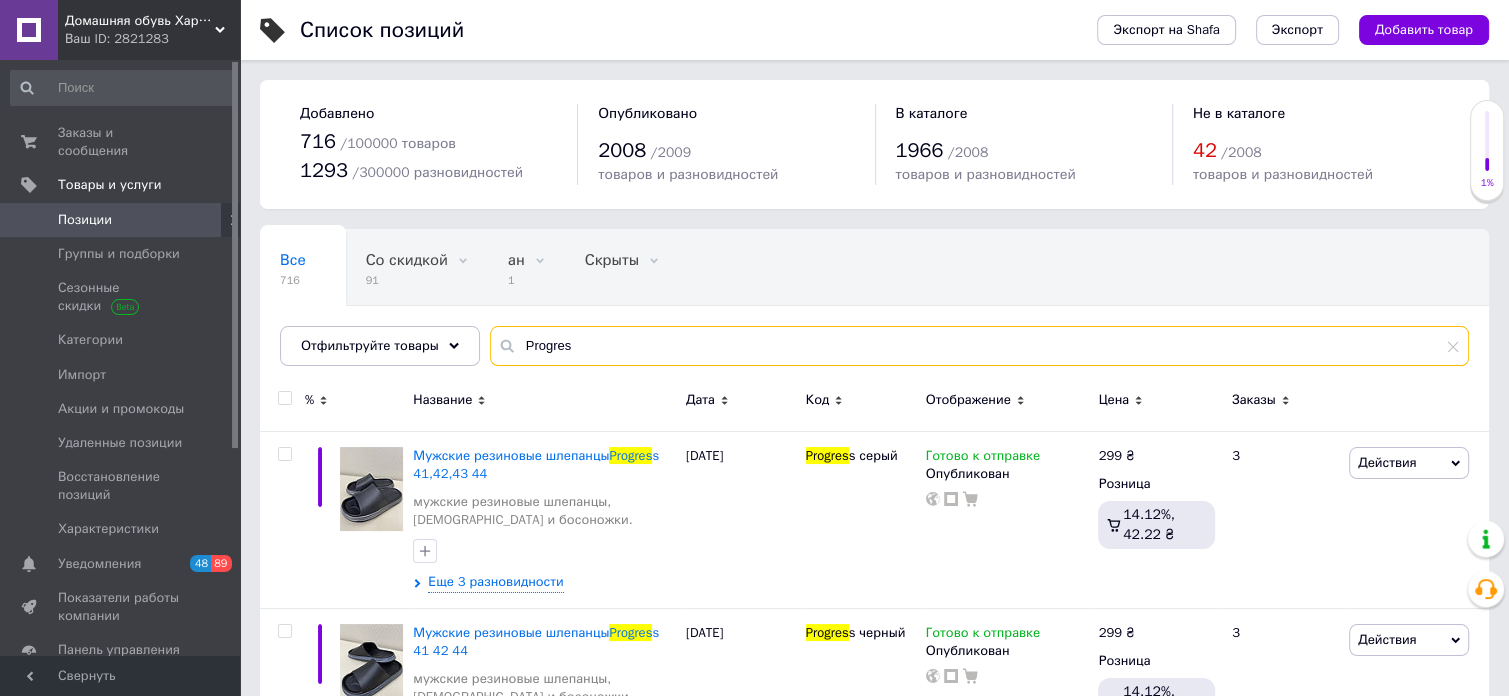 type on "Progres" 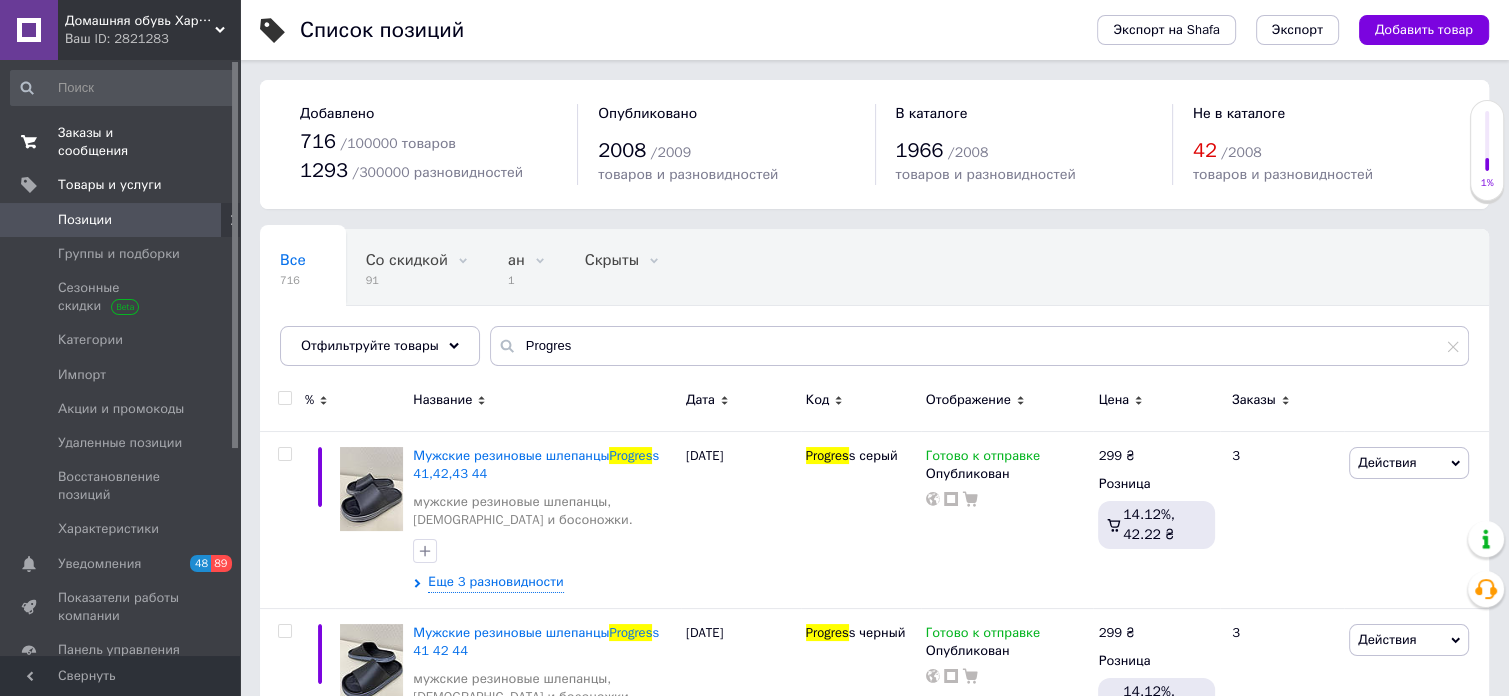 click on "Заказы и сообщения" at bounding box center [121, 142] 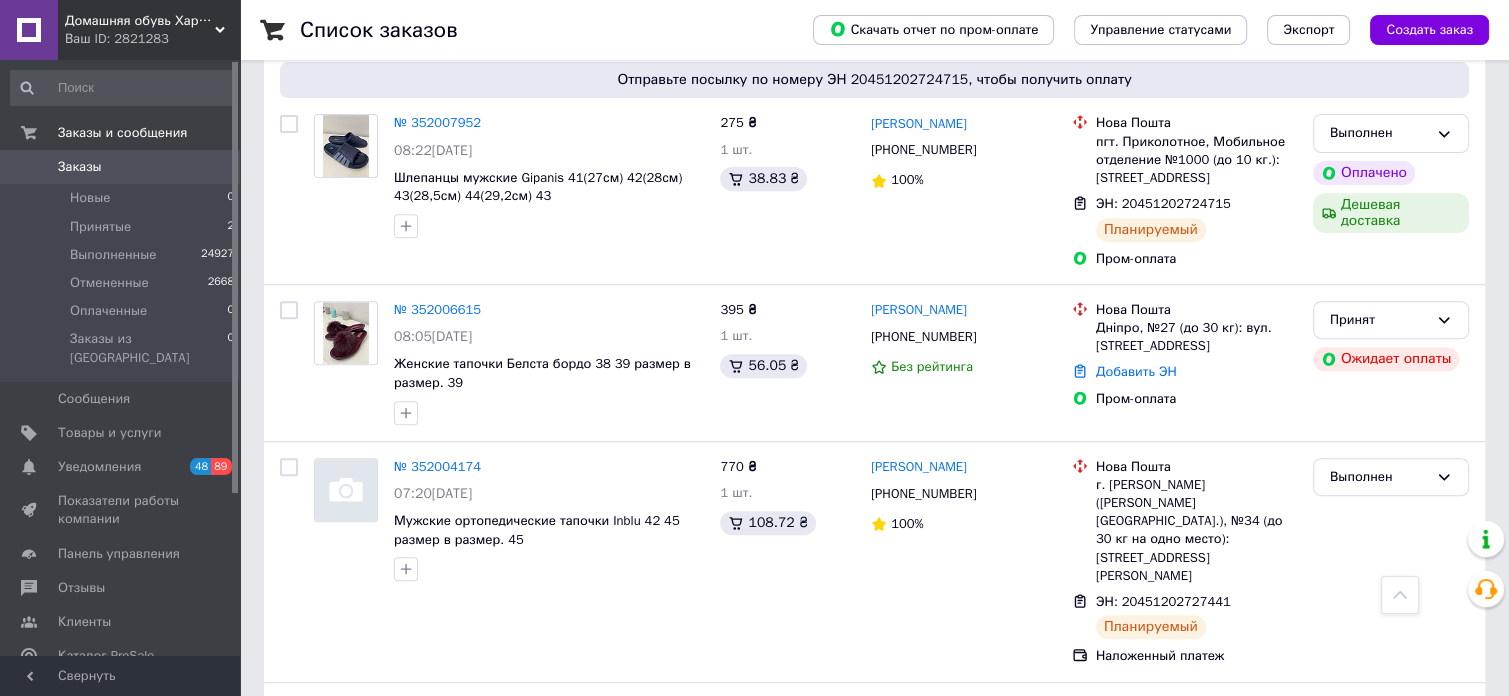 scroll, scrollTop: 778, scrollLeft: 0, axis: vertical 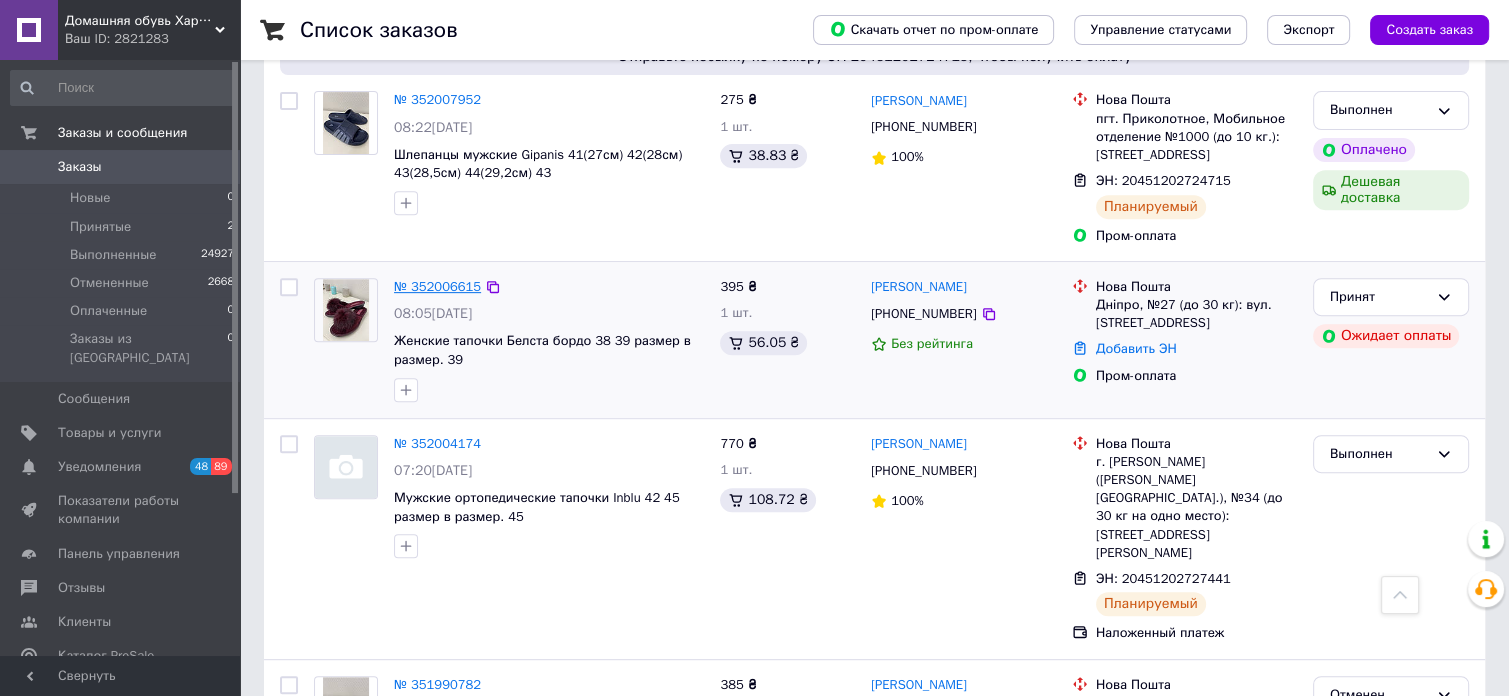 click on "№ 352006615" at bounding box center [437, 286] 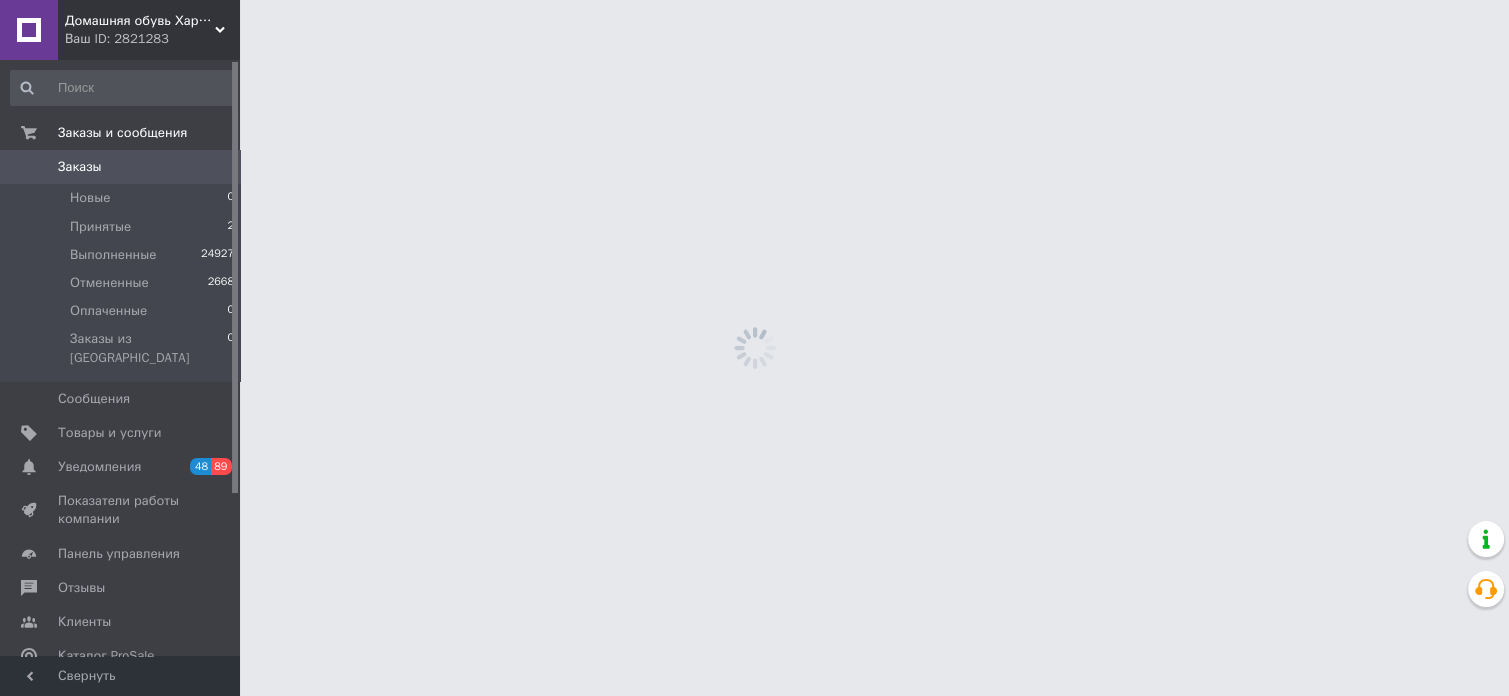 scroll, scrollTop: 0, scrollLeft: 0, axis: both 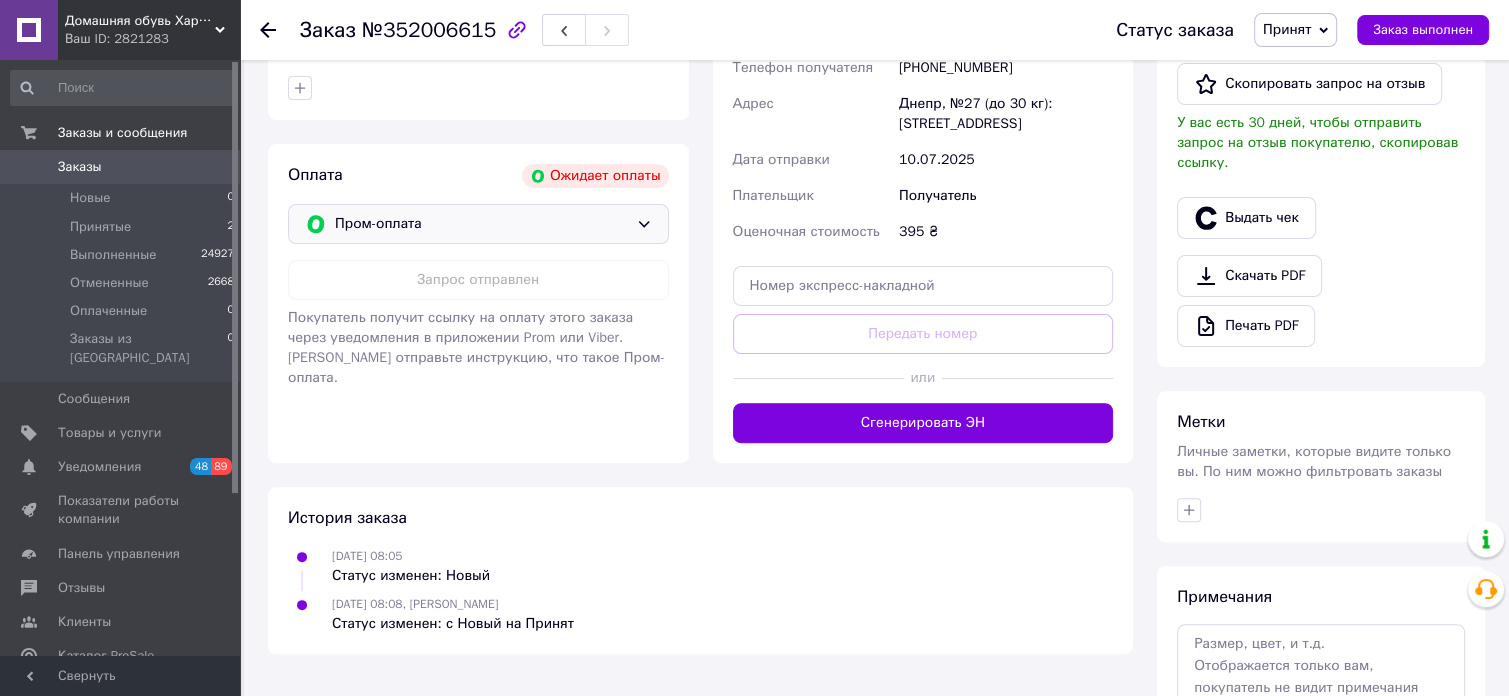 click 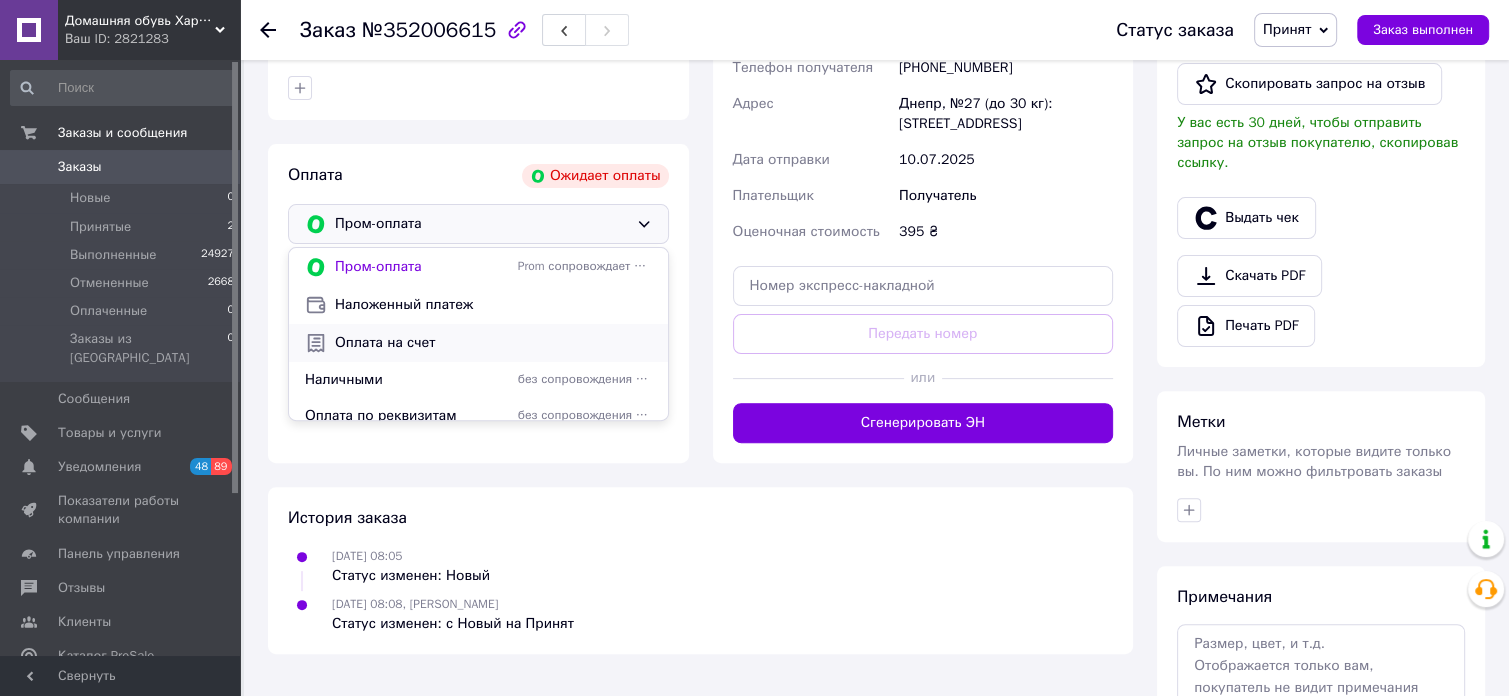 click on "Оплата на счет" at bounding box center (493, 343) 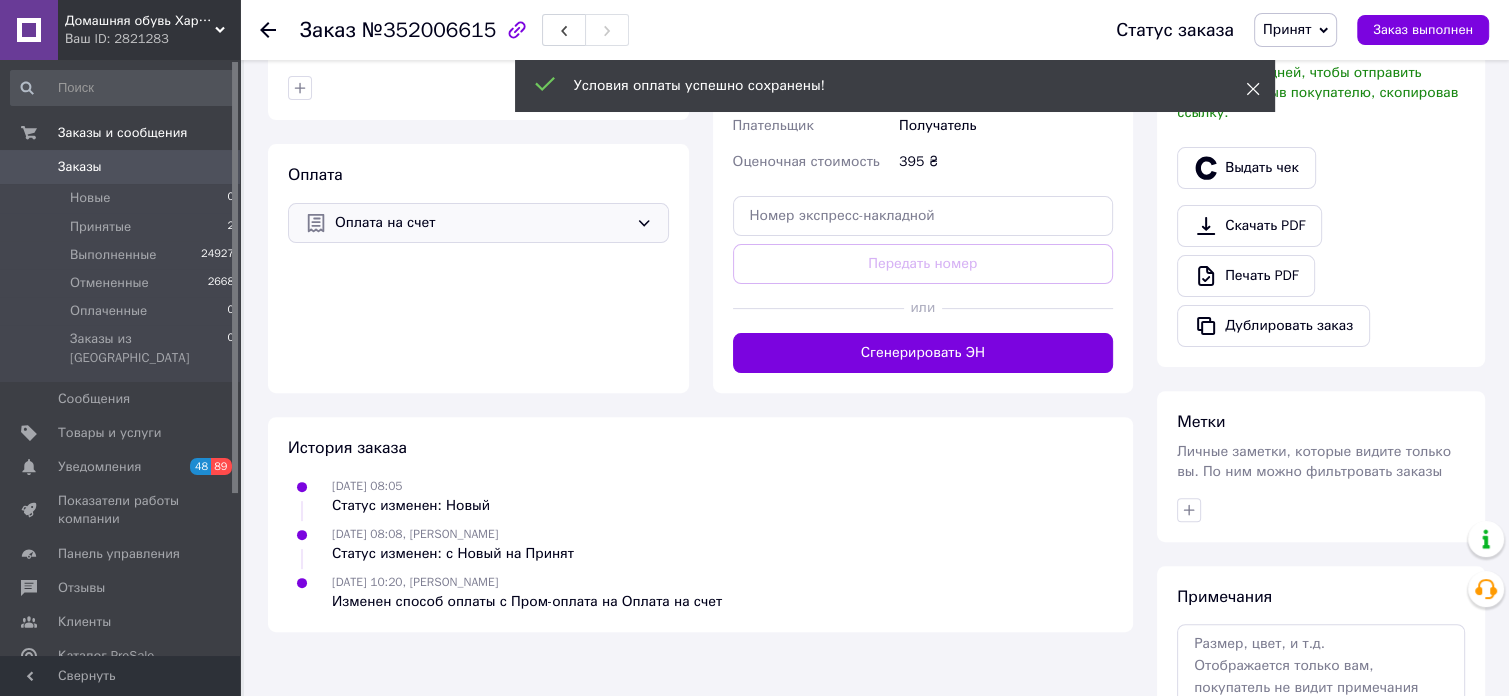 click 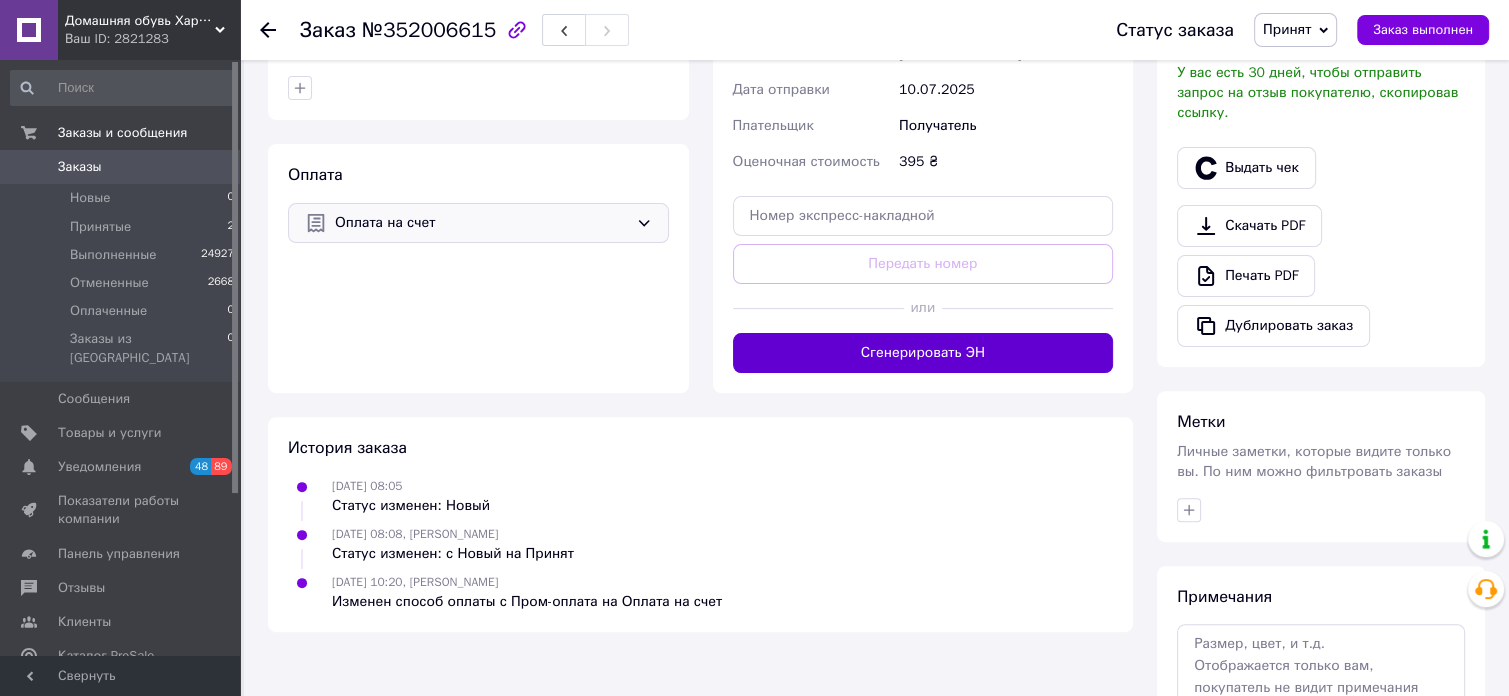 click on "Сгенерировать ЭН" at bounding box center [923, 353] 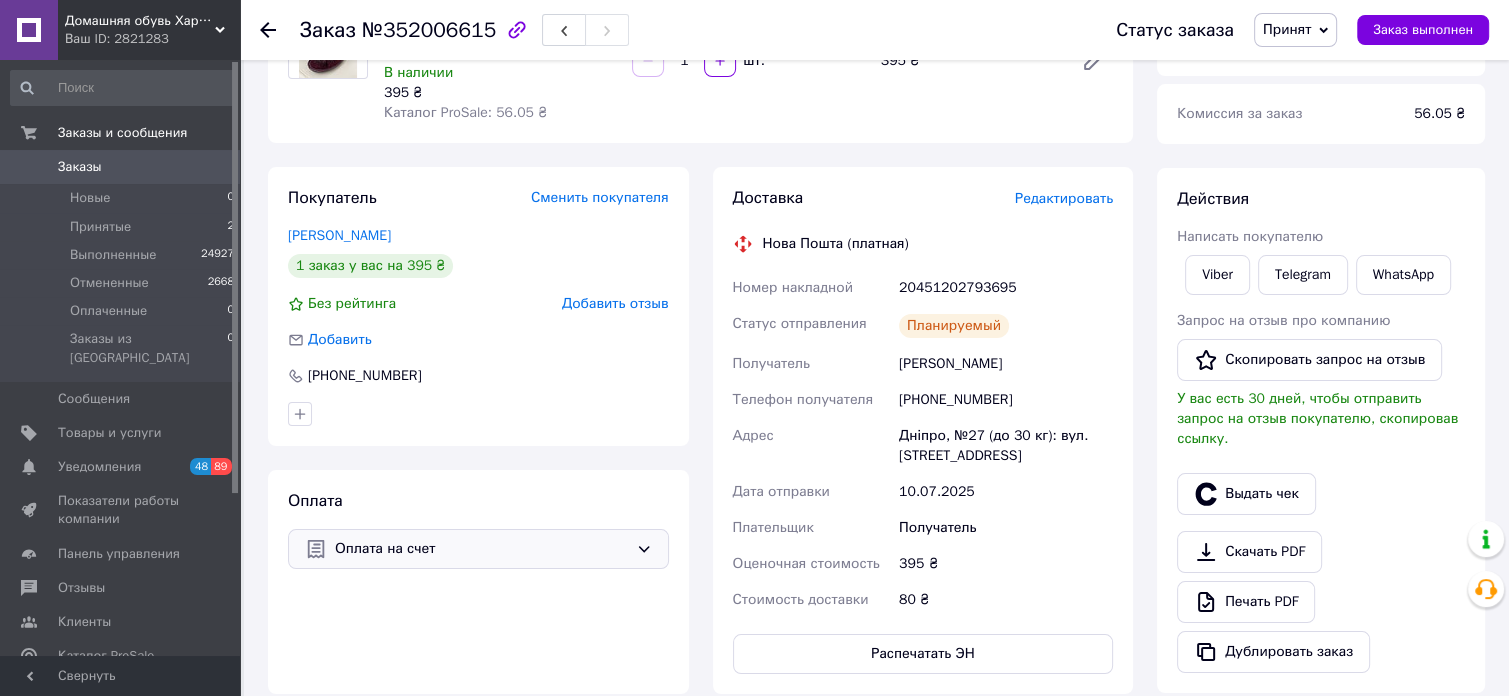 scroll, scrollTop: 233, scrollLeft: 0, axis: vertical 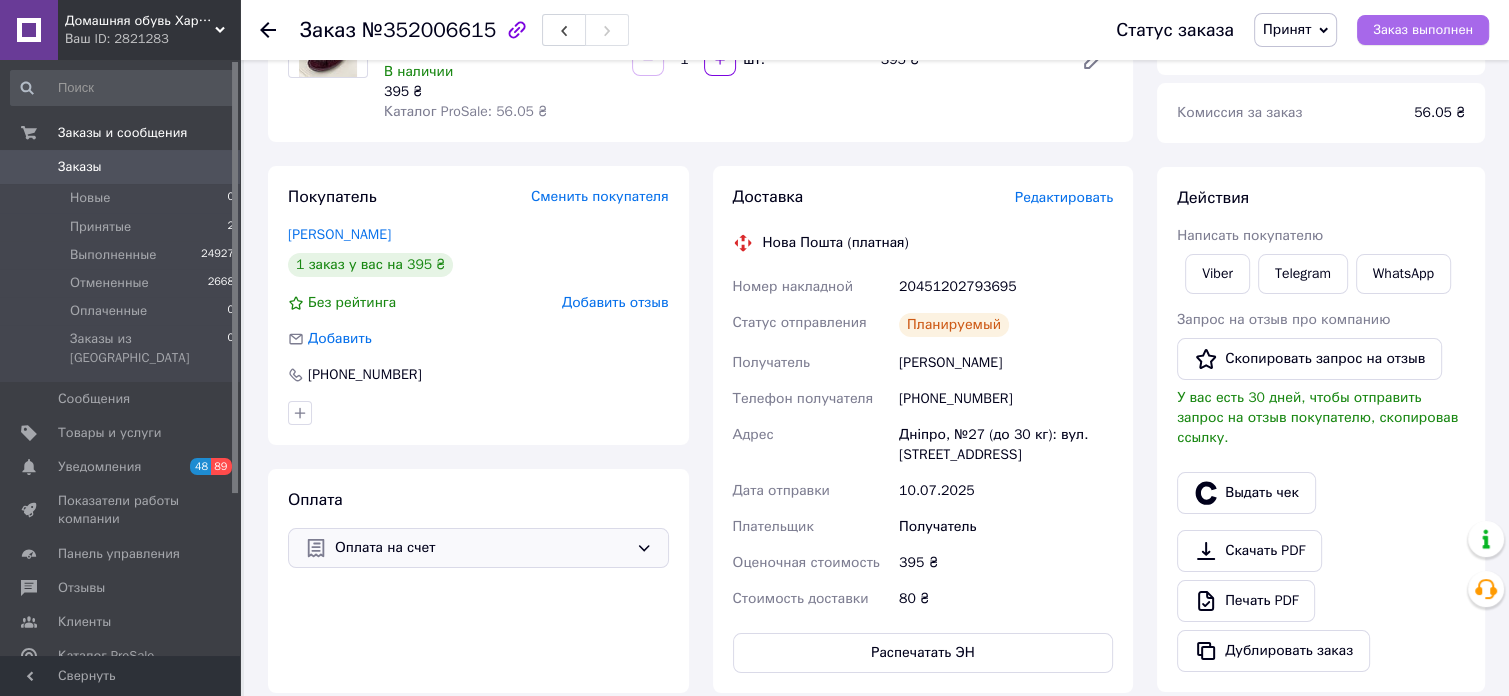 click on "Заказ выполнен" at bounding box center [1423, 30] 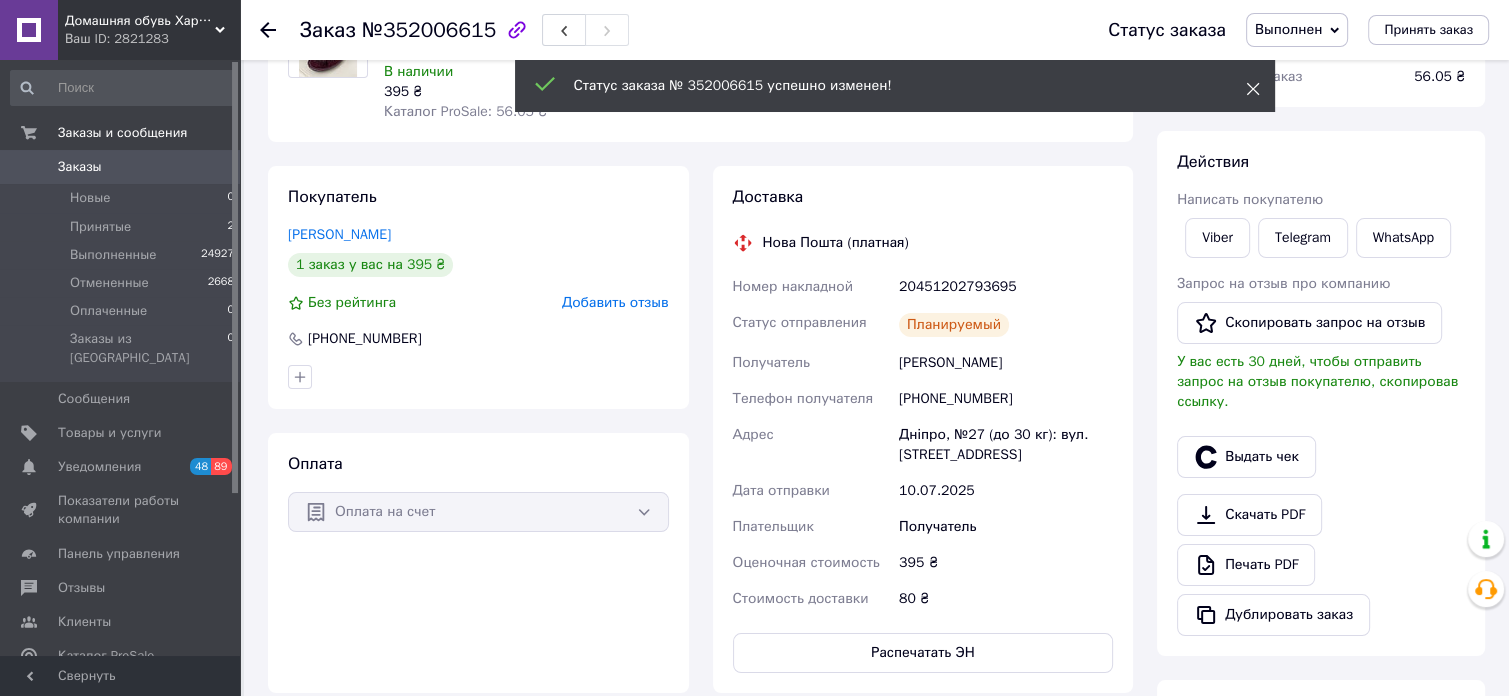 click 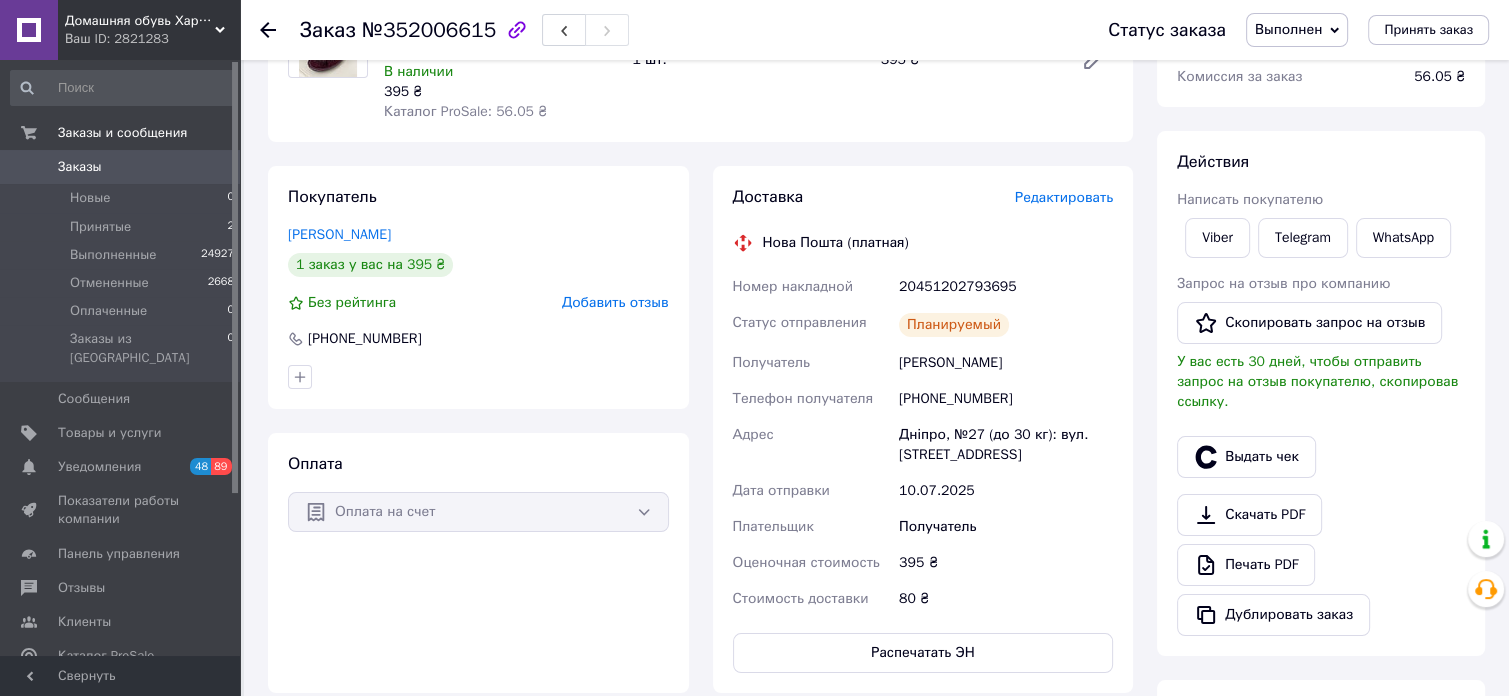 click 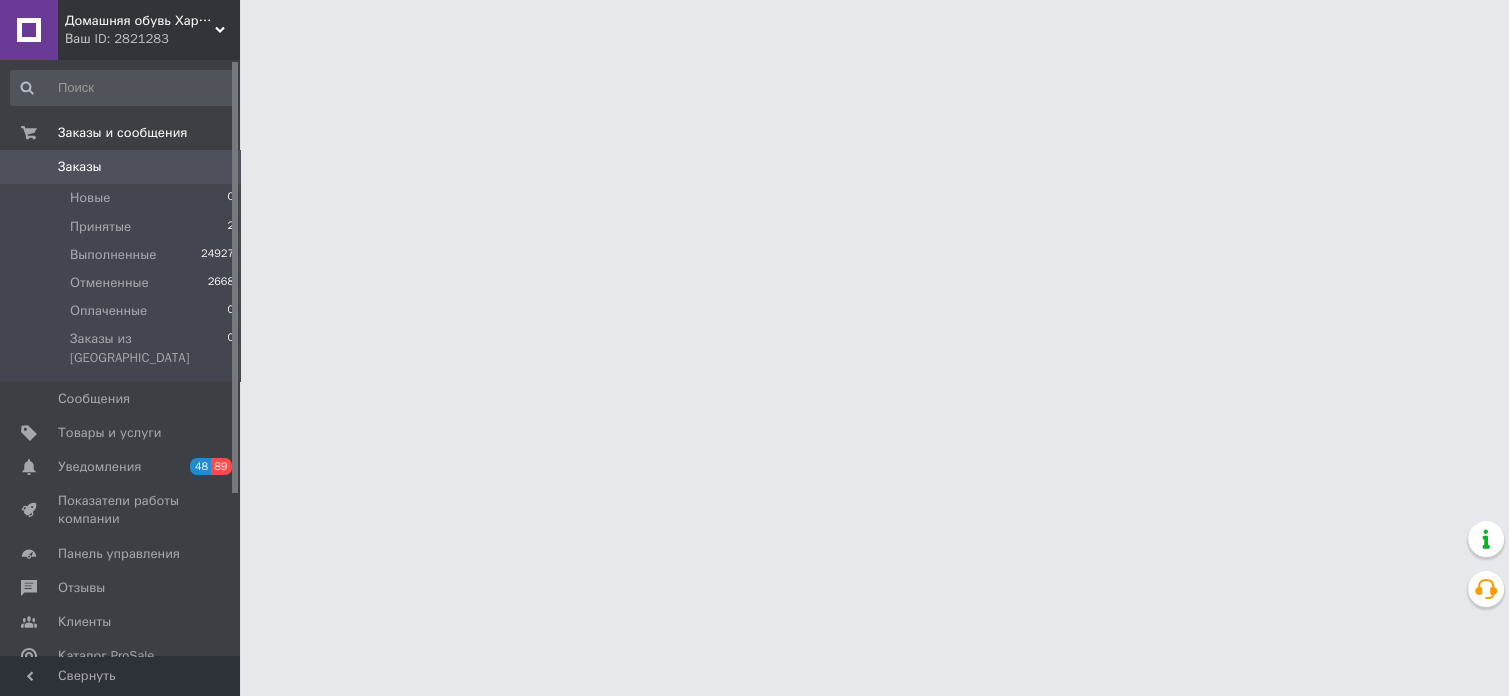 scroll, scrollTop: 0, scrollLeft: 0, axis: both 